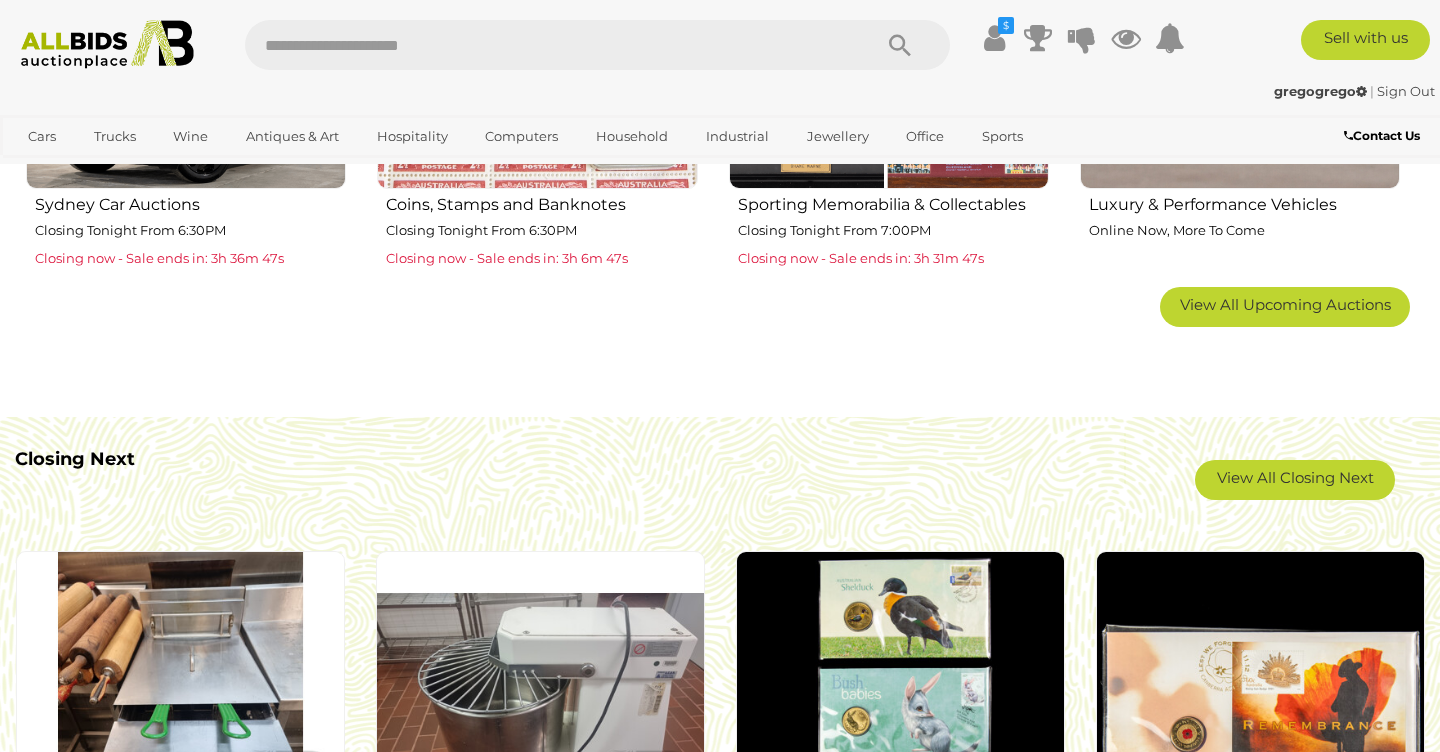 scroll, scrollTop: 1458, scrollLeft: 0, axis: vertical 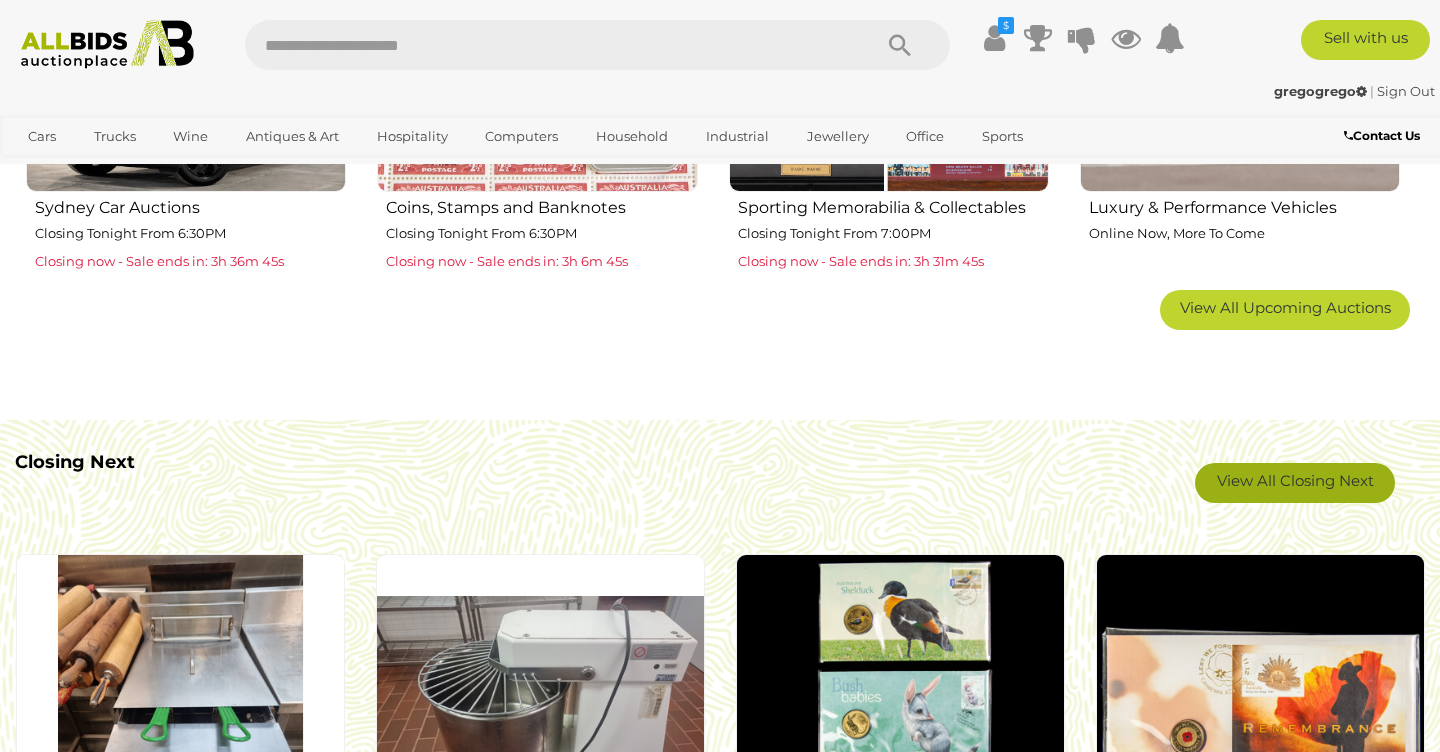 click on "View All Closing Next" at bounding box center (1295, 483) 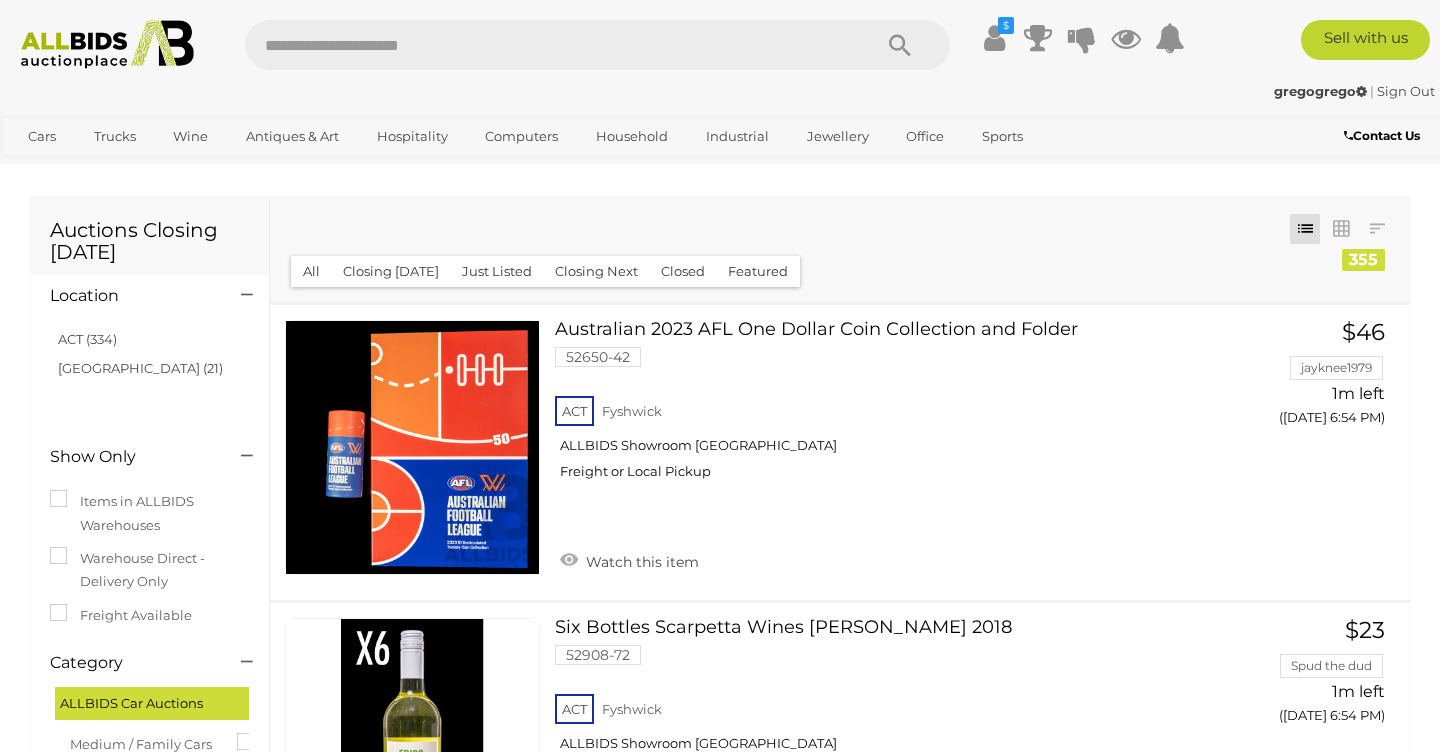 scroll, scrollTop: 0, scrollLeft: 0, axis: both 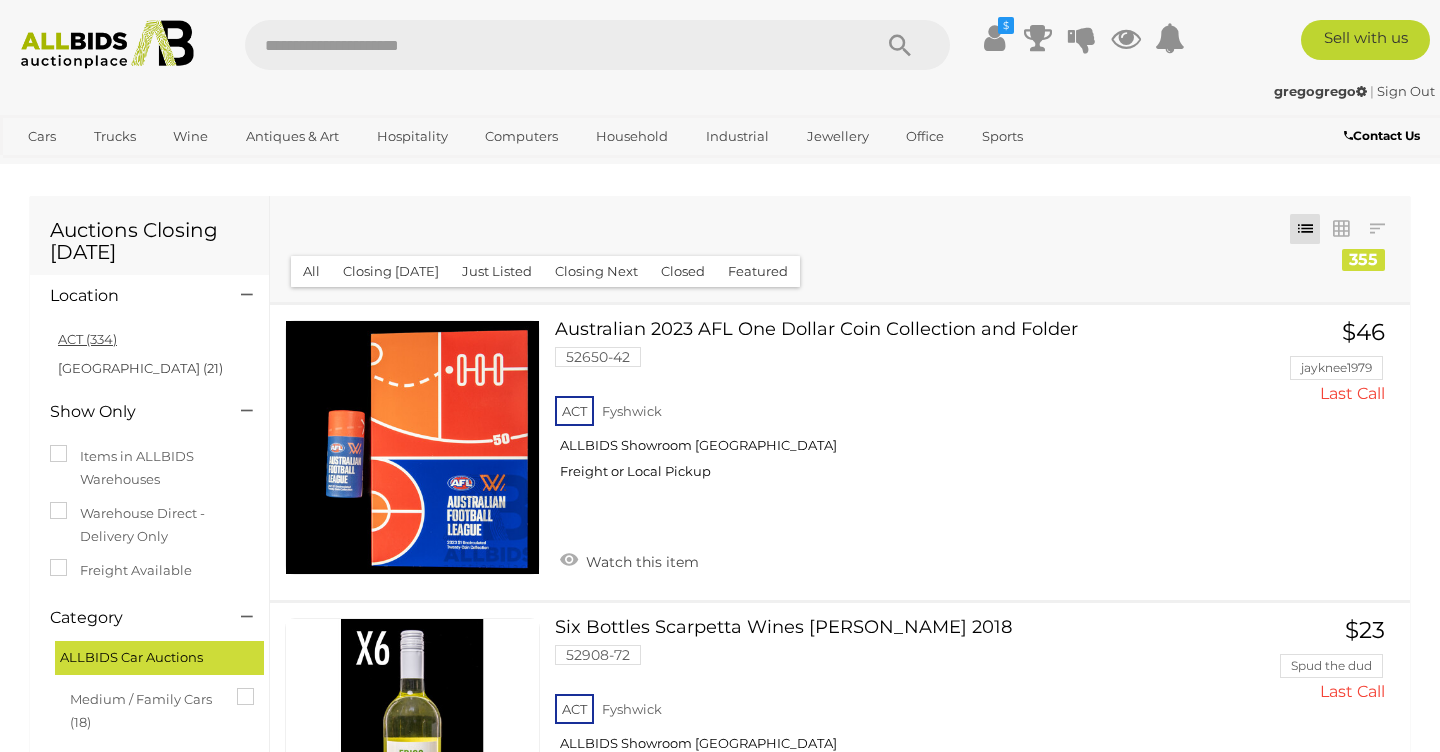 click on "ACT (334)" at bounding box center [87, 339] 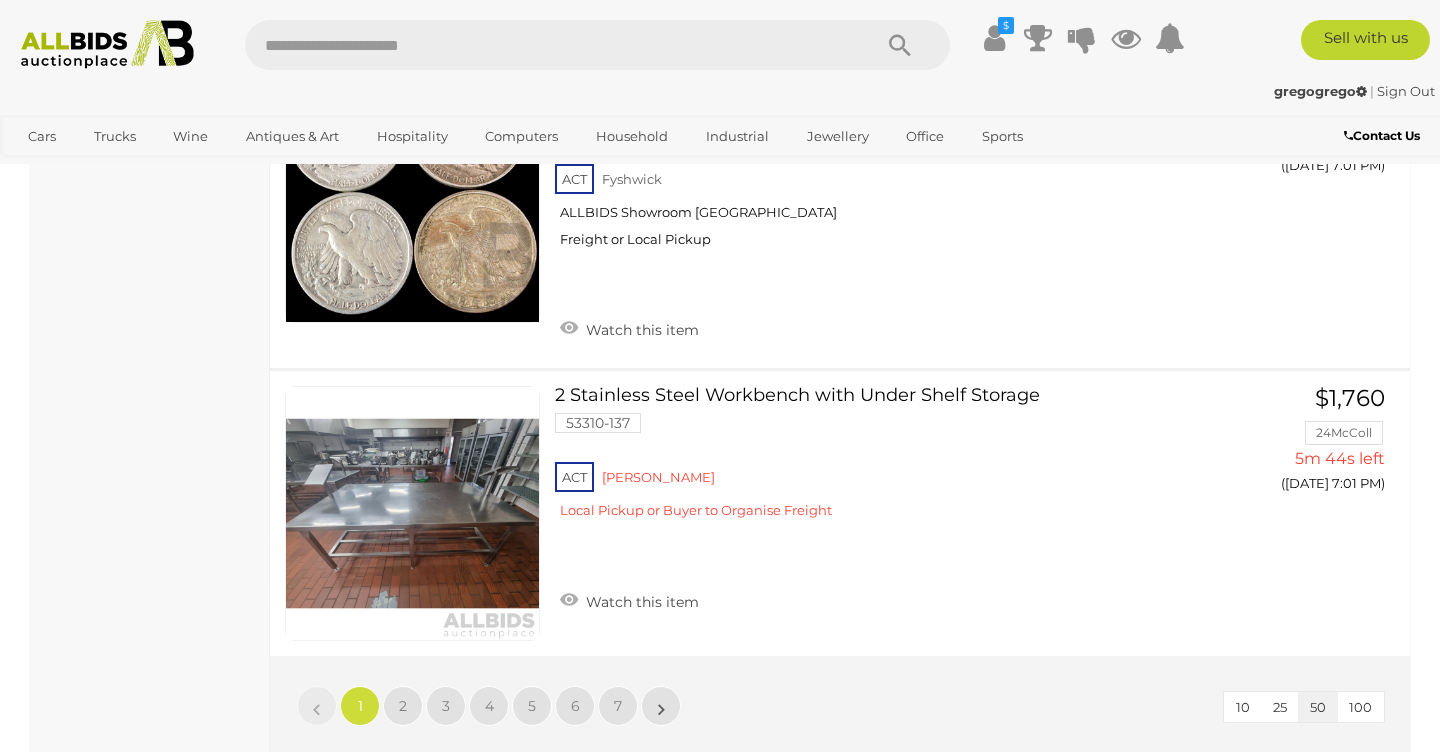scroll, scrollTop: 14364, scrollLeft: 0, axis: vertical 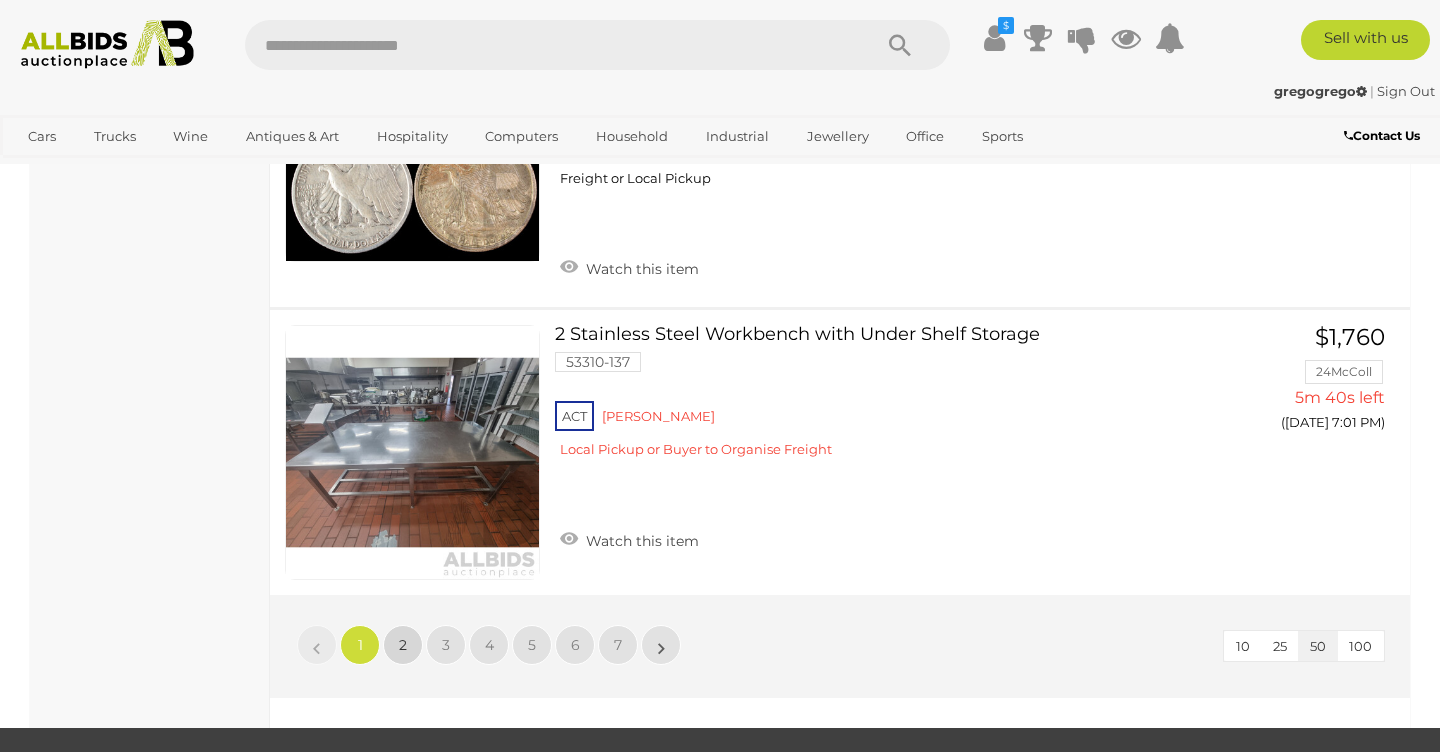click on "2" at bounding box center (403, 645) 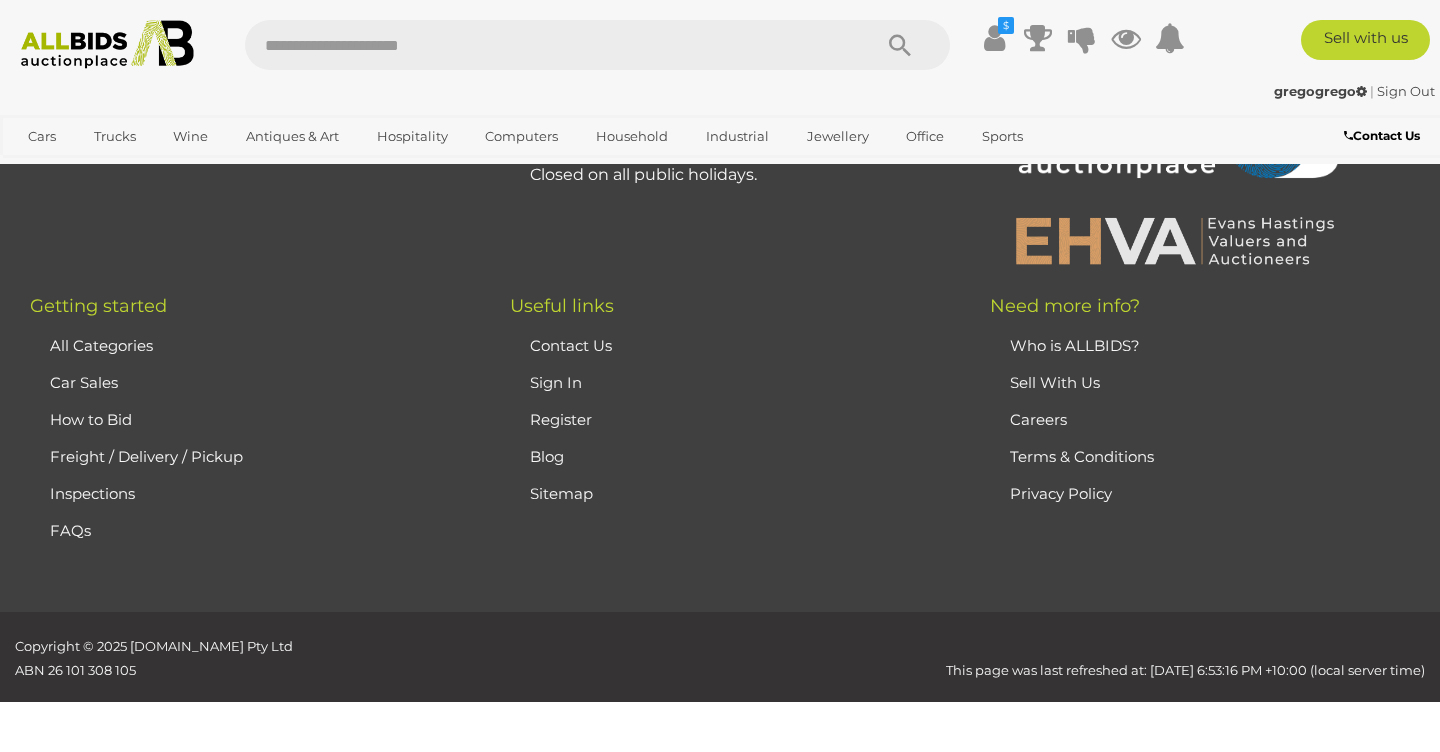 scroll, scrollTop: 102, scrollLeft: 0, axis: vertical 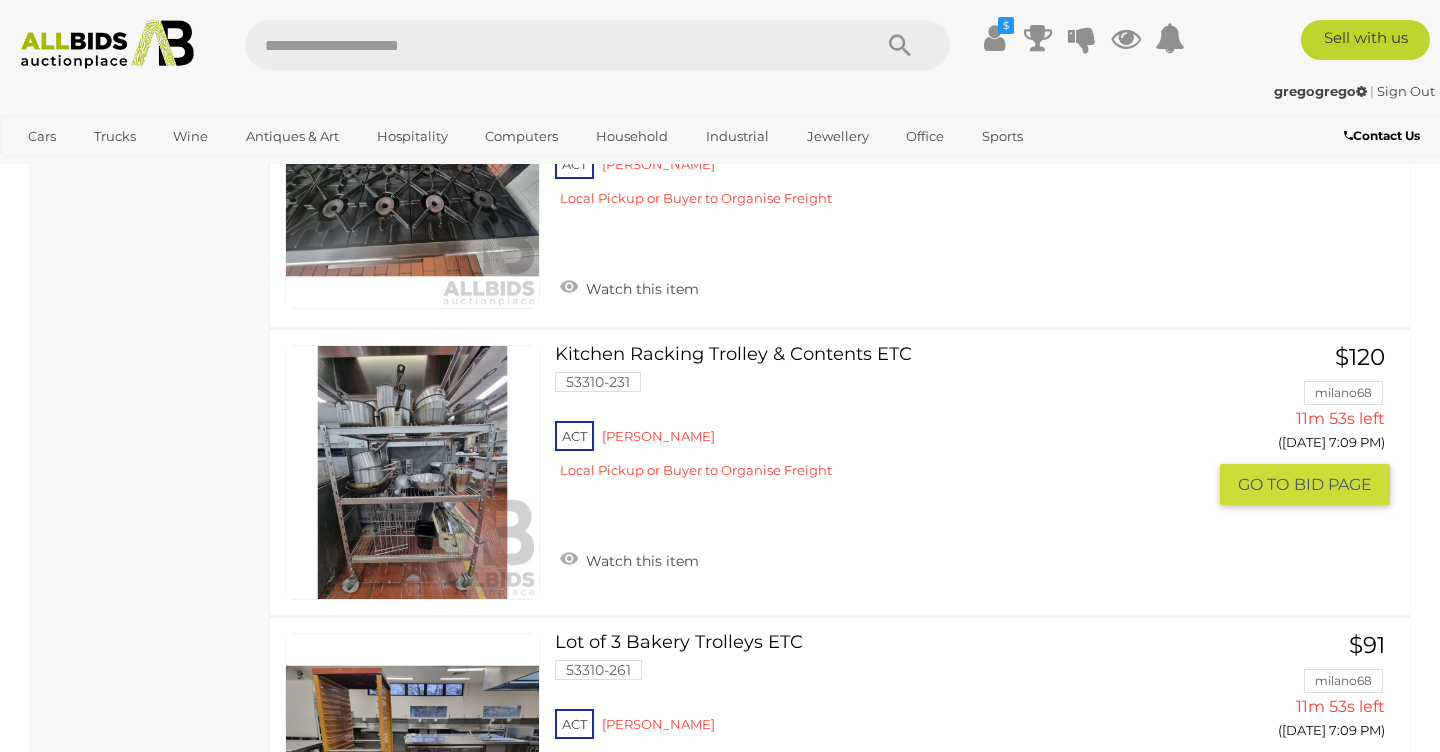 click at bounding box center [412, 472] 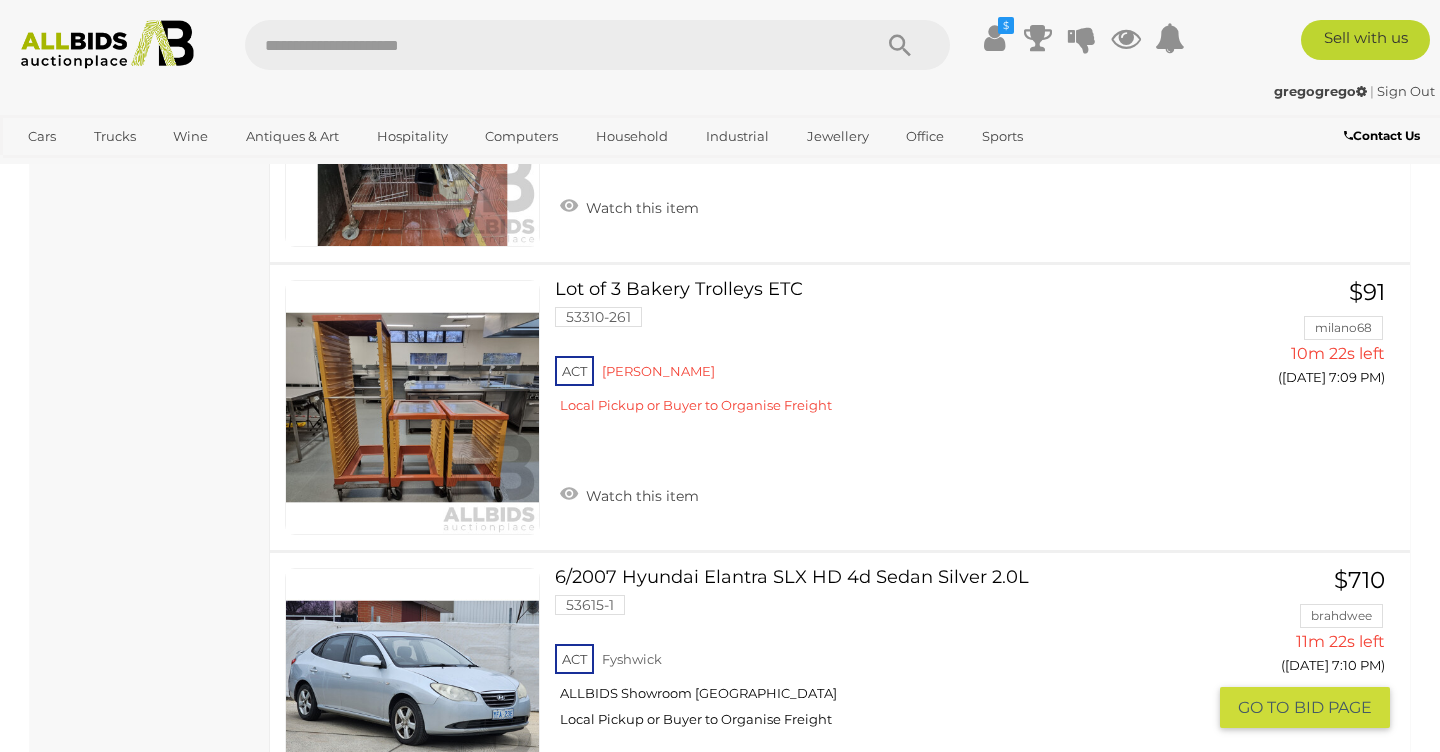 scroll, scrollTop: 10320, scrollLeft: 0, axis: vertical 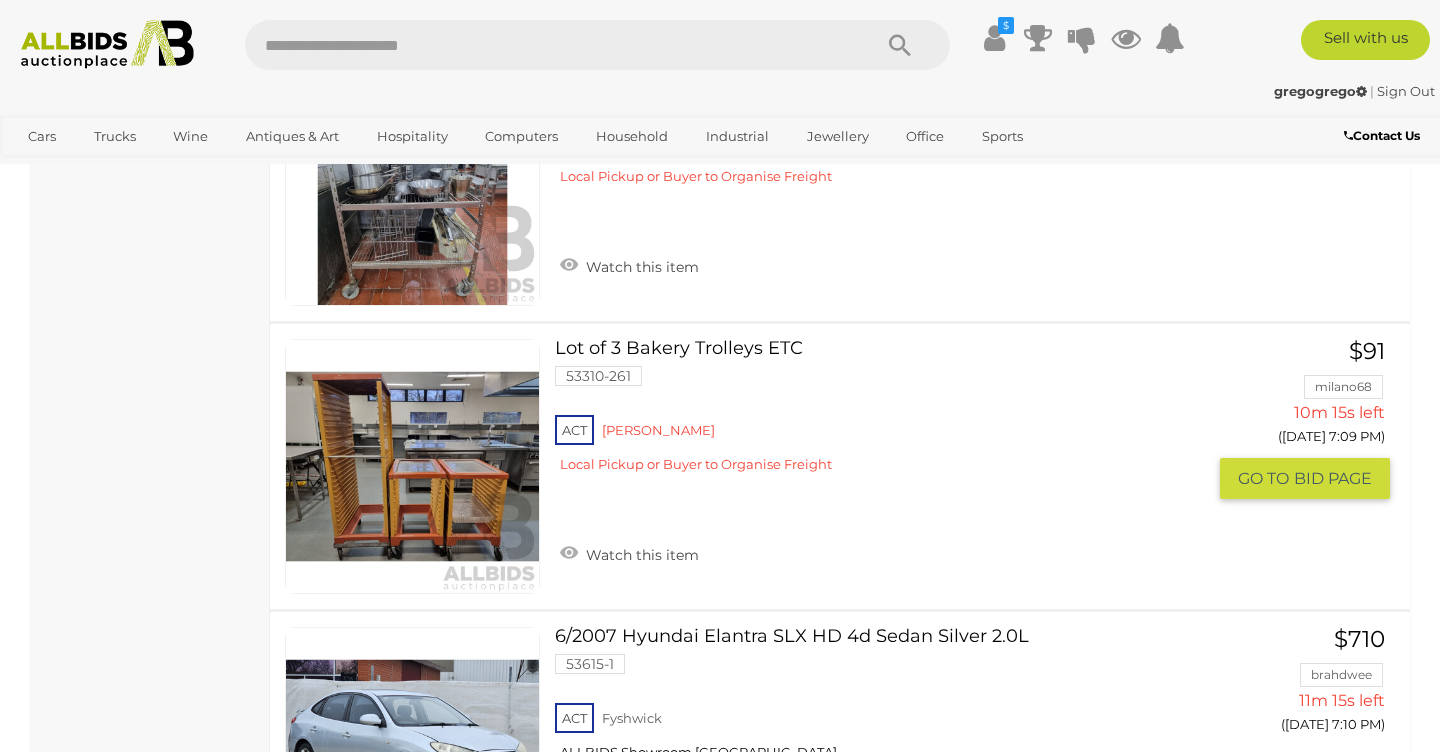 click at bounding box center (412, 466) 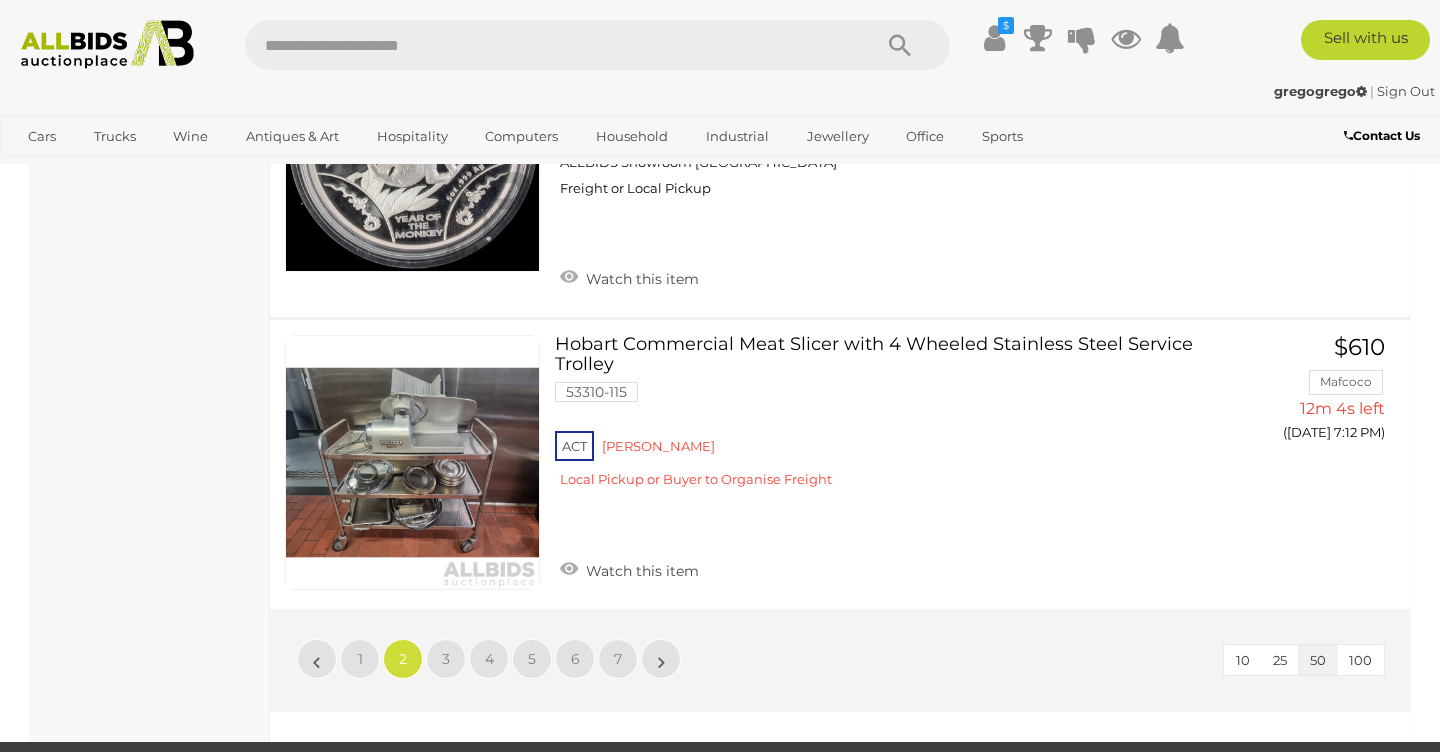 scroll, scrollTop: 14557, scrollLeft: 0, axis: vertical 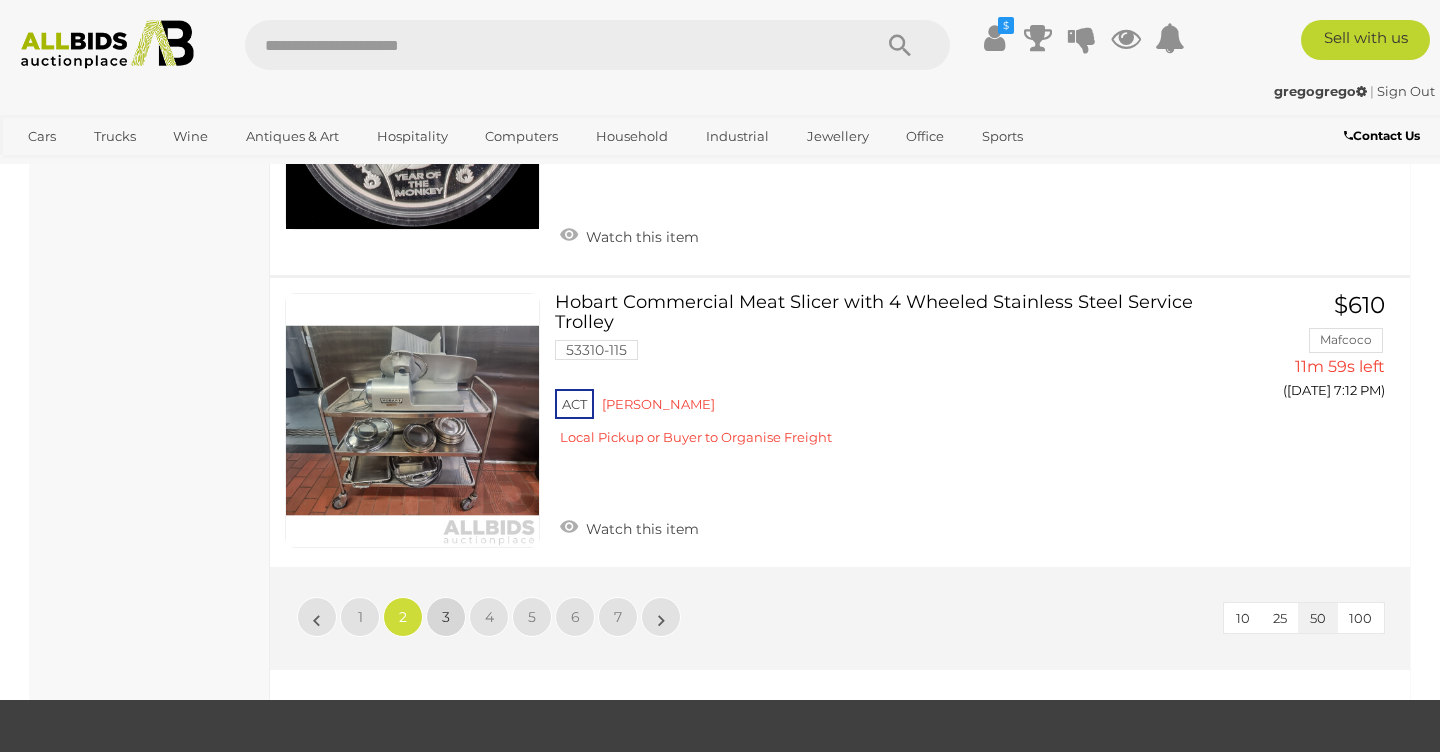 click on "3" at bounding box center [446, 617] 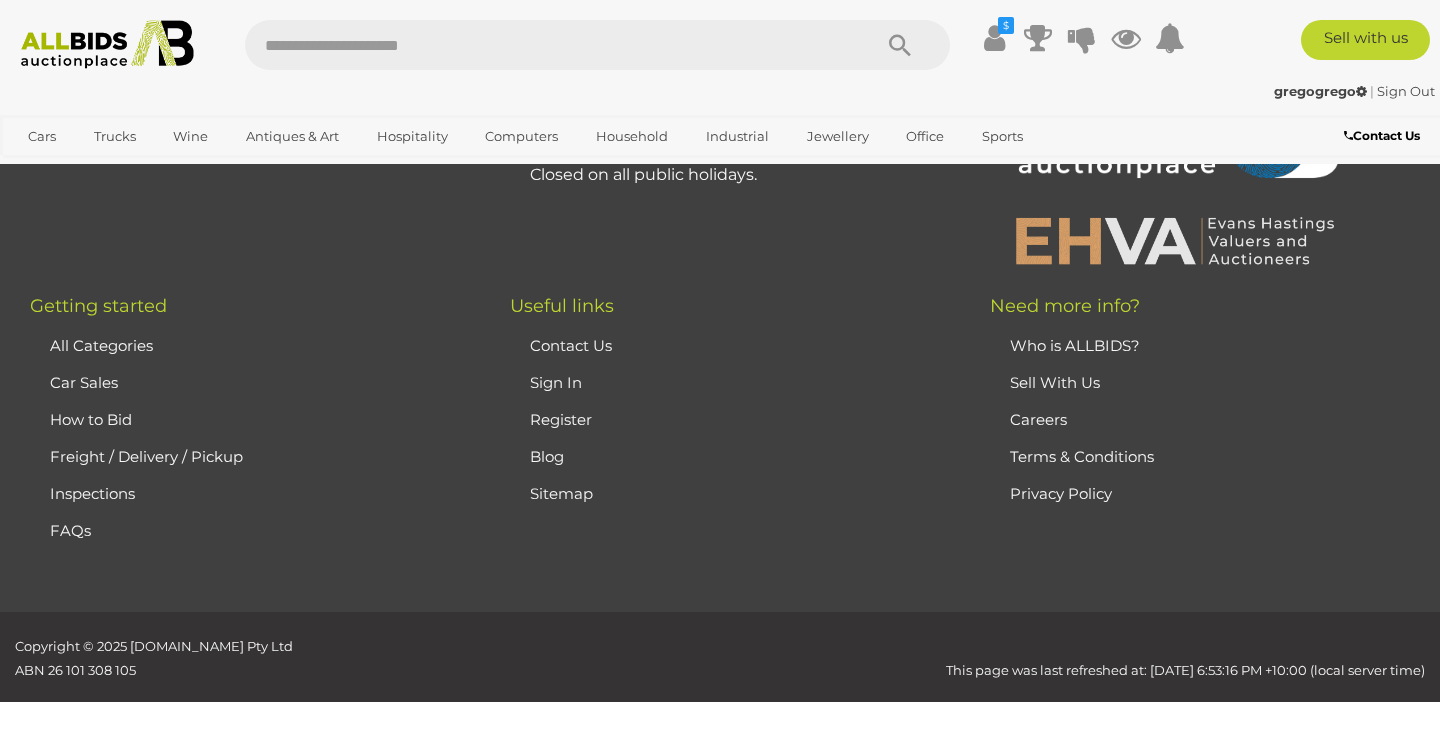 scroll, scrollTop: 102, scrollLeft: 0, axis: vertical 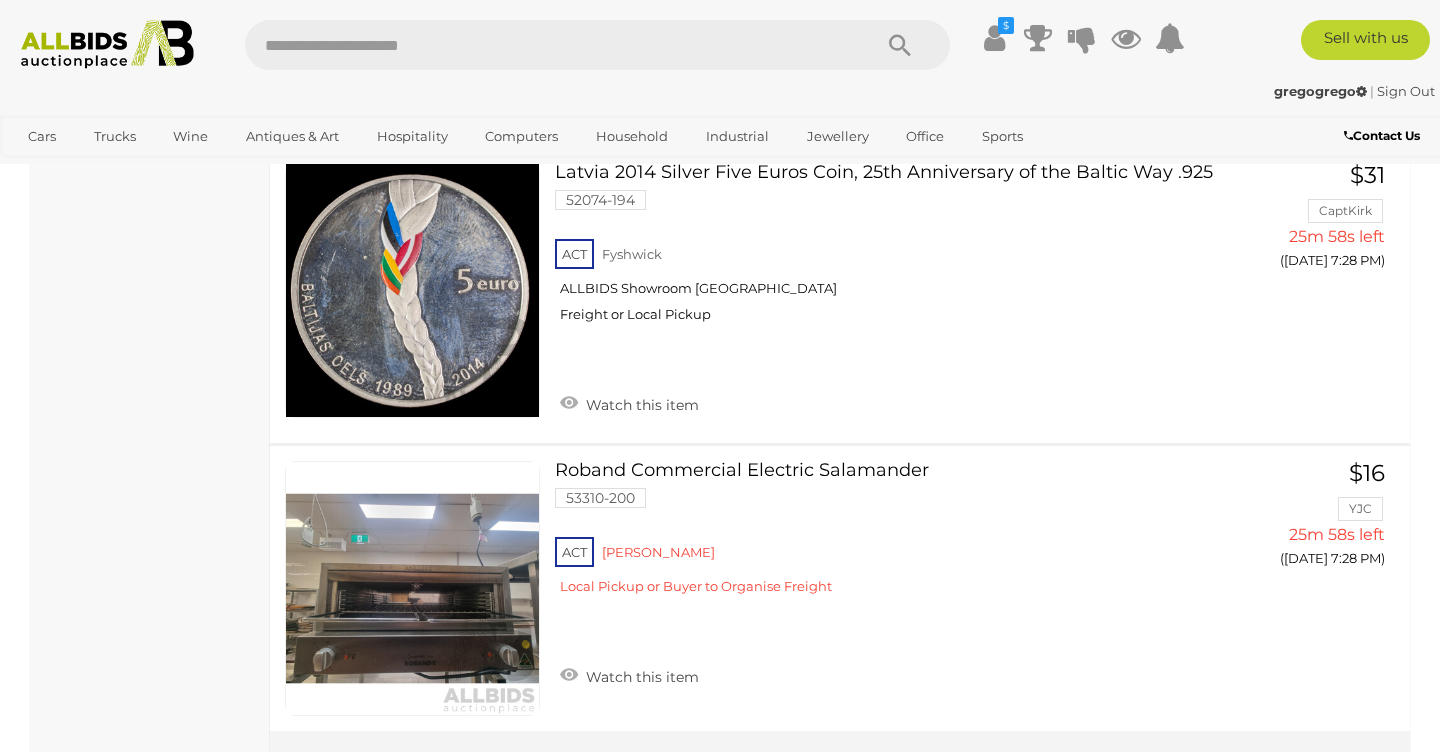 click on "4" at bounding box center [489, 781] 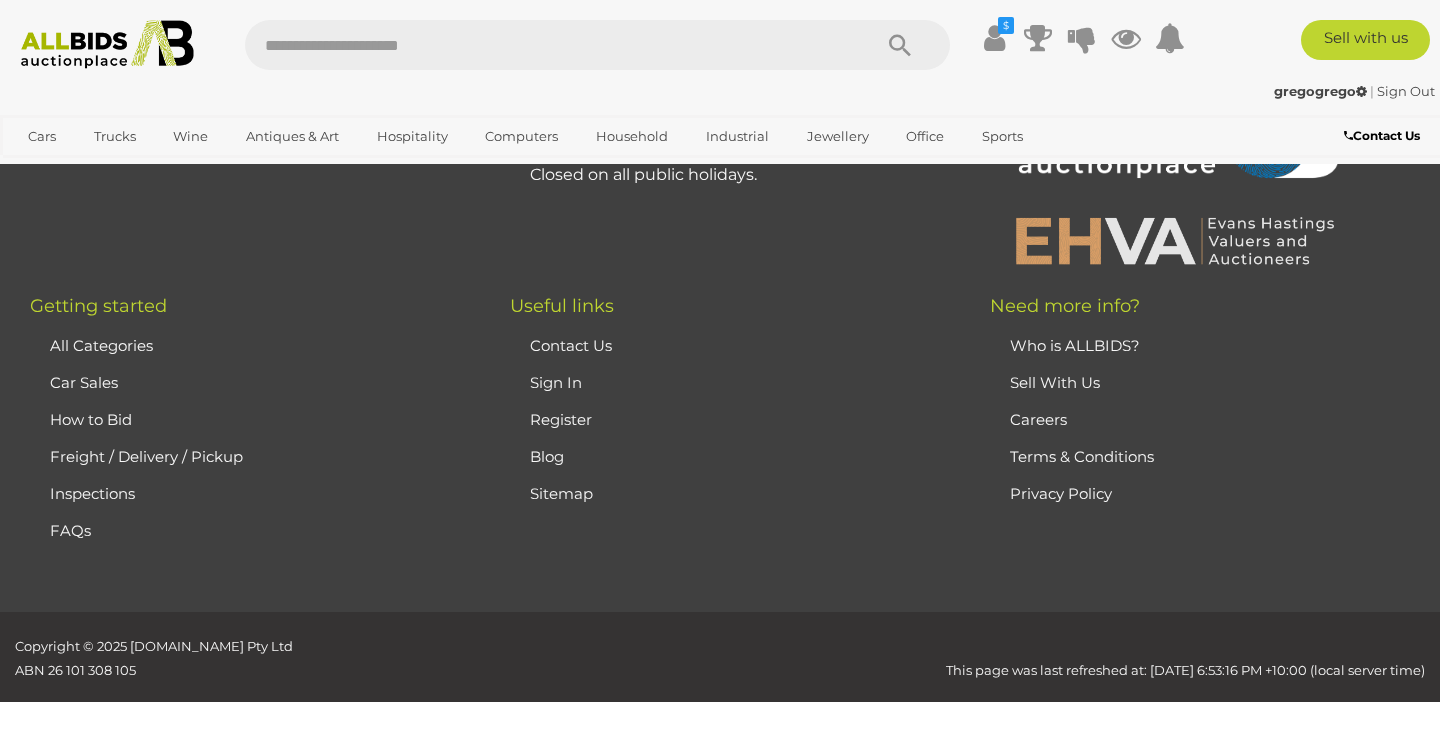 scroll, scrollTop: 102, scrollLeft: 0, axis: vertical 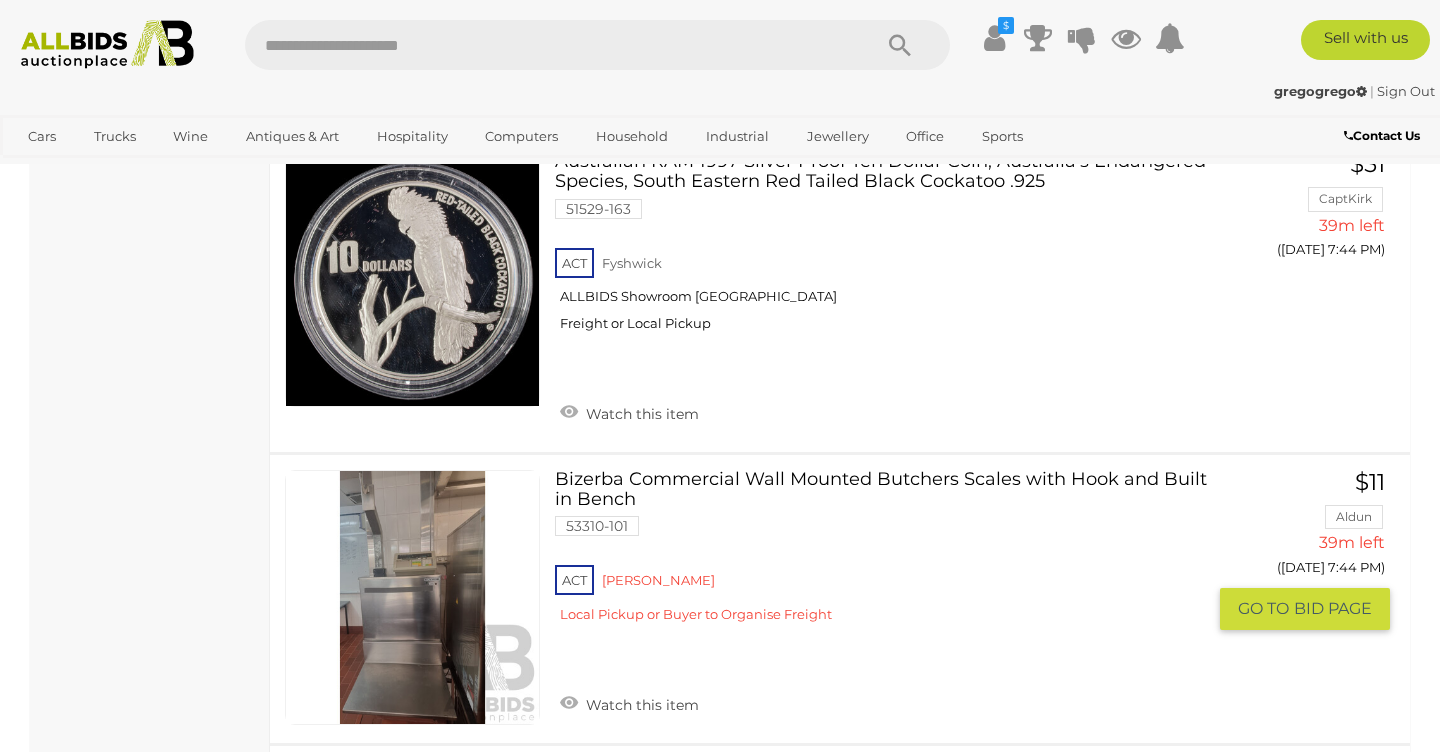 click on "Bizerba Commercial Wall Mounted Butchers Scales with Hook and Built in Bench
53310-101
ACT" at bounding box center (887, 554) 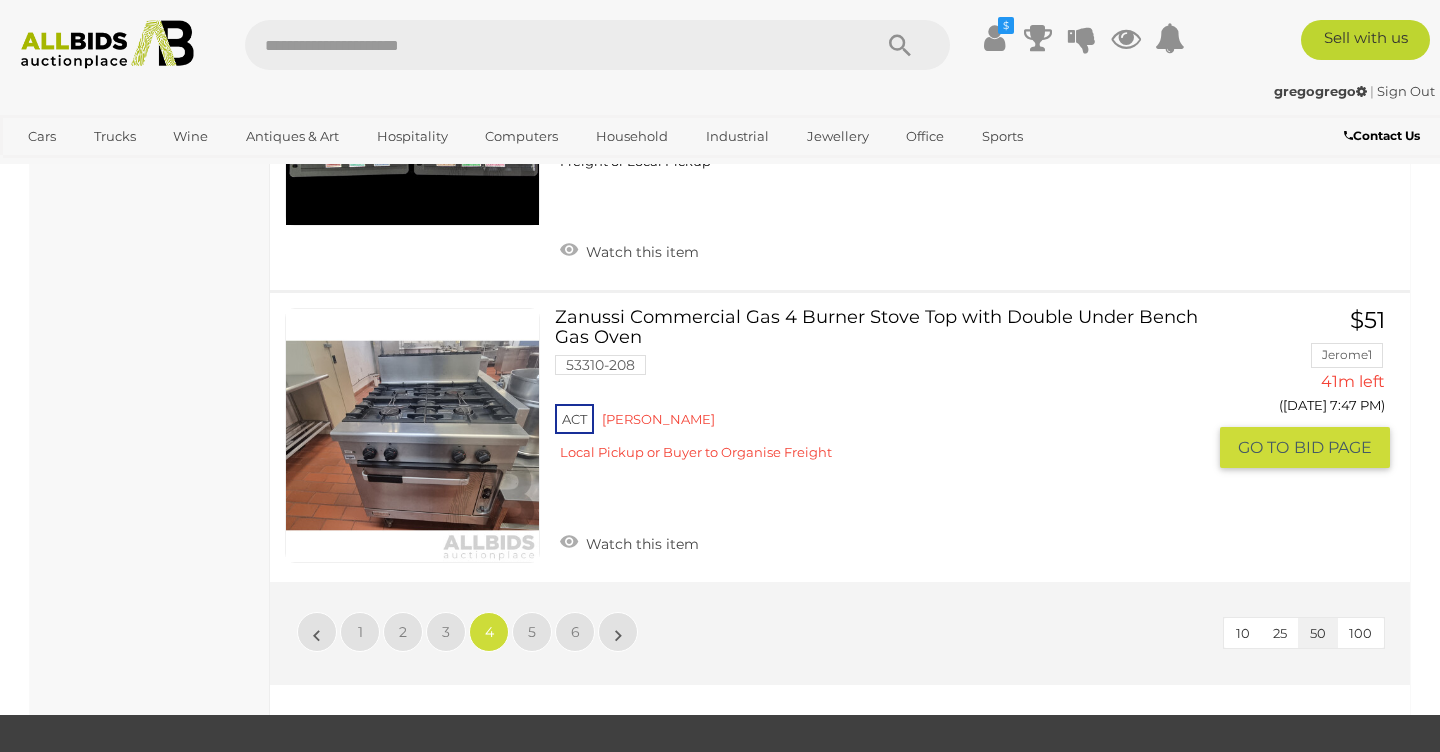 scroll, scrollTop: 14775, scrollLeft: 0, axis: vertical 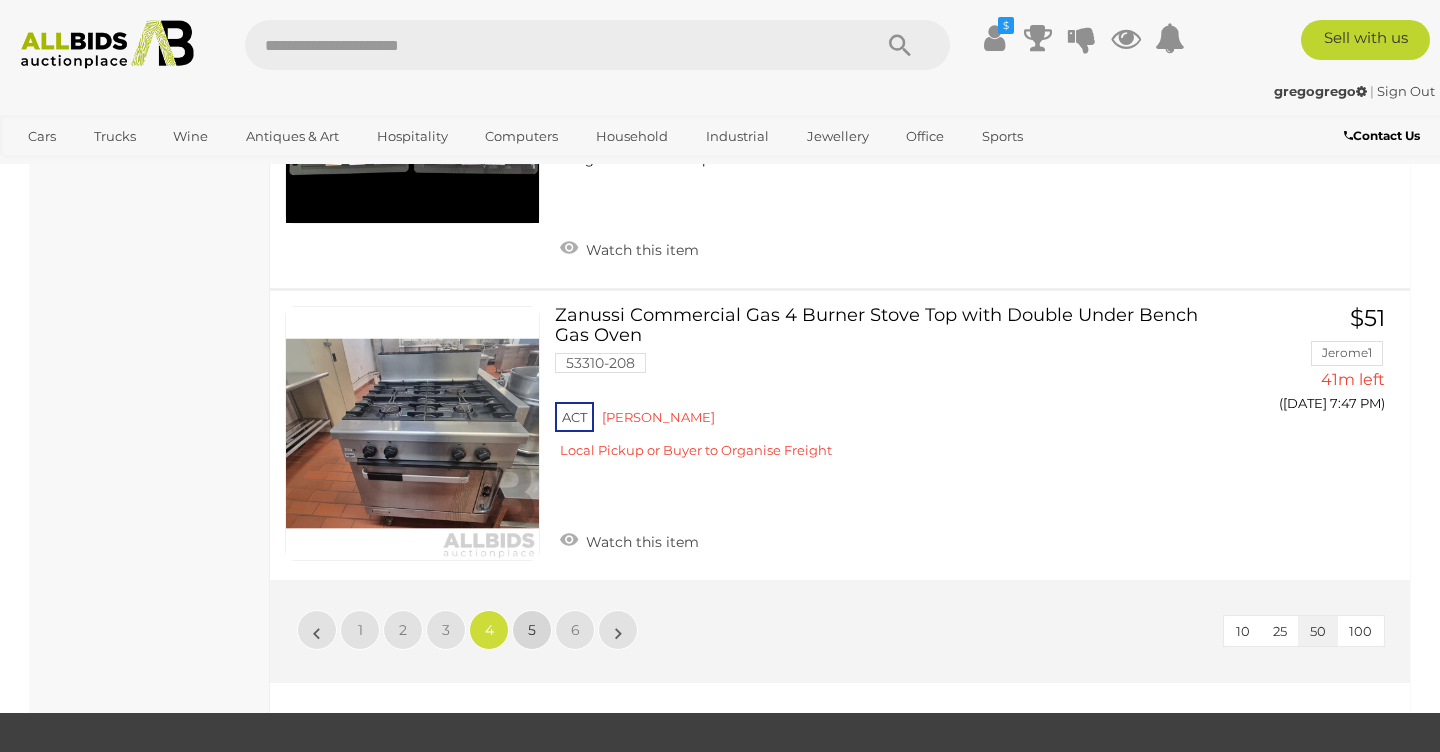 click on "5" at bounding box center (532, 630) 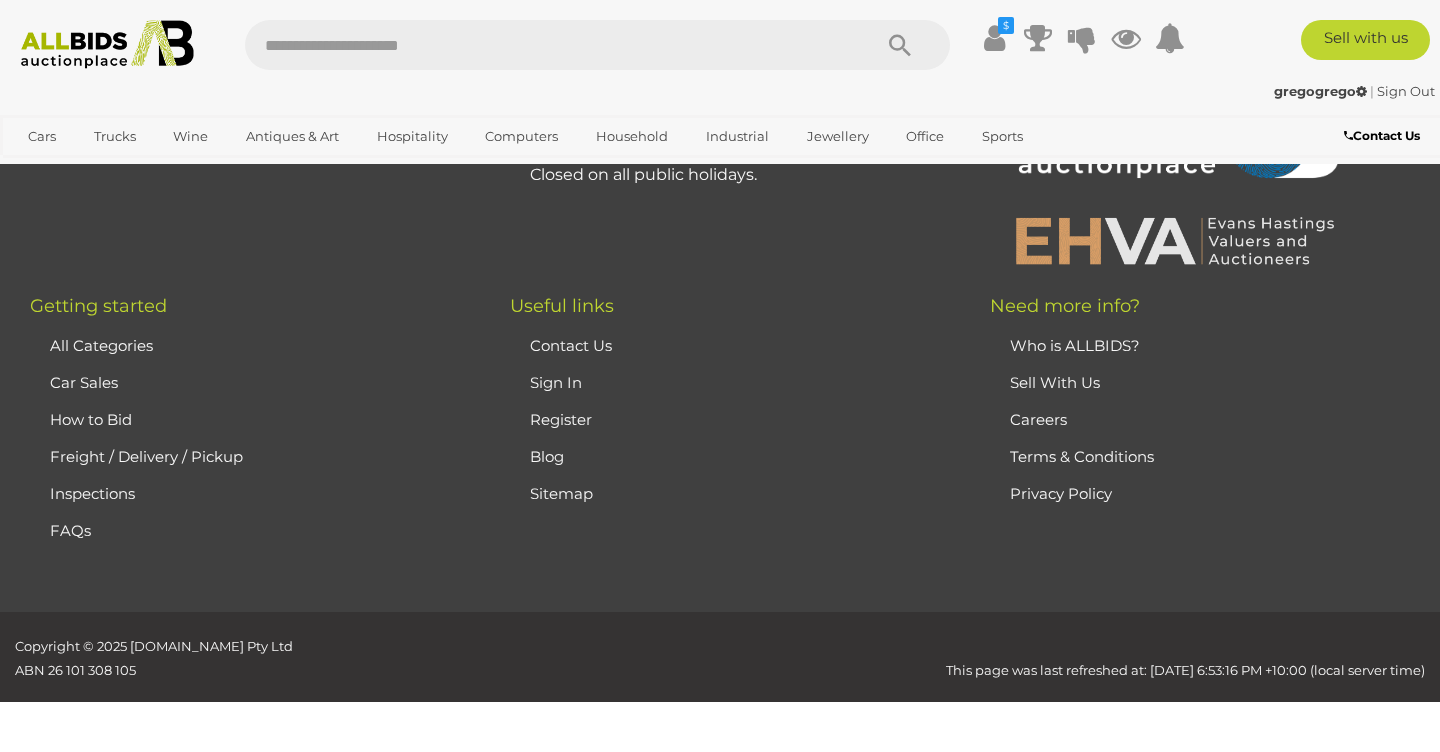 scroll, scrollTop: 102, scrollLeft: 0, axis: vertical 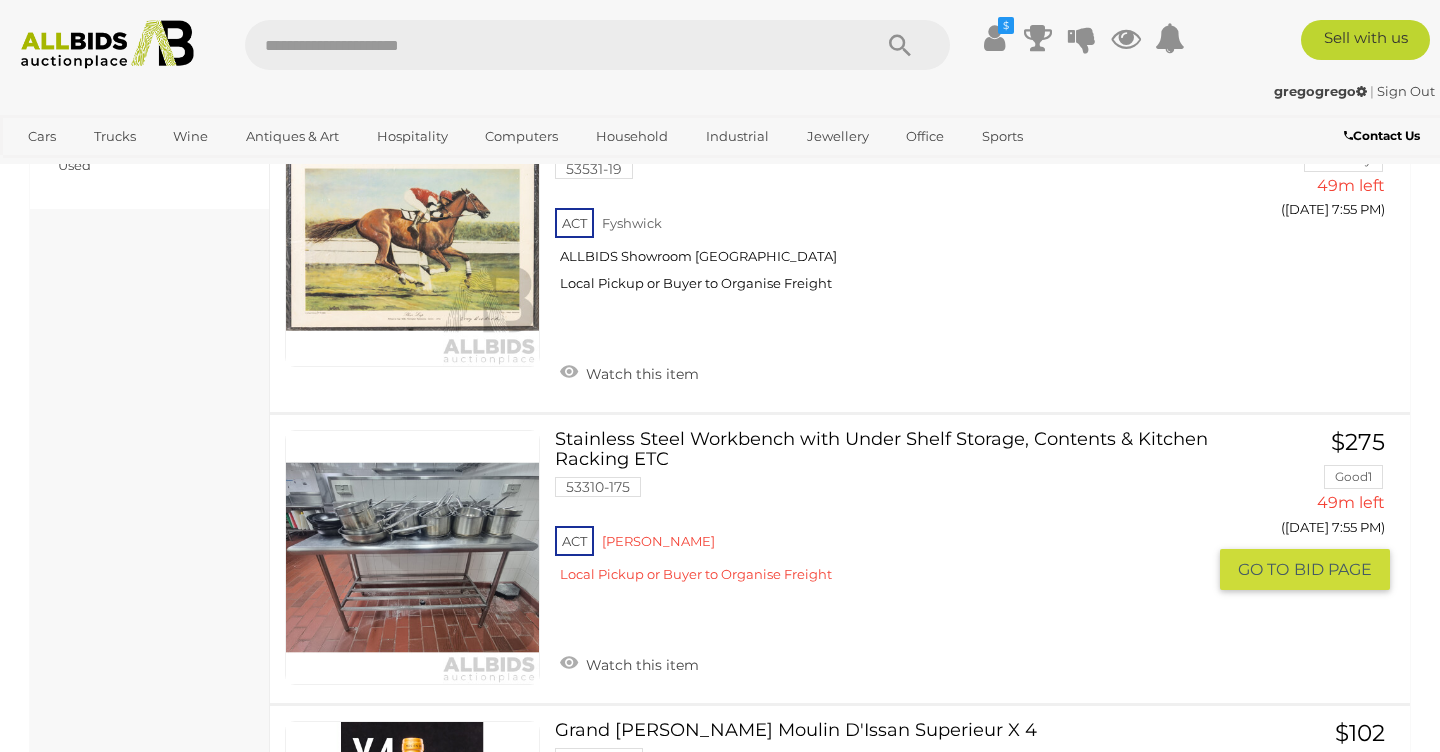 click at bounding box center (412, 557) 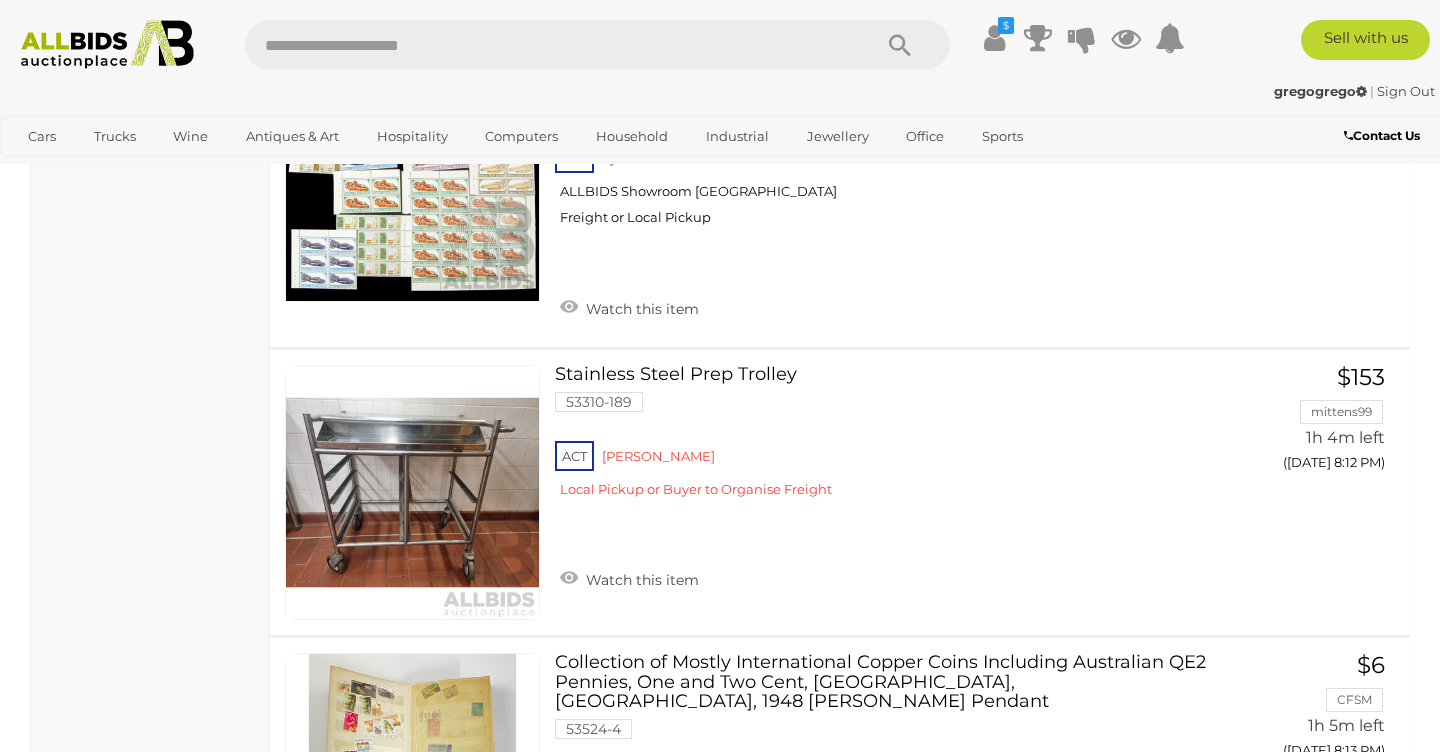 scroll, scrollTop: 13078, scrollLeft: 0, axis: vertical 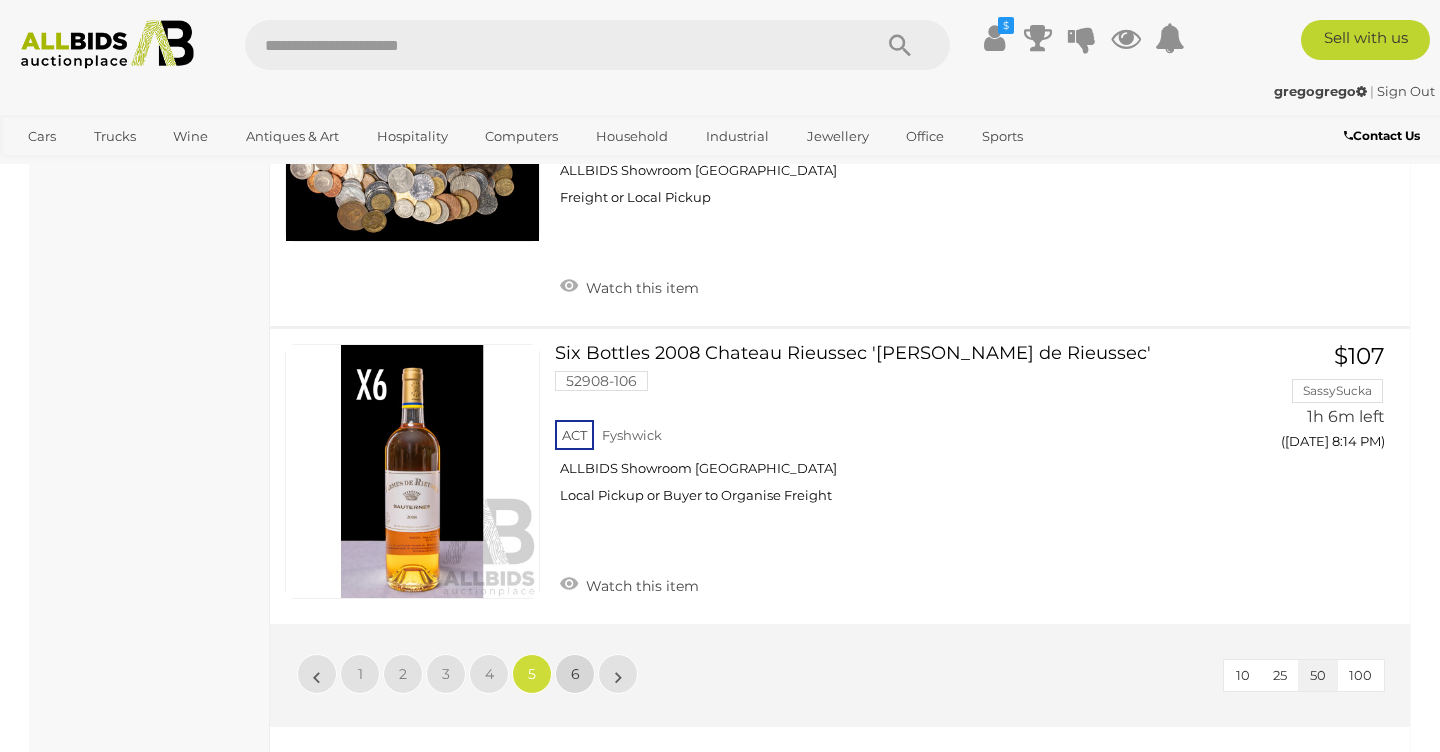 click on "6" at bounding box center [575, 674] 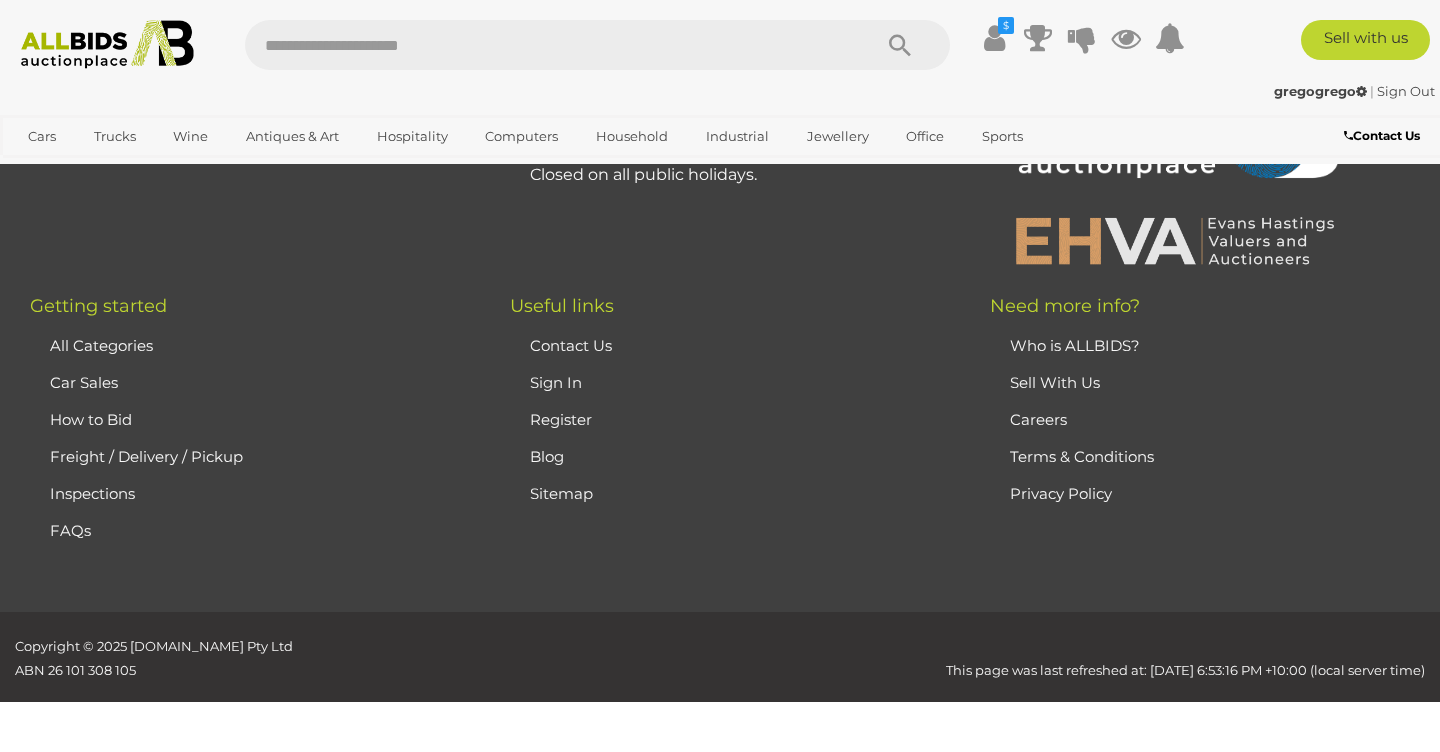 scroll, scrollTop: 102, scrollLeft: 0, axis: vertical 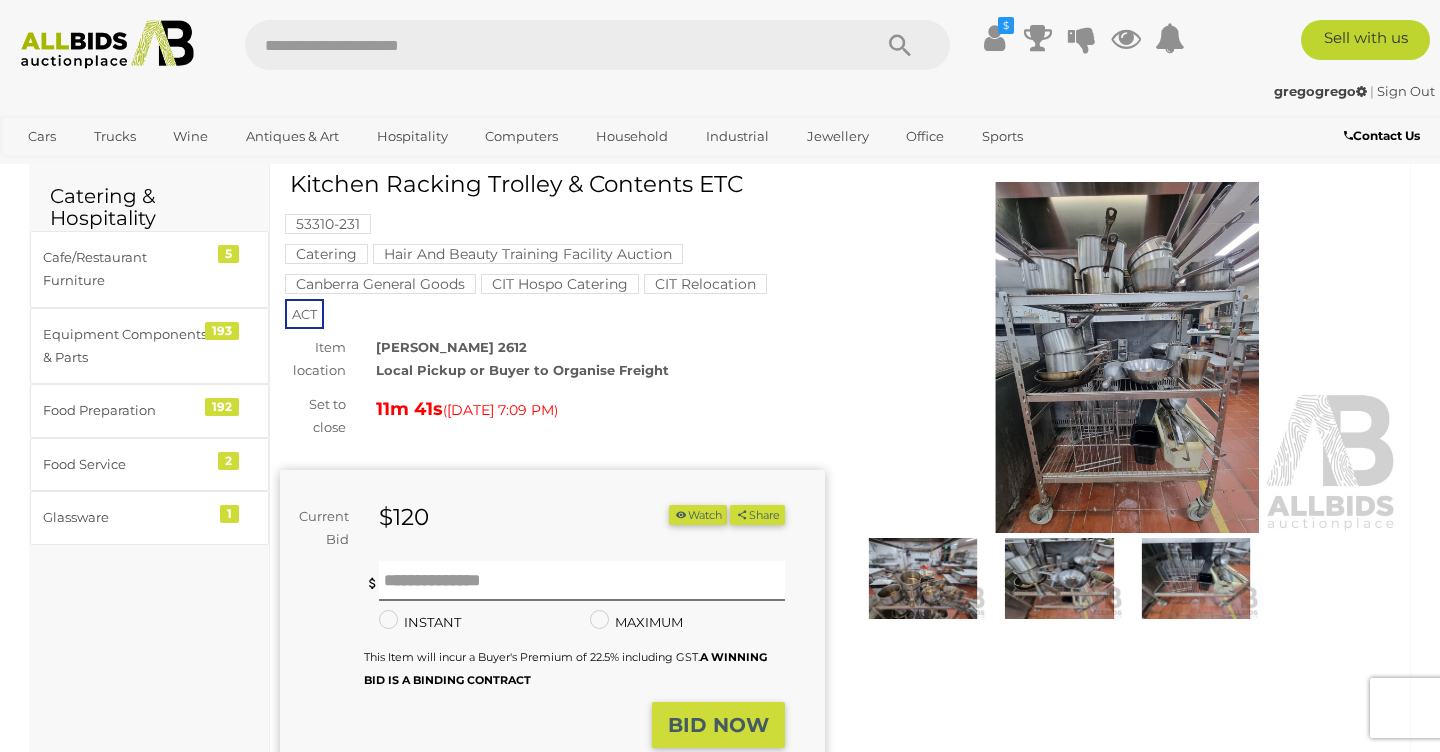 click at bounding box center [1127, 357] 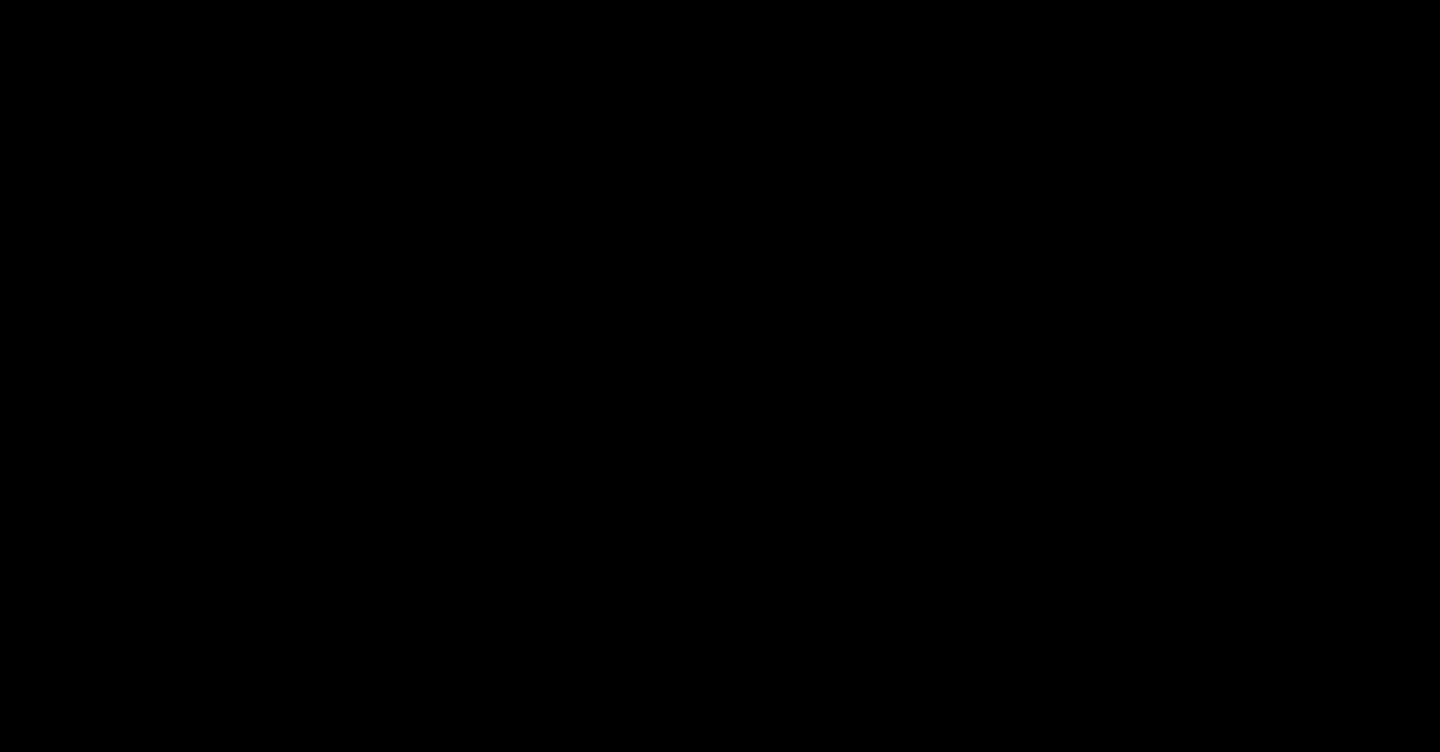 click at bounding box center [720, 321] 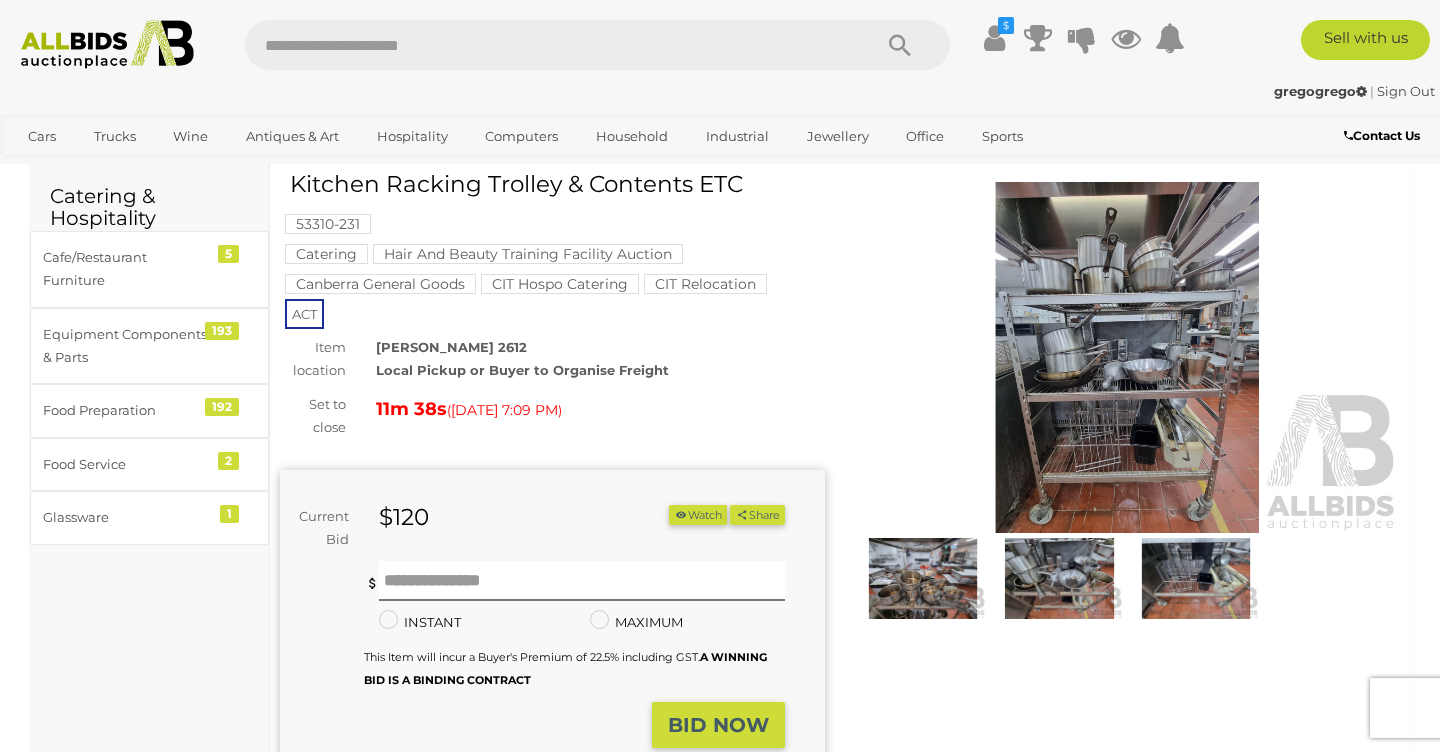 click at bounding box center (1127, 357) 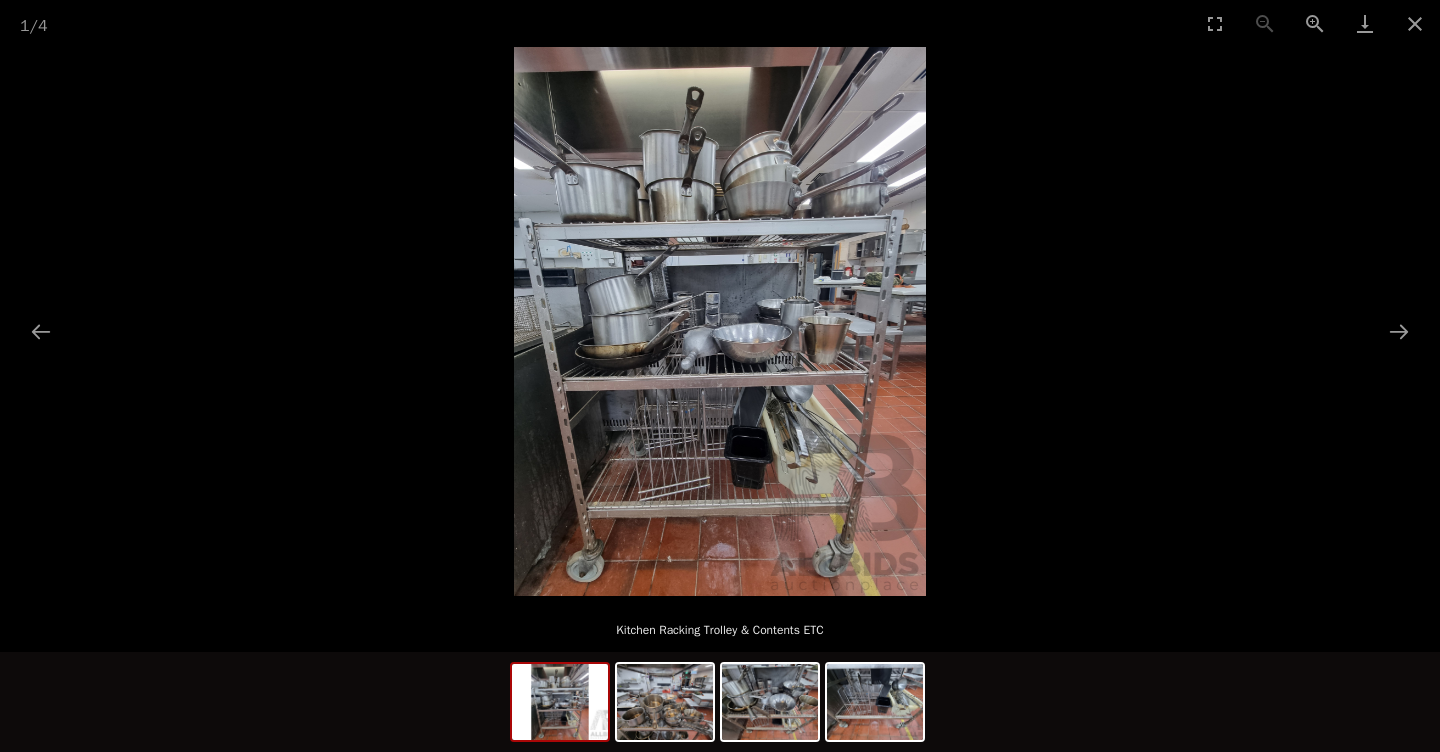 scroll, scrollTop: 0, scrollLeft: 0, axis: both 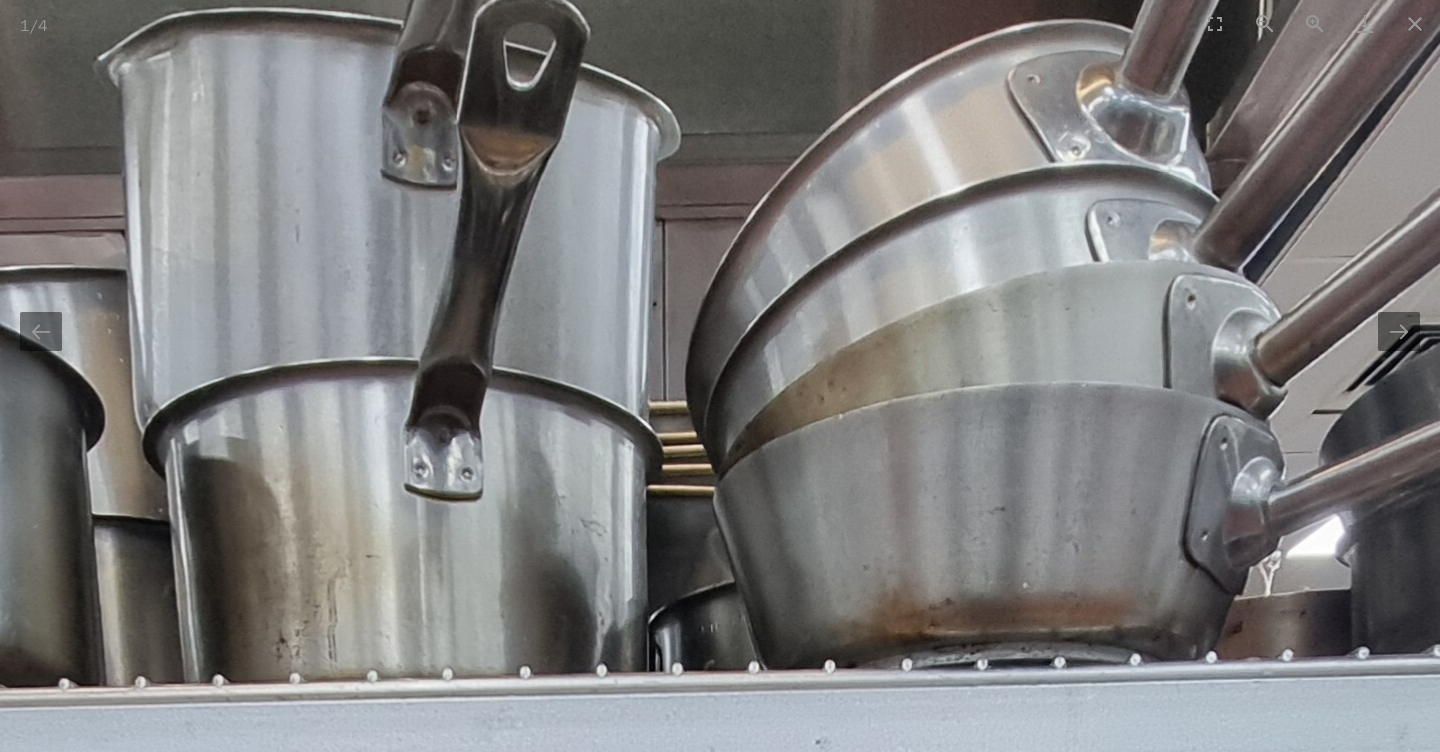 drag, startPoint x: 617, startPoint y: 239, endPoint x: 1036, endPoint y: 258, distance: 419.43057 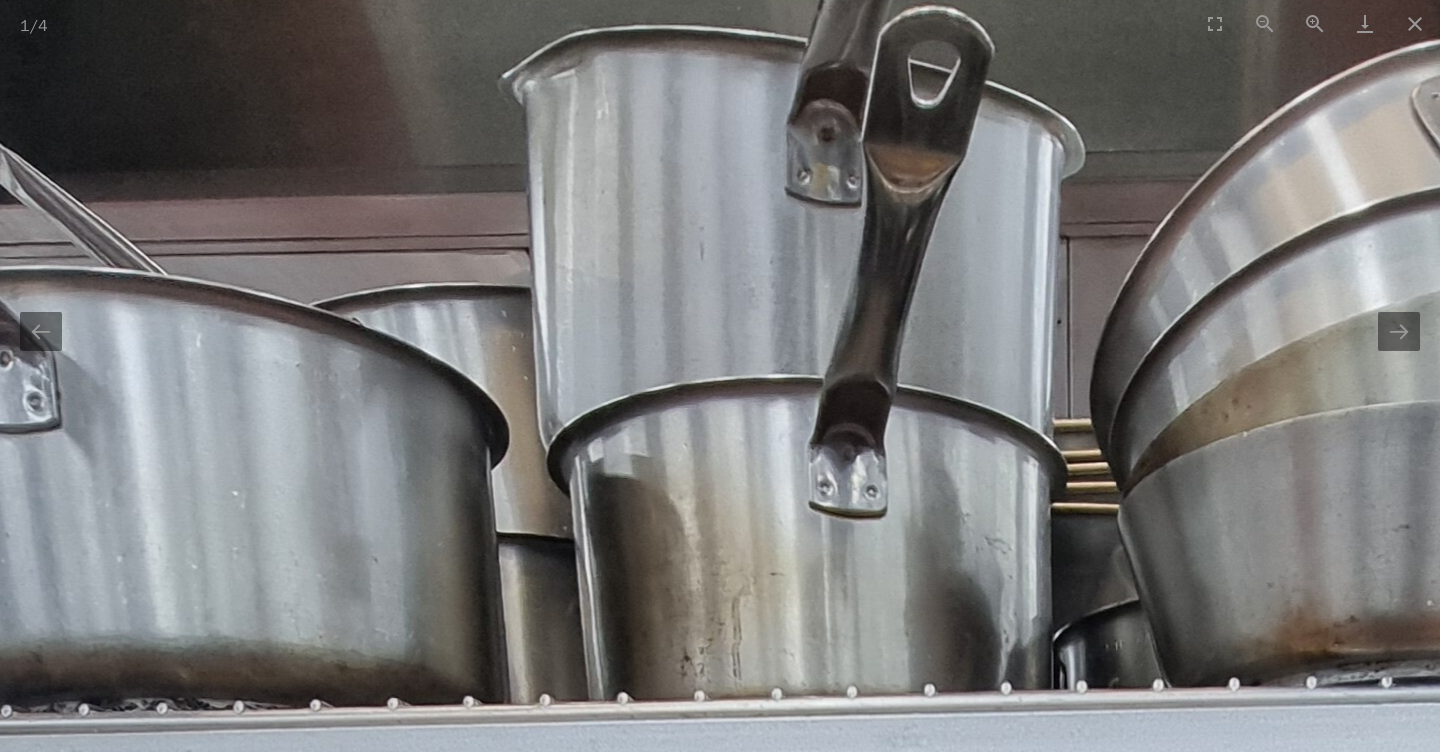 scroll, scrollTop: 0, scrollLeft: 0, axis: both 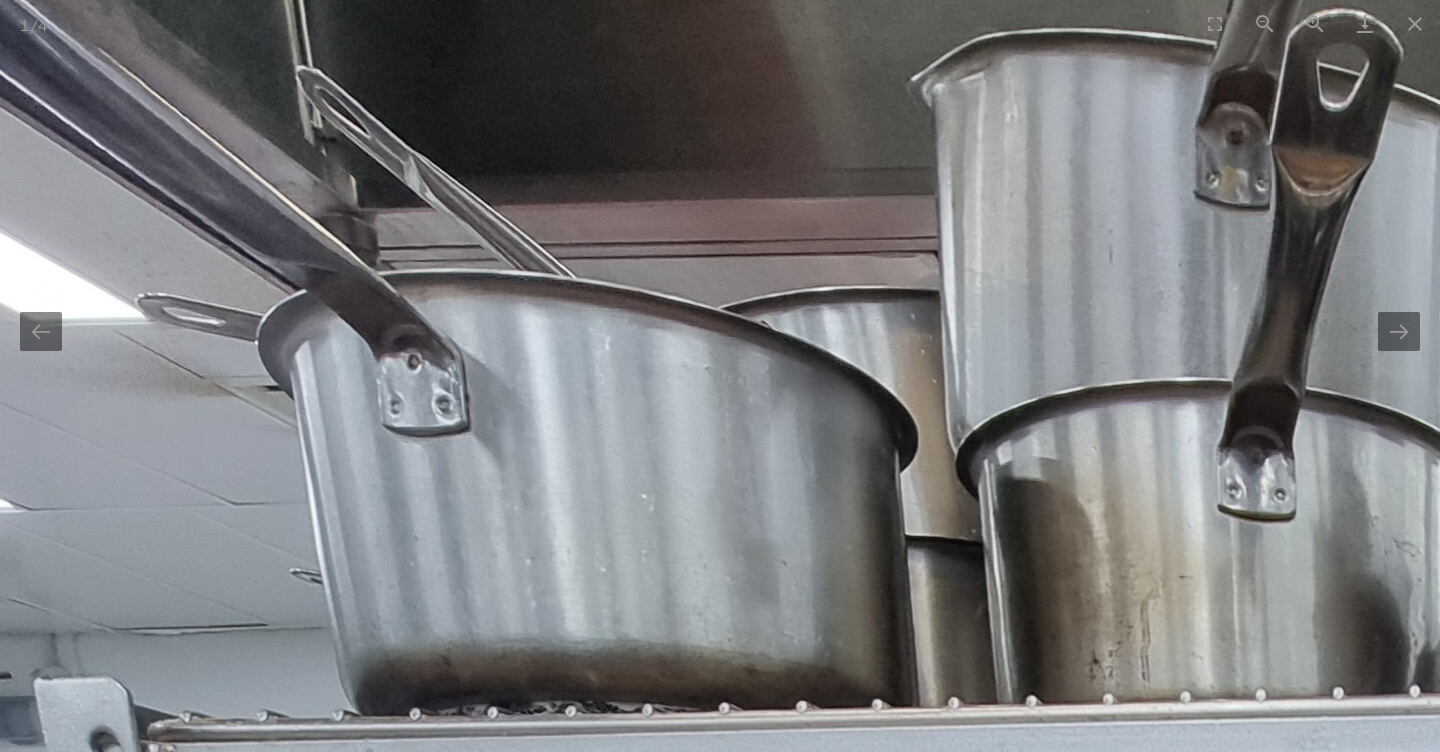 drag, startPoint x: 699, startPoint y: 317, endPoint x: 1110, endPoint y: 321, distance: 411.01947 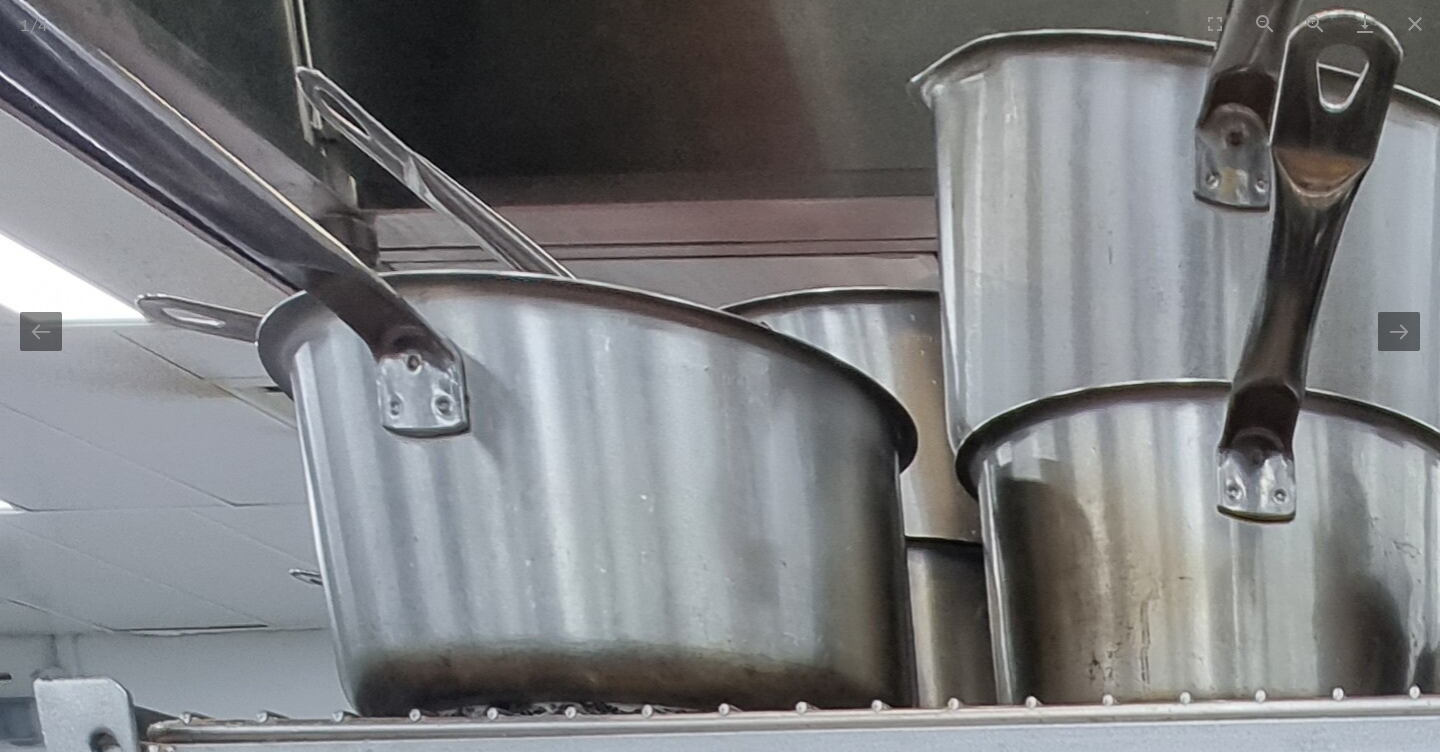 scroll, scrollTop: 0, scrollLeft: 0, axis: both 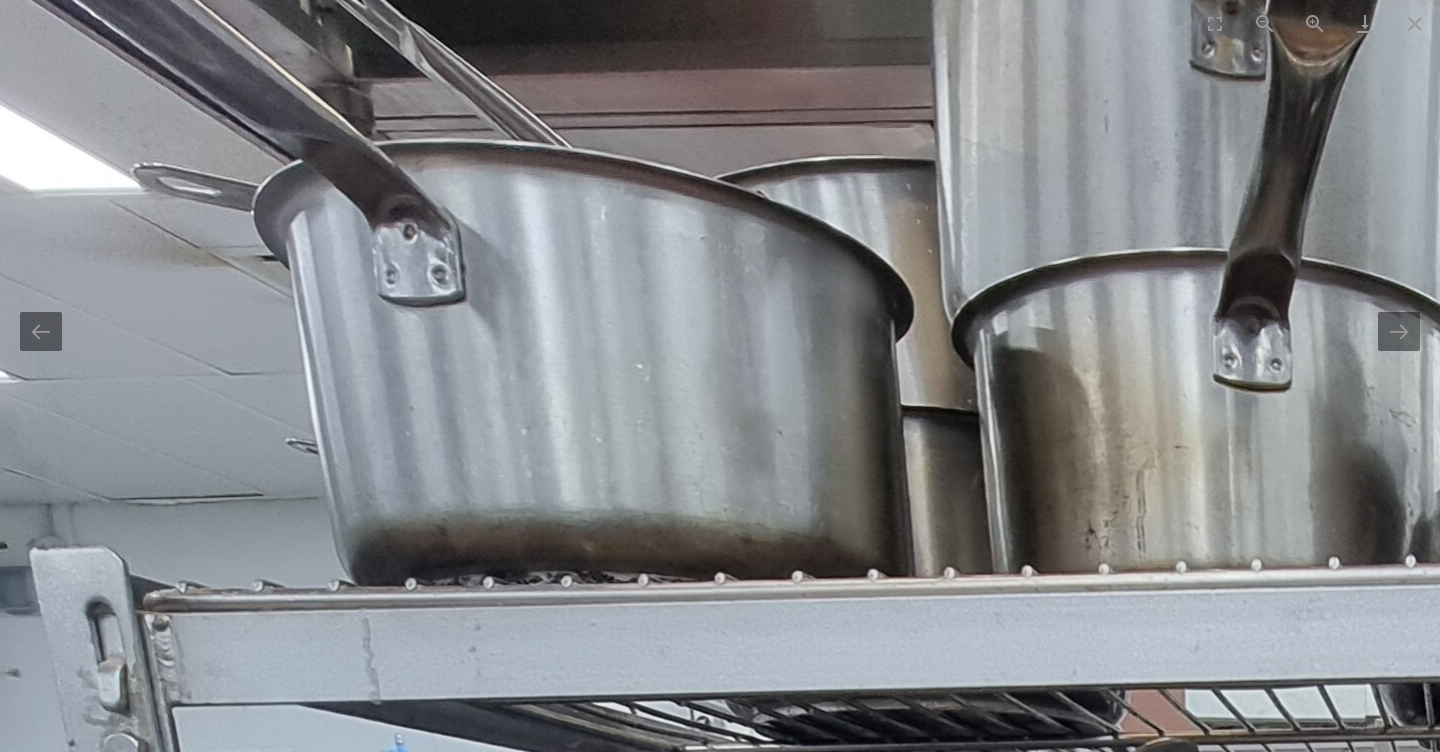 drag, startPoint x: 822, startPoint y: 486, endPoint x: 774, endPoint y: -3, distance: 491.3502 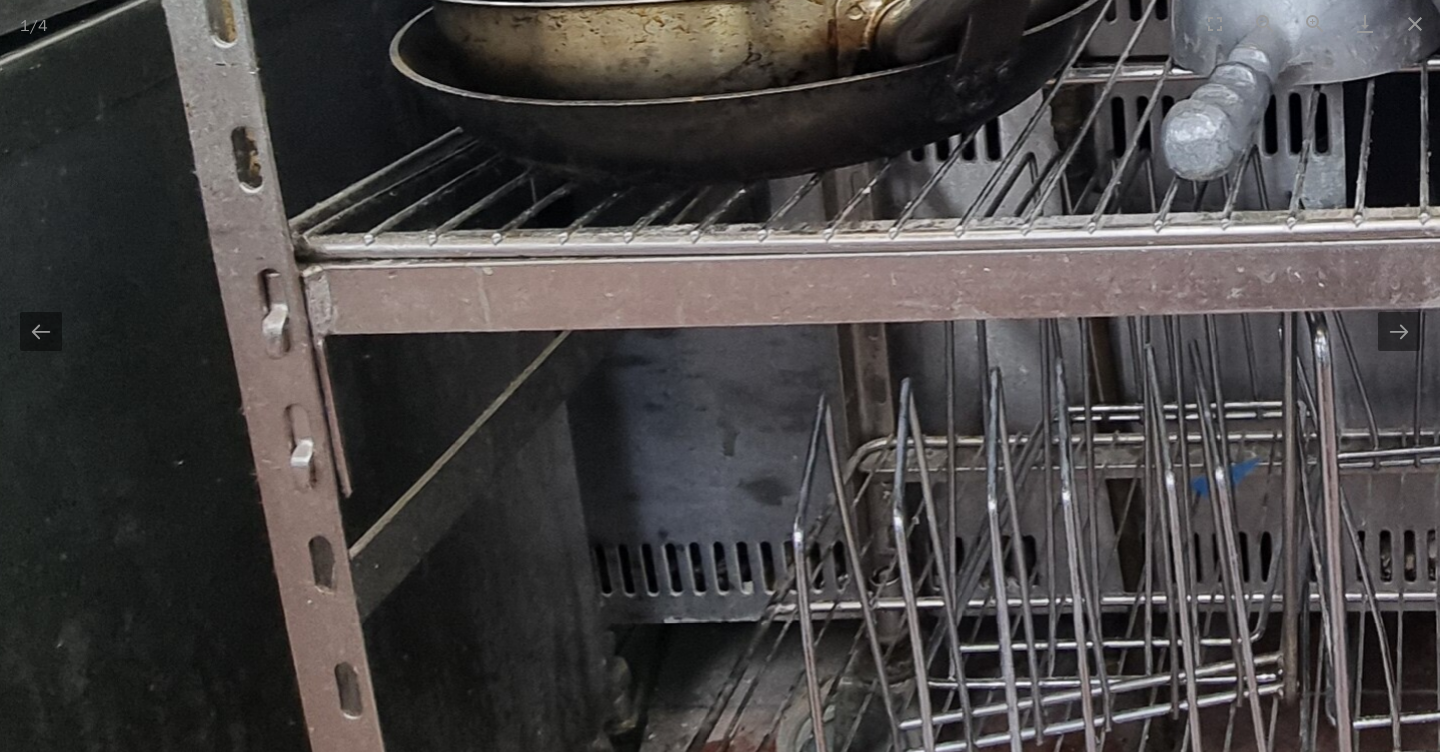 scroll, scrollTop: 0, scrollLeft: 0, axis: both 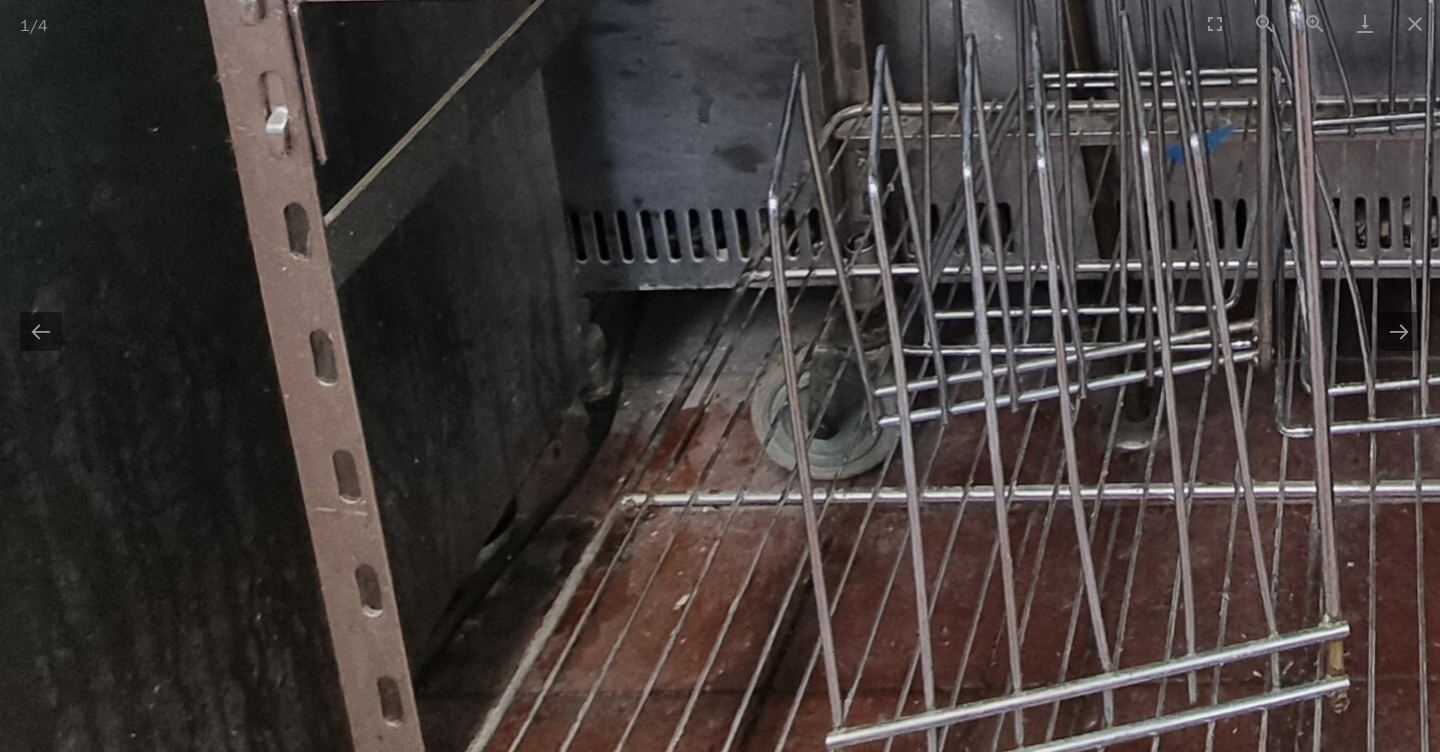 drag, startPoint x: 800, startPoint y: 285, endPoint x: 775, endPoint y: -48, distance: 333.93713 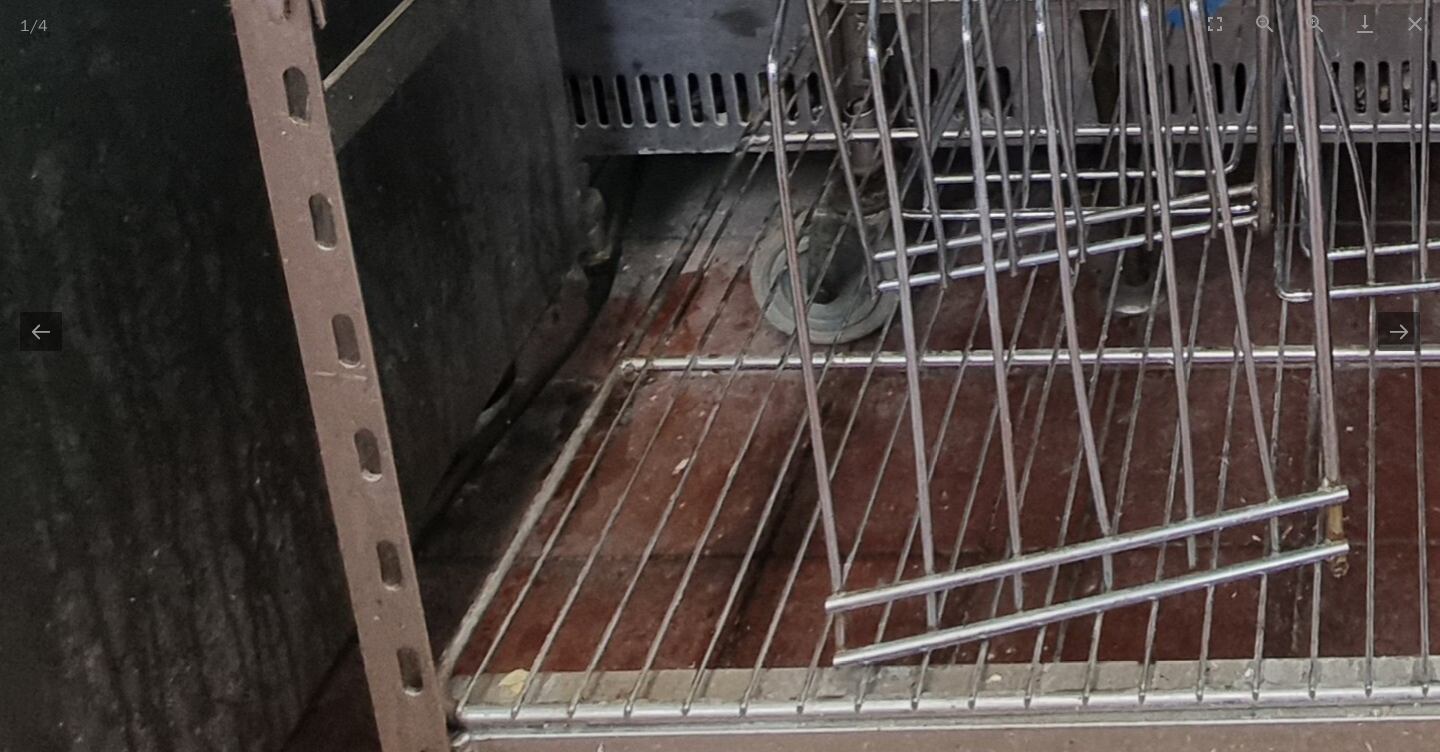 scroll, scrollTop: 497, scrollLeft: 0, axis: vertical 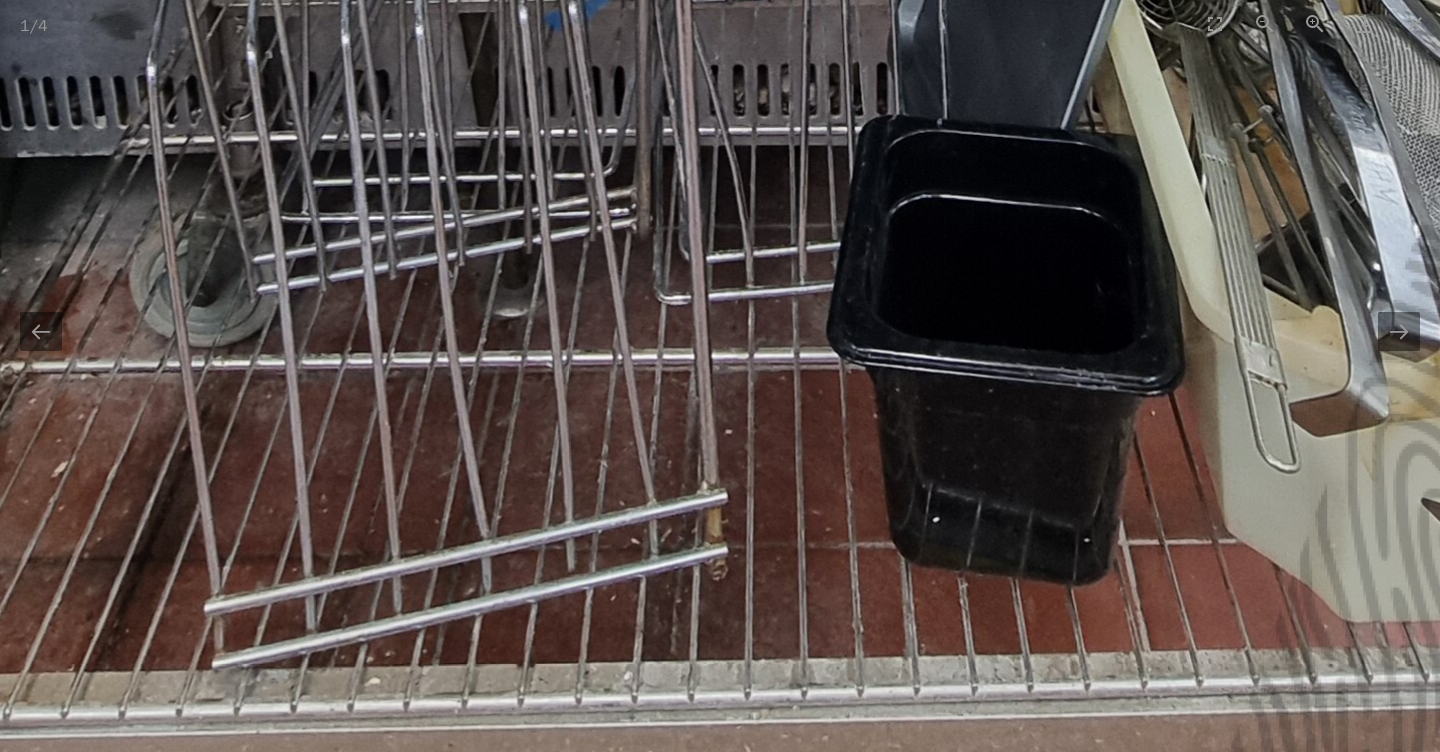 drag, startPoint x: 1127, startPoint y: 376, endPoint x: 467, endPoint y: 382, distance: 660.0273 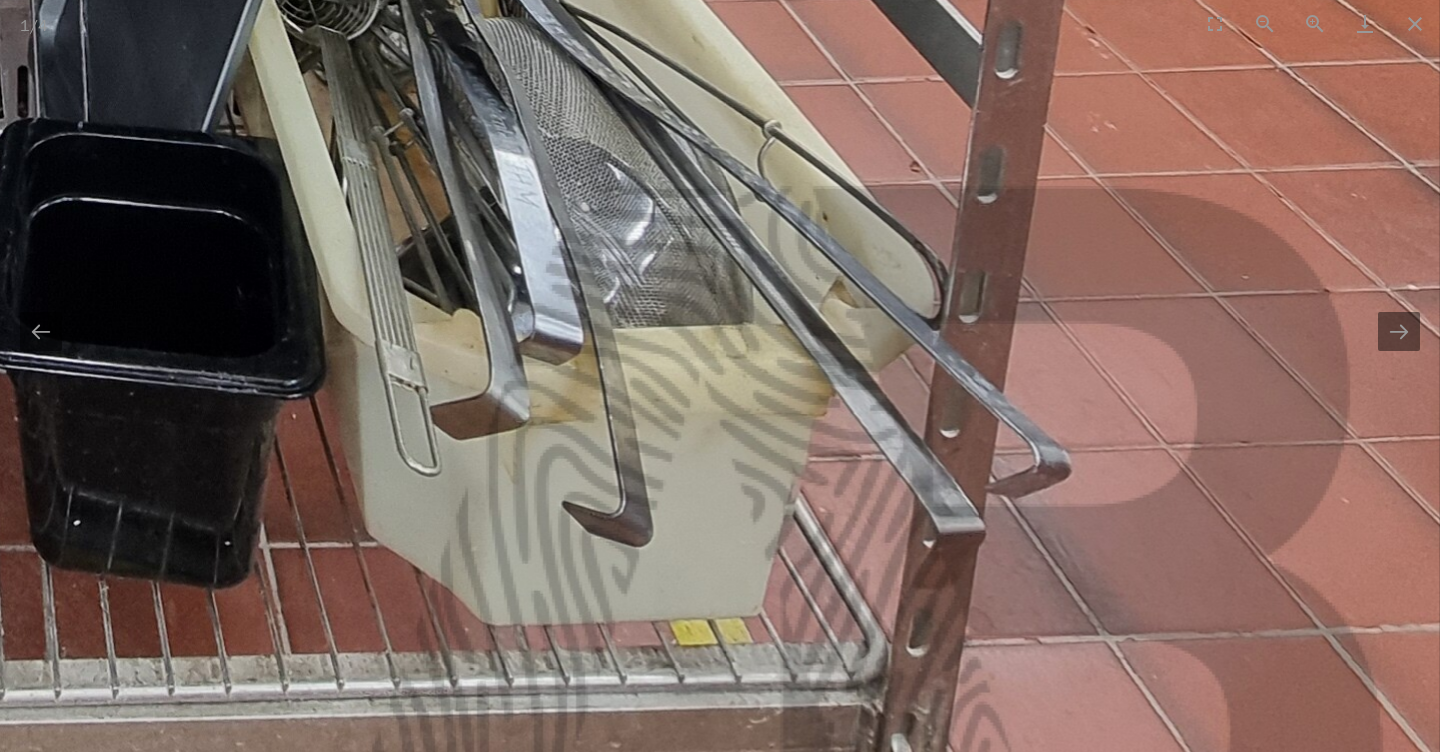 scroll, scrollTop: 0, scrollLeft: 0, axis: both 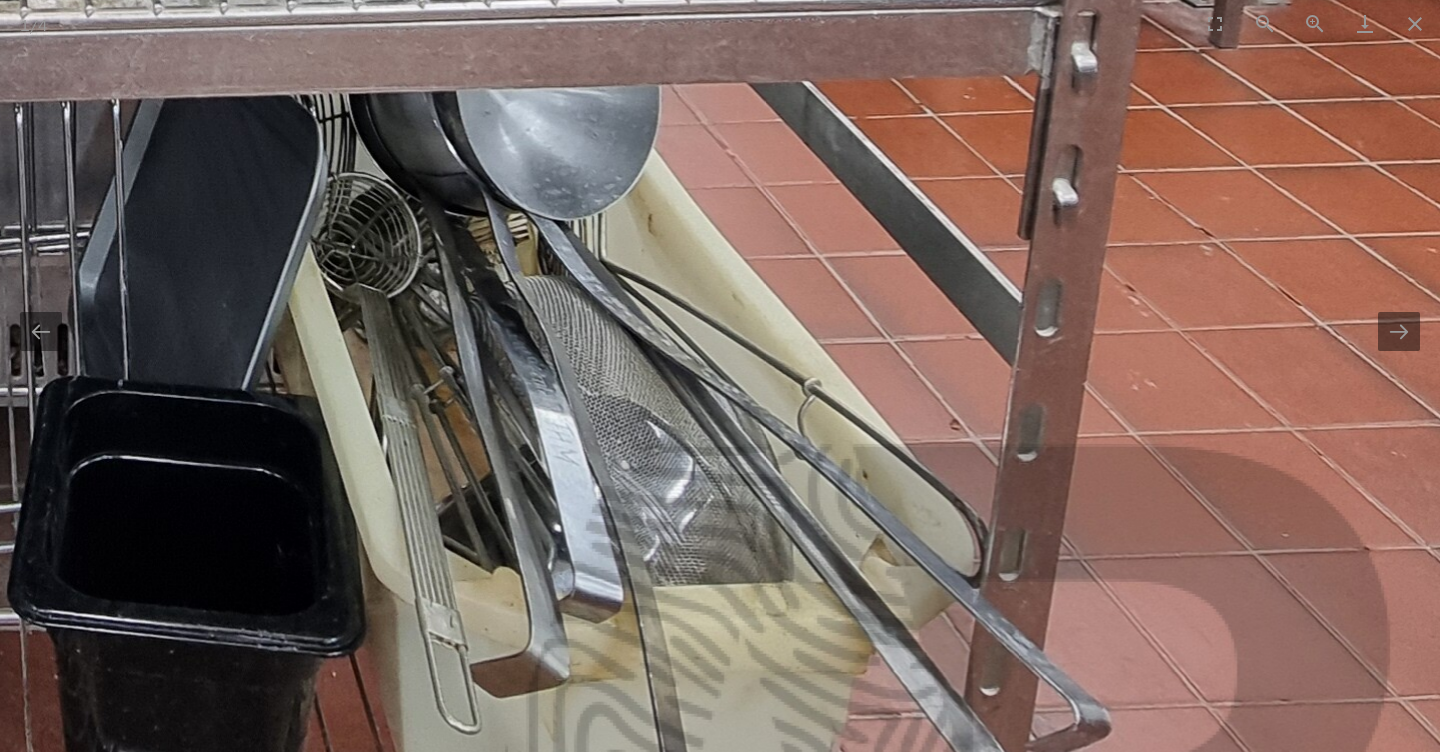 drag, startPoint x: 617, startPoint y: 359, endPoint x: 657, endPoint y: 615, distance: 259.10617 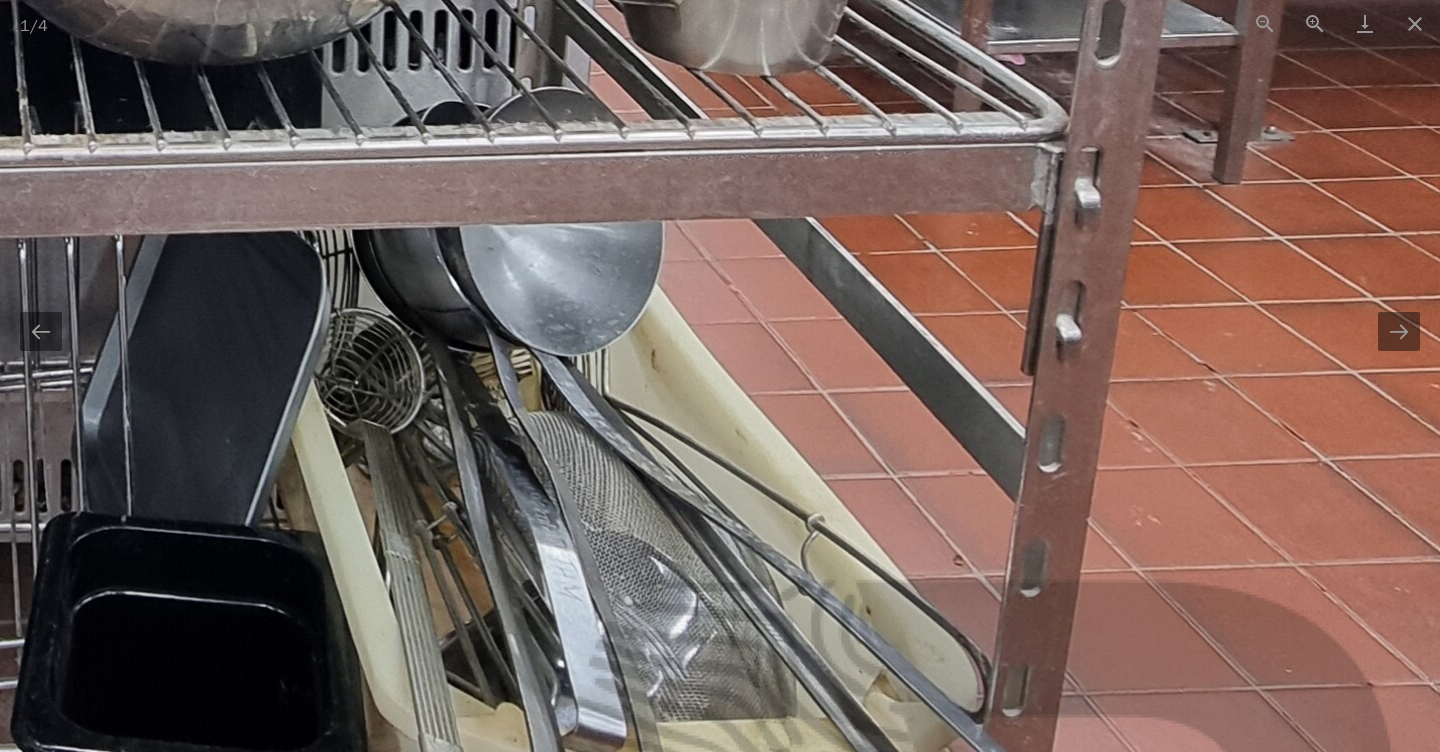 scroll, scrollTop: 0, scrollLeft: 0, axis: both 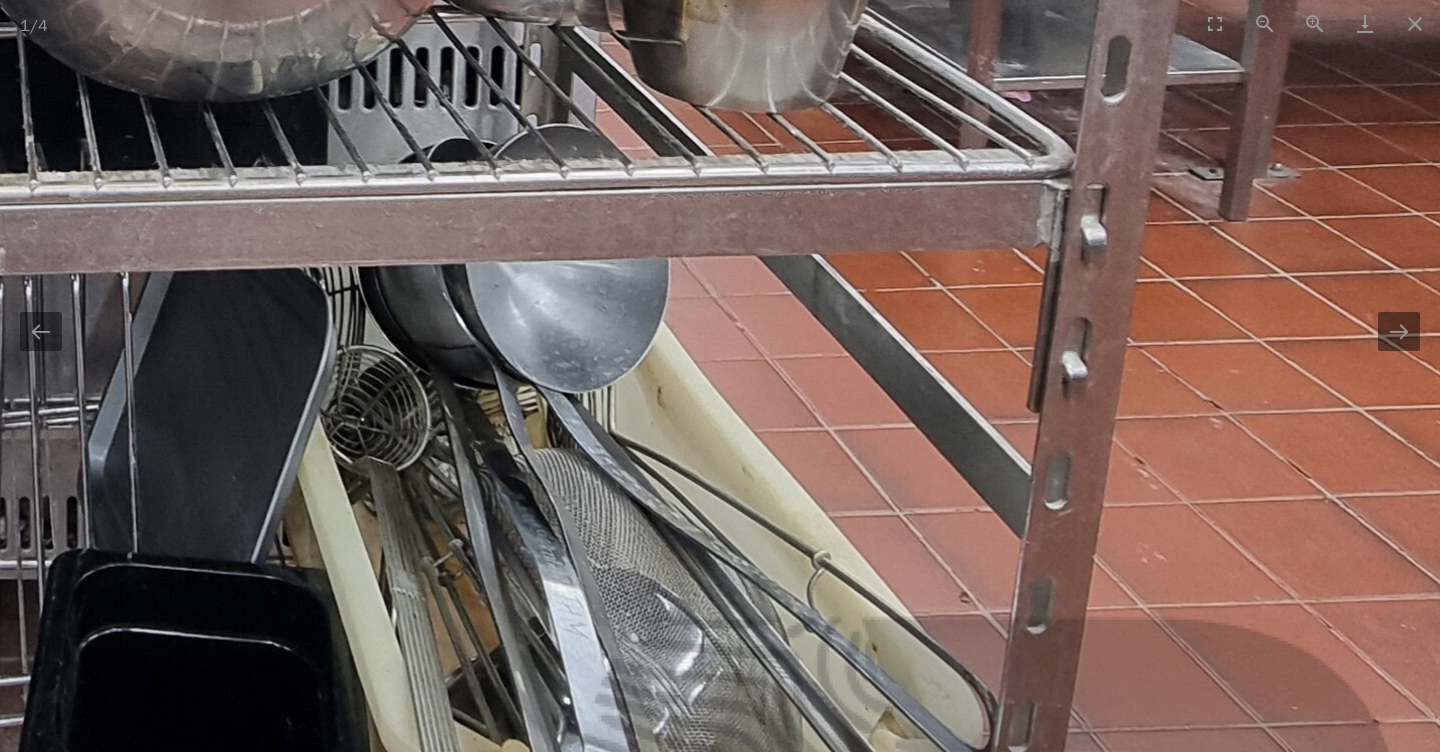 drag, startPoint x: 705, startPoint y: 523, endPoint x: 718, endPoint y: 581, distance: 59.439045 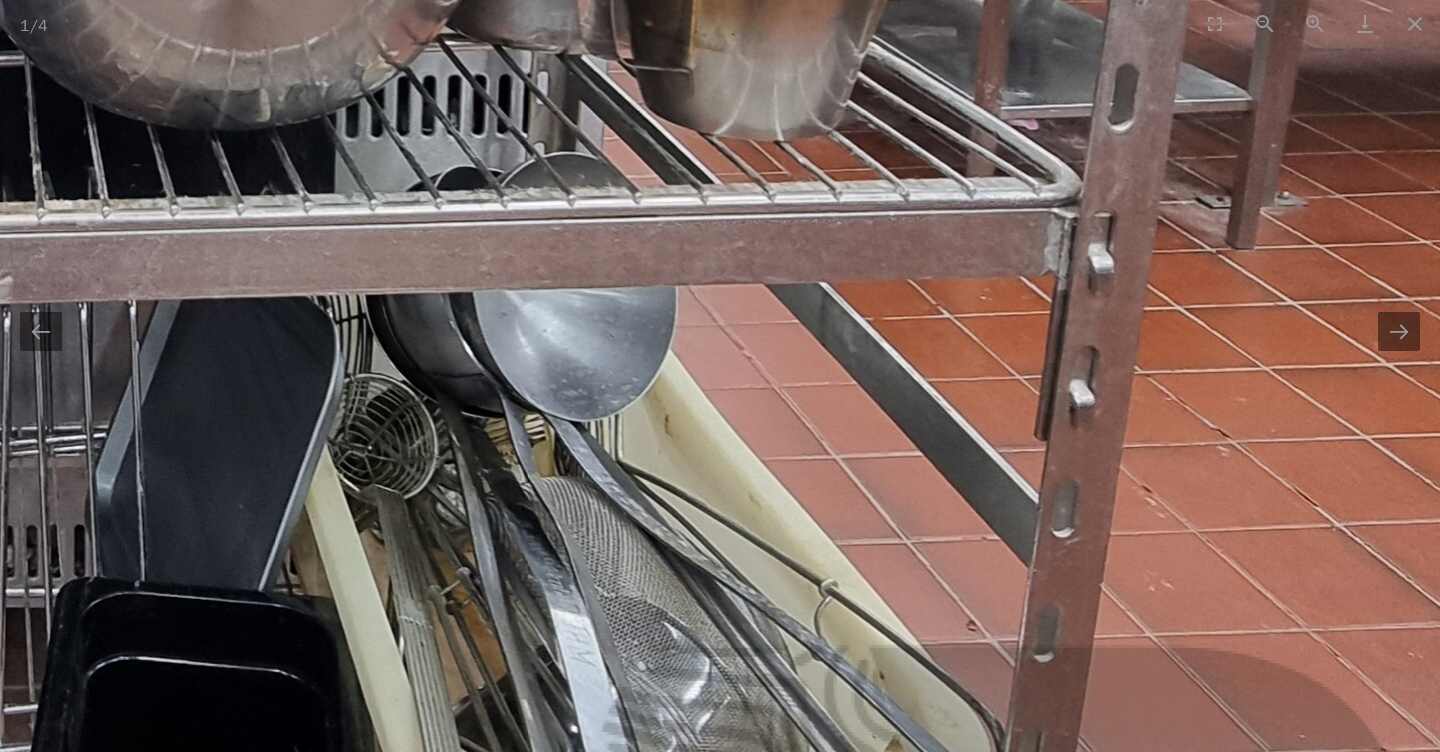 scroll, scrollTop: 0, scrollLeft: 0, axis: both 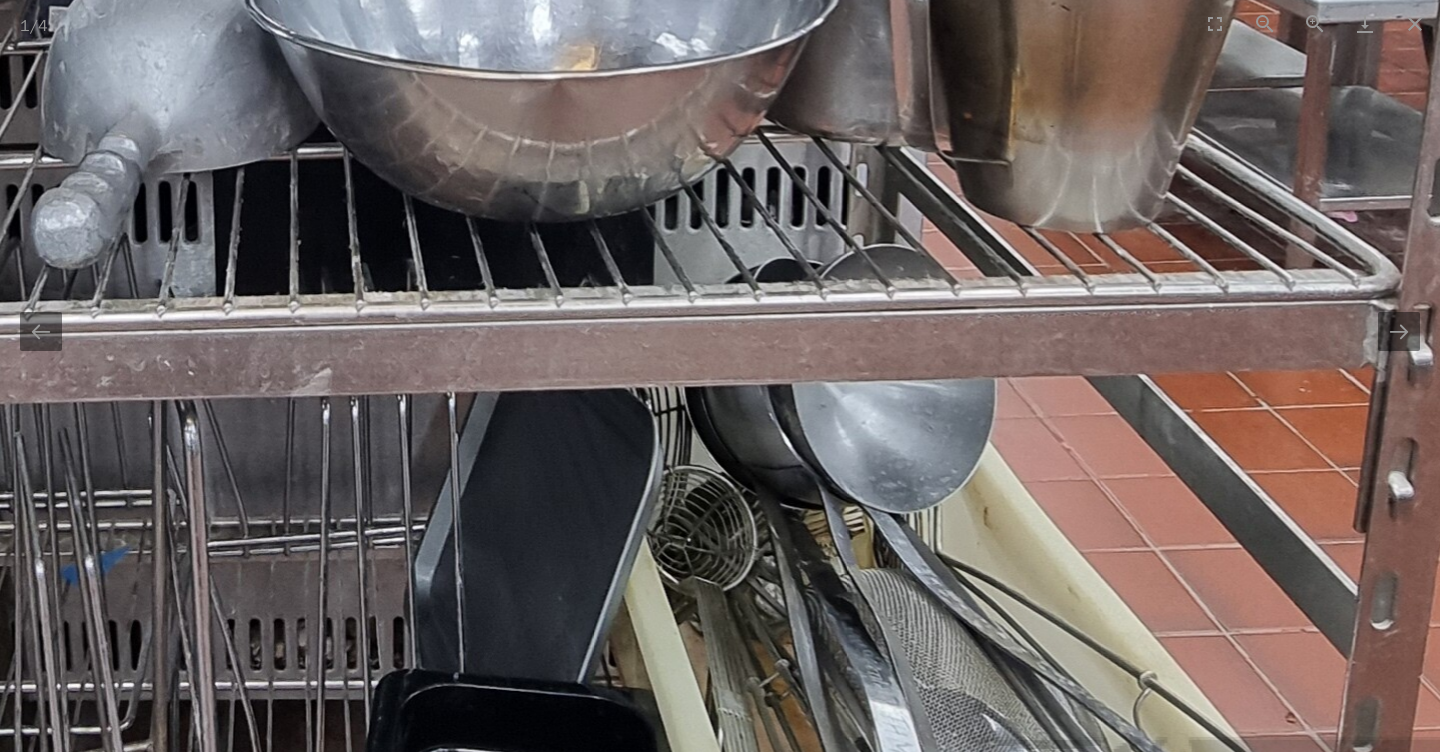 drag, startPoint x: 603, startPoint y: 595, endPoint x: 901, endPoint y: 783, distance: 352.34644 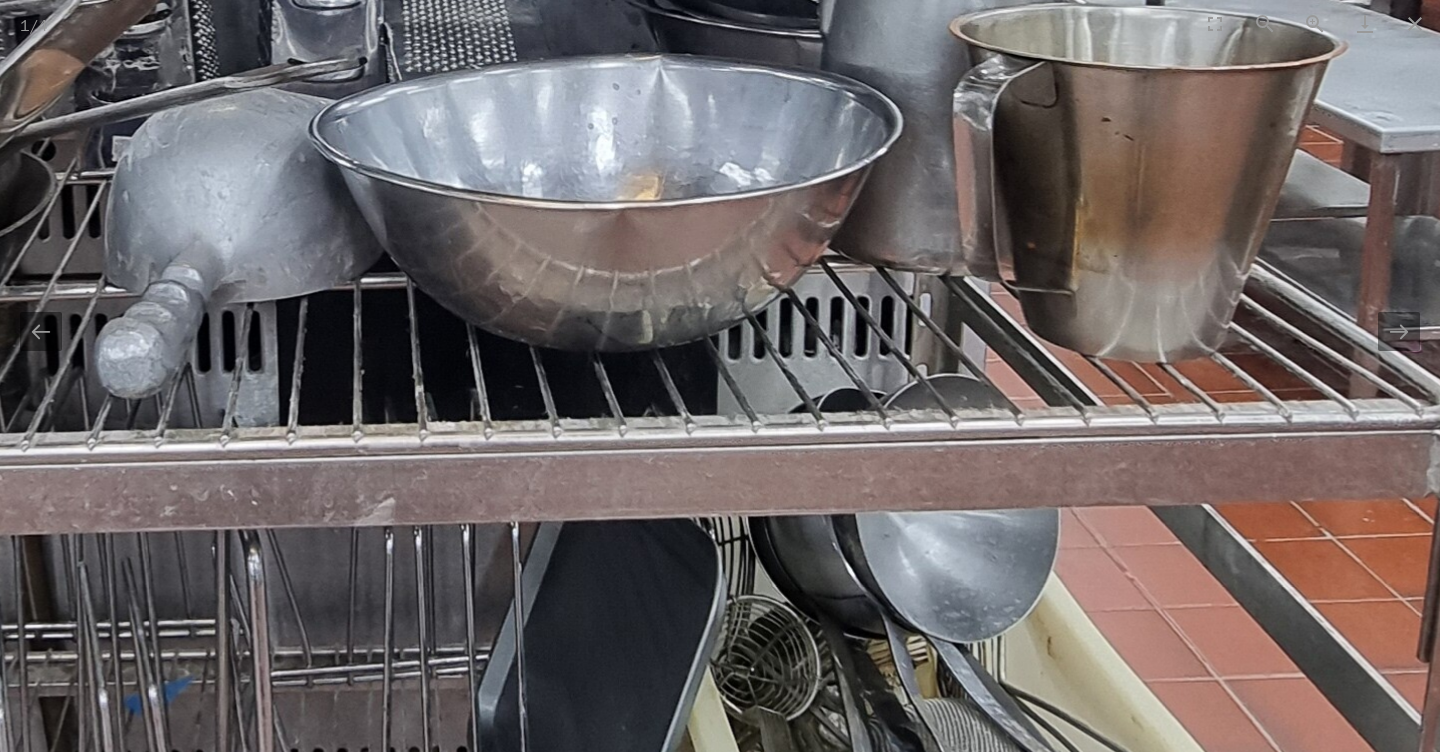 scroll, scrollTop: 0, scrollLeft: 0, axis: both 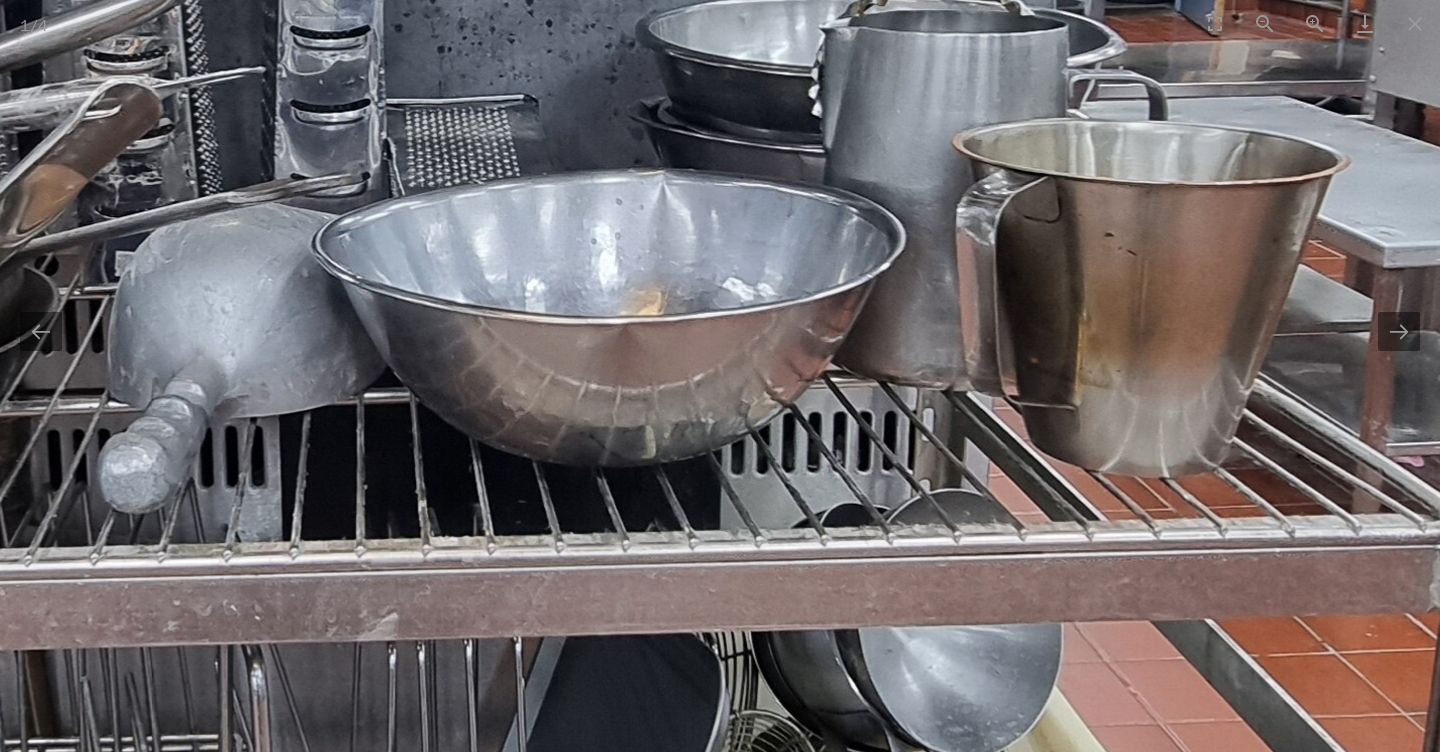 drag, startPoint x: 888, startPoint y: 608, endPoint x: 891, endPoint y: 778, distance: 170.02647 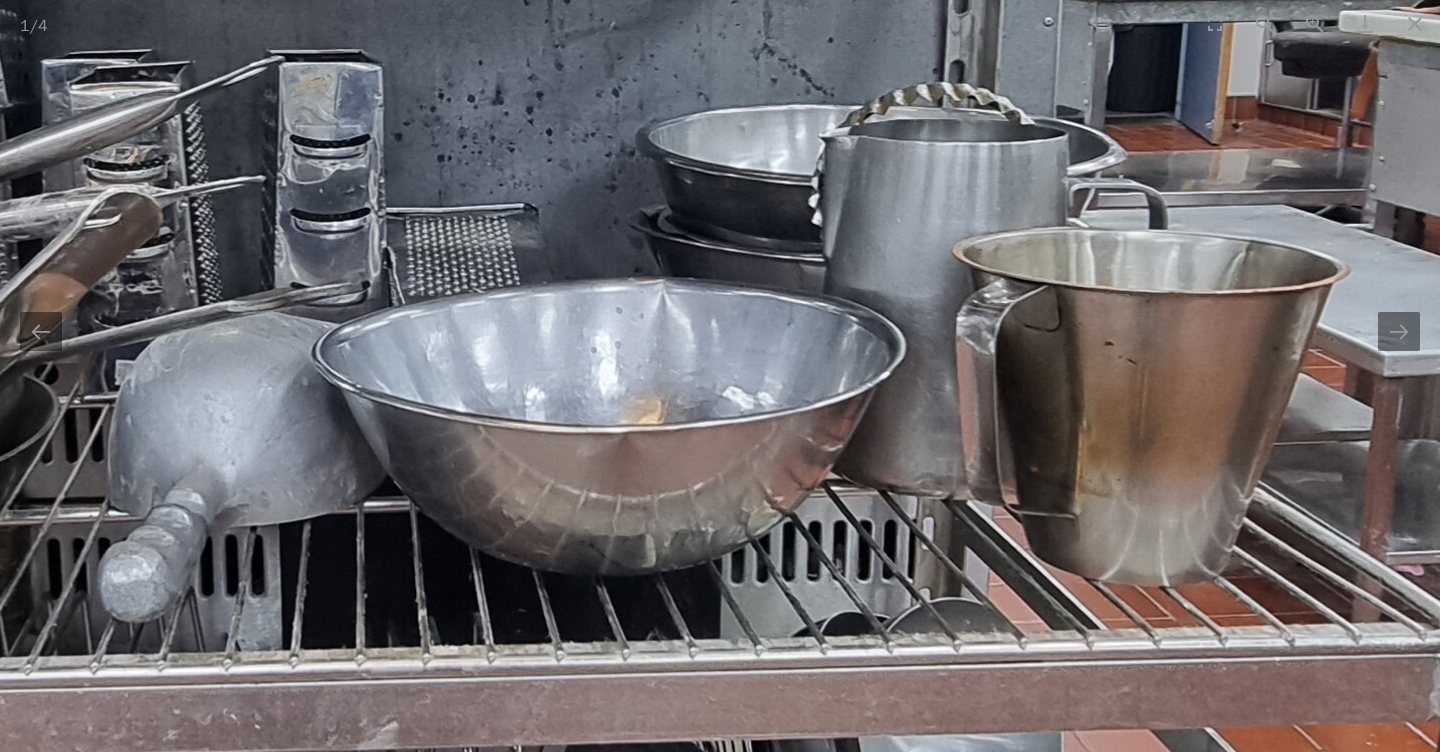 scroll, scrollTop: 0, scrollLeft: 0, axis: both 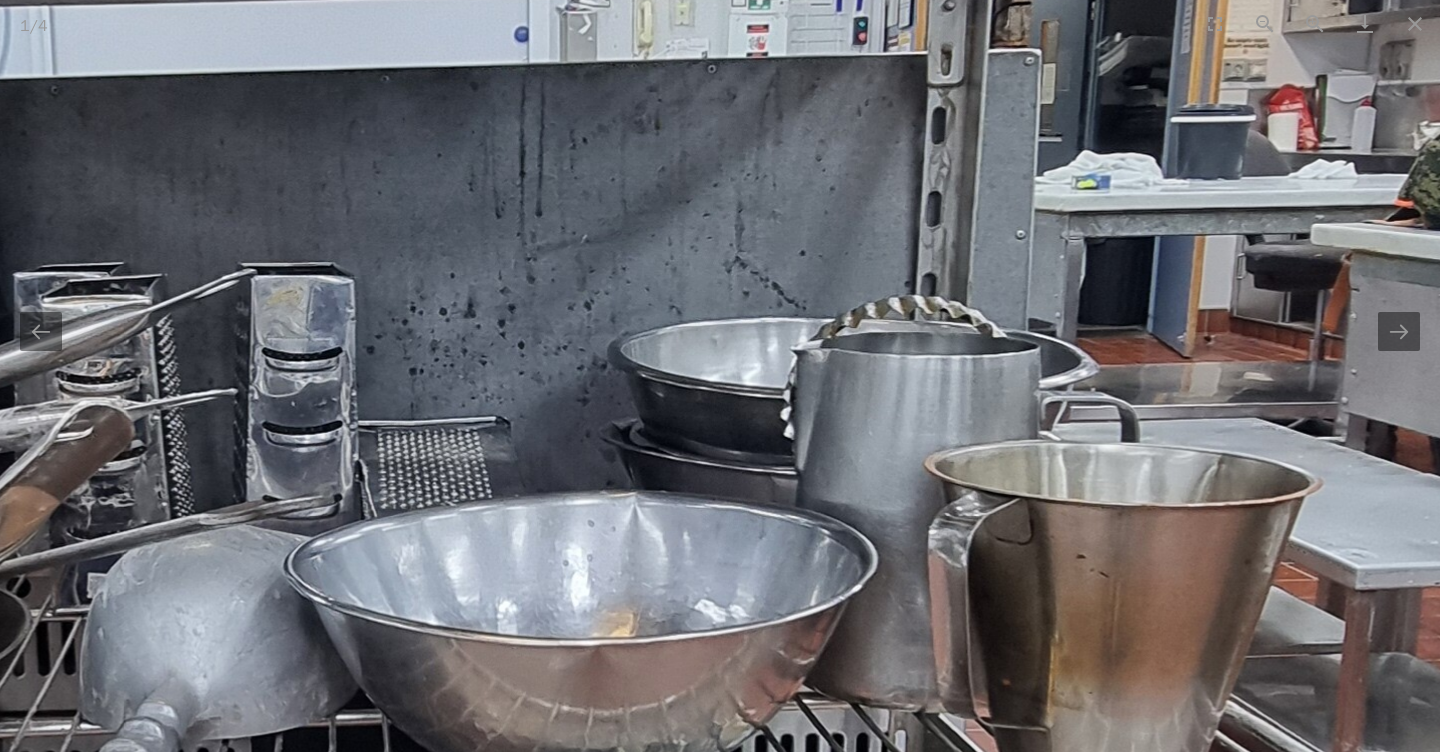 drag, startPoint x: 856, startPoint y: 523, endPoint x: 827, endPoint y: 740, distance: 218.92921 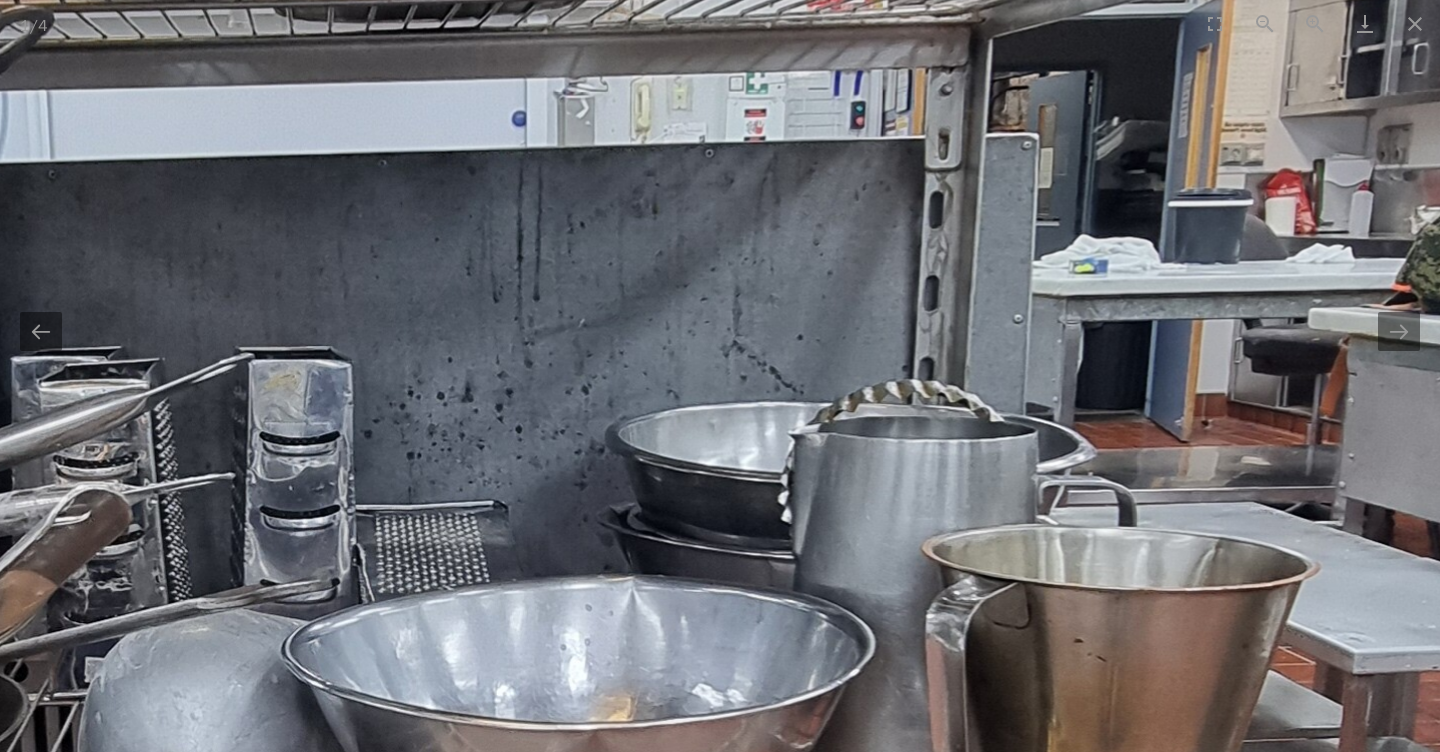 scroll, scrollTop: 0, scrollLeft: 0, axis: both 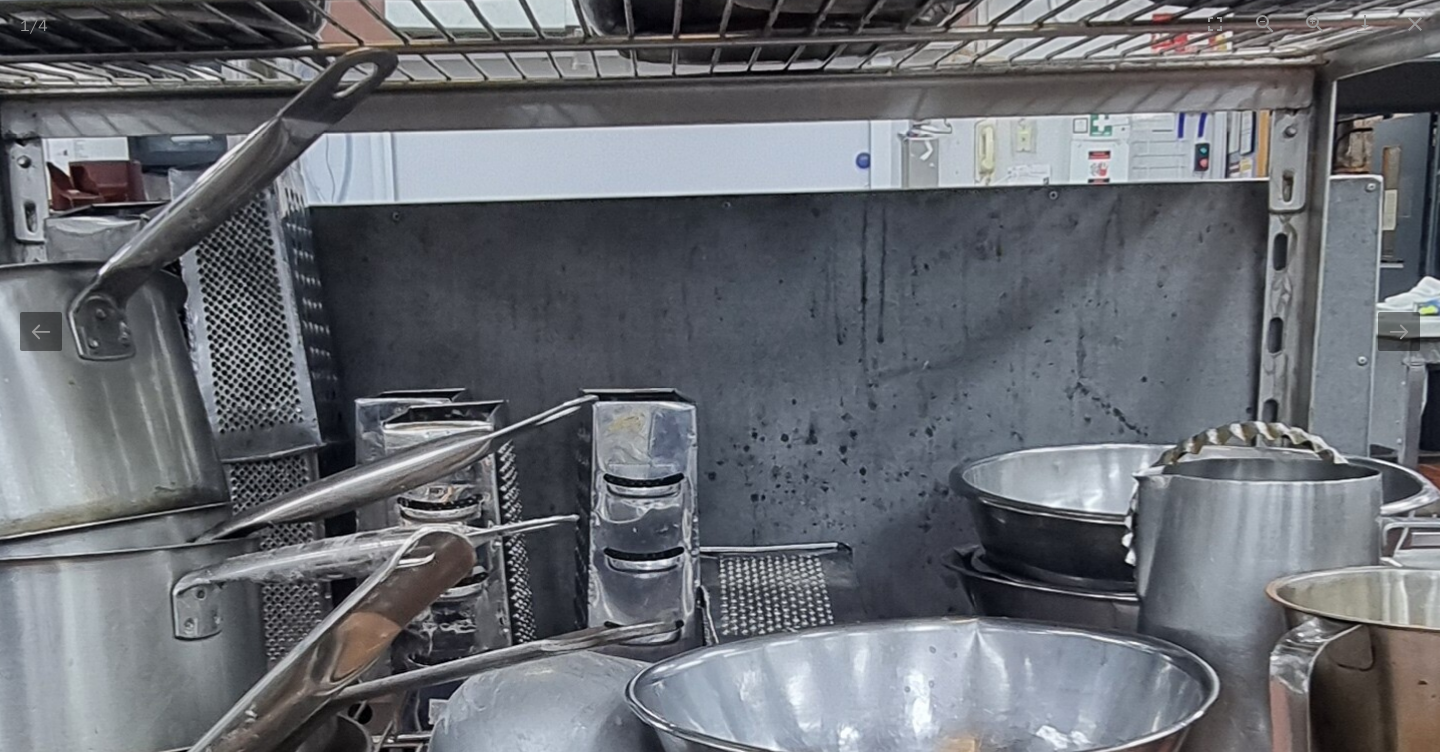 drag, startPoint x: 755, startPoint y: 565, endPoint x: 1099, endPoint y: 607, distance: 346.55447 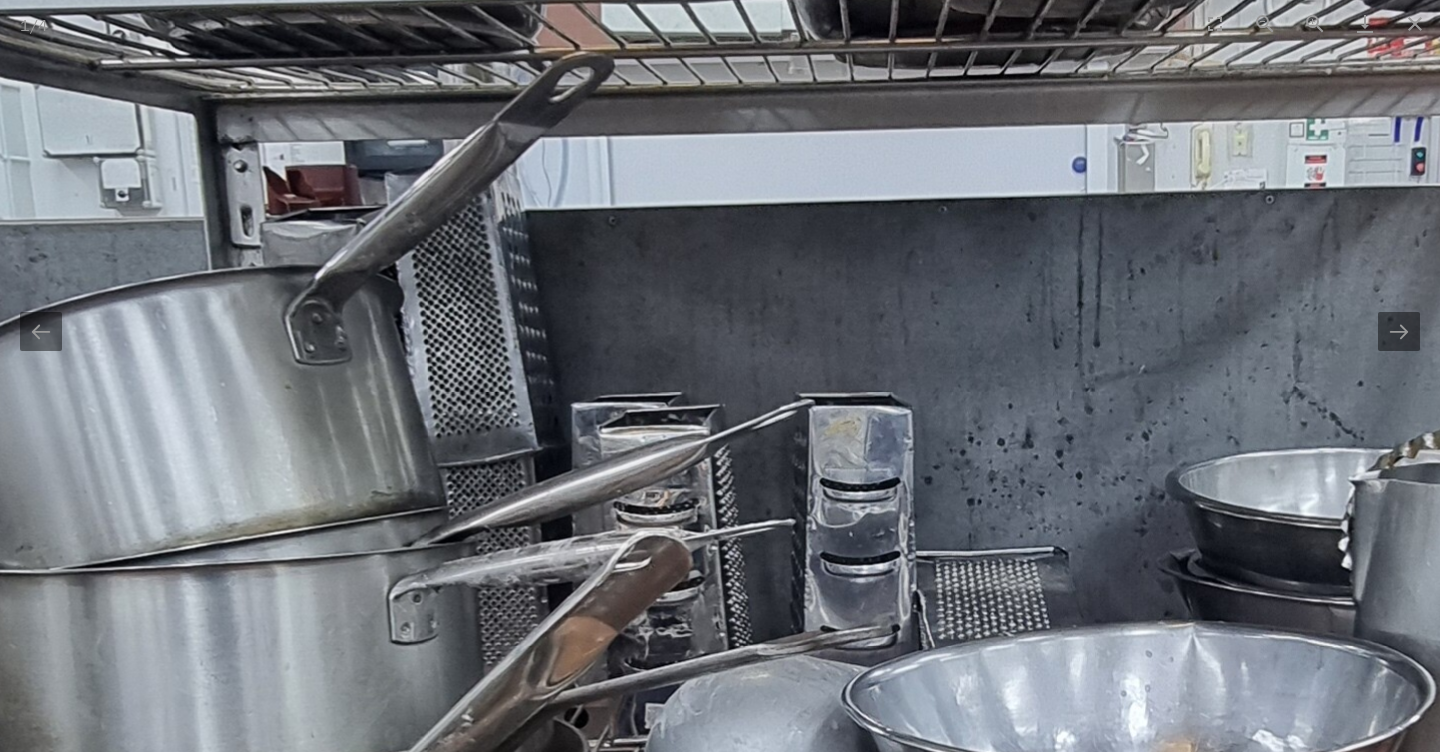scroll, scrollTop: 0, scrollLeft: 0, axis: both 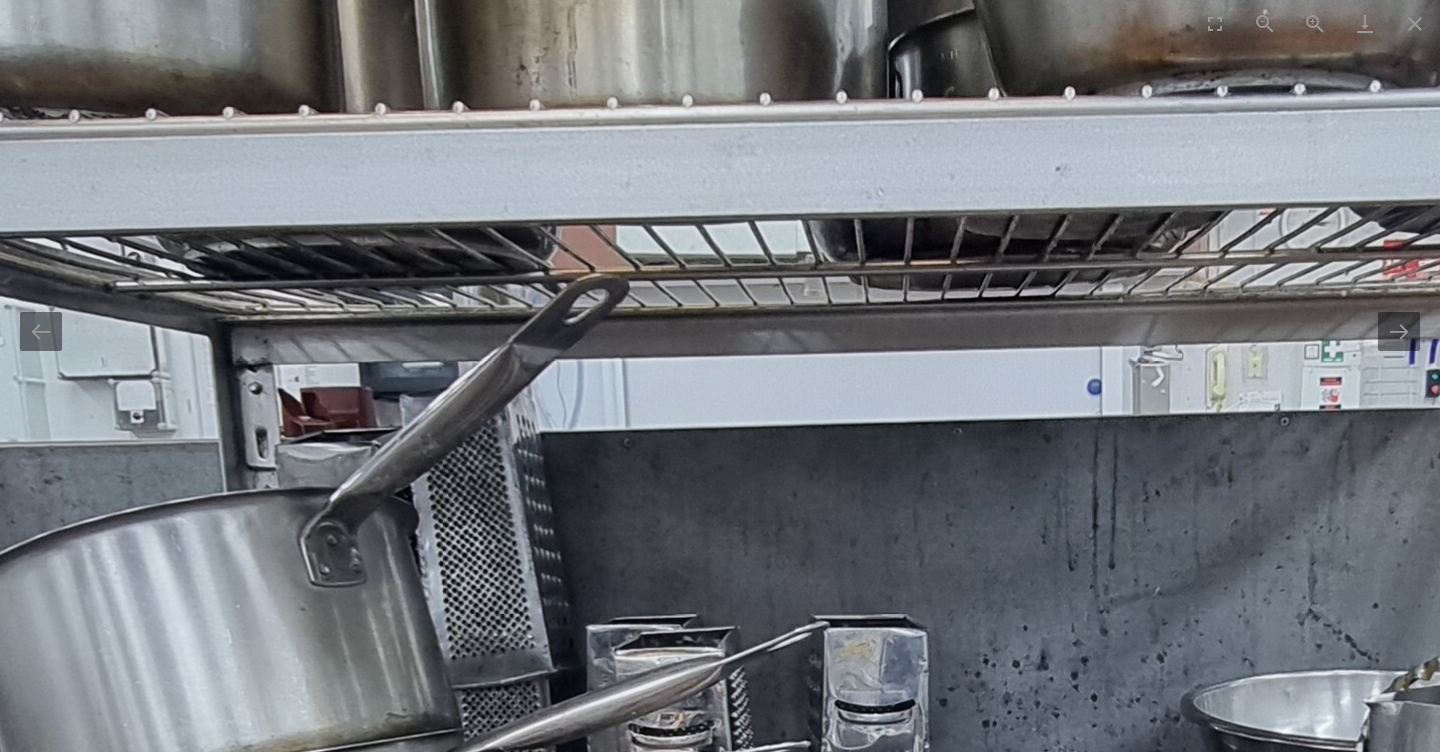 drag, startPoint x: 918, startPoint y: 342, endPoint x: 930, endPoint y: 566, distance: 224.3212 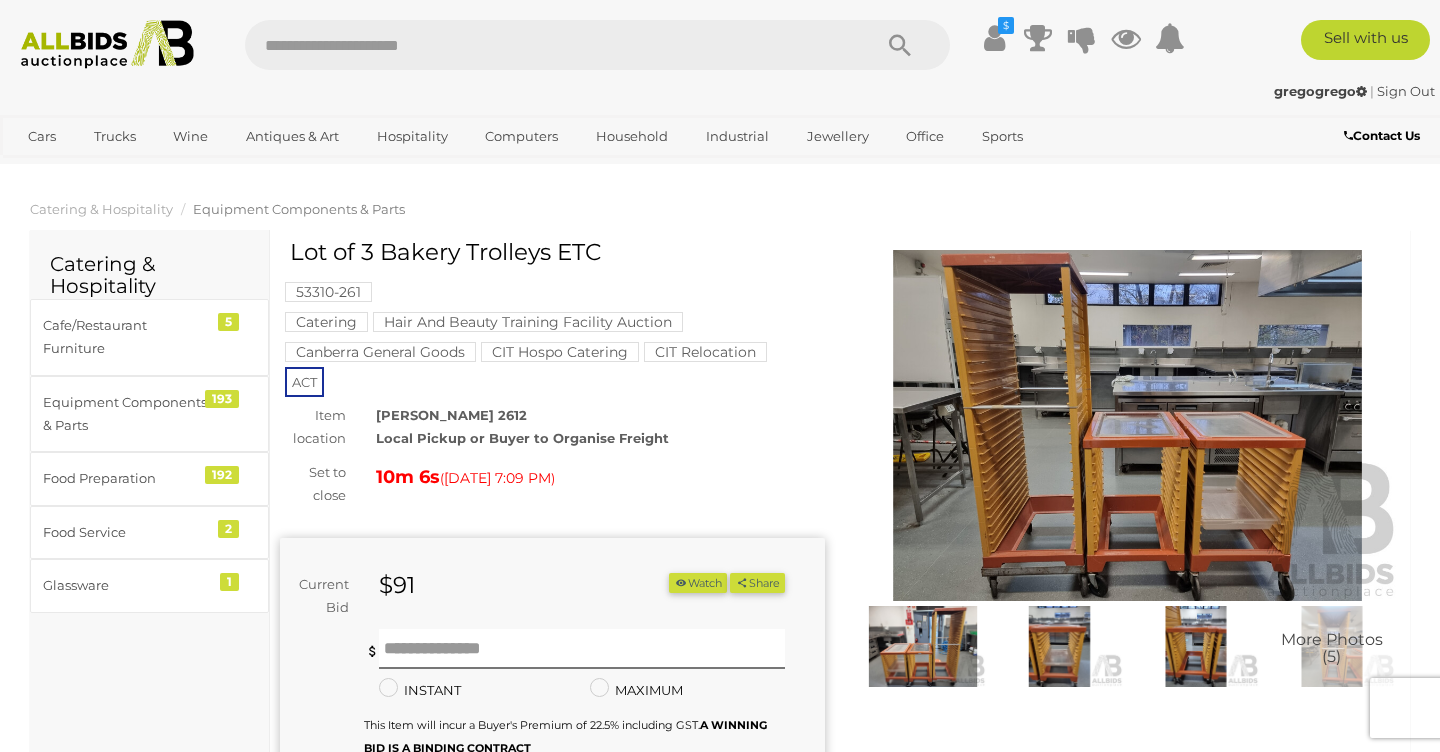 scroll, scrollTop: 0, scrollLeft: 0, axis: both 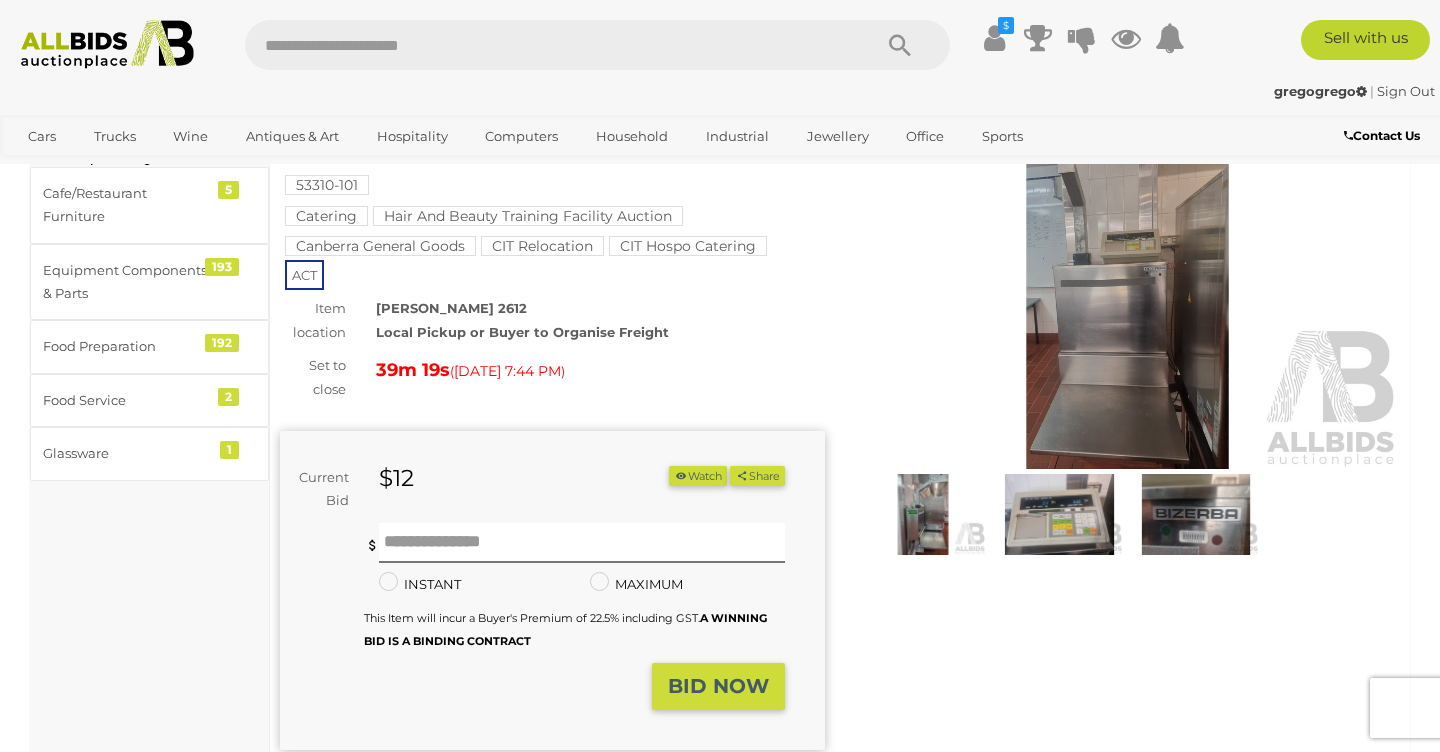 click at bounding box center [1127, 293] 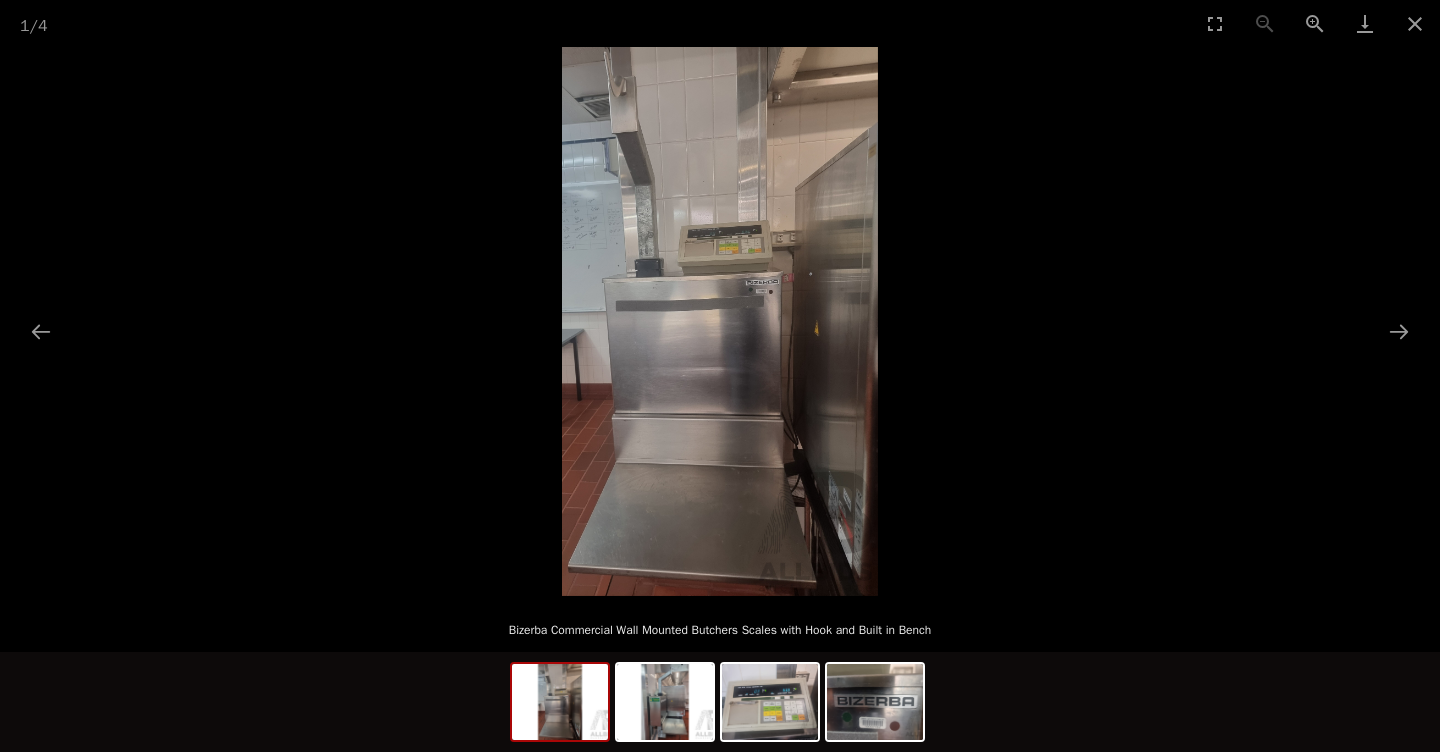 click at bounding box center (720, 321) 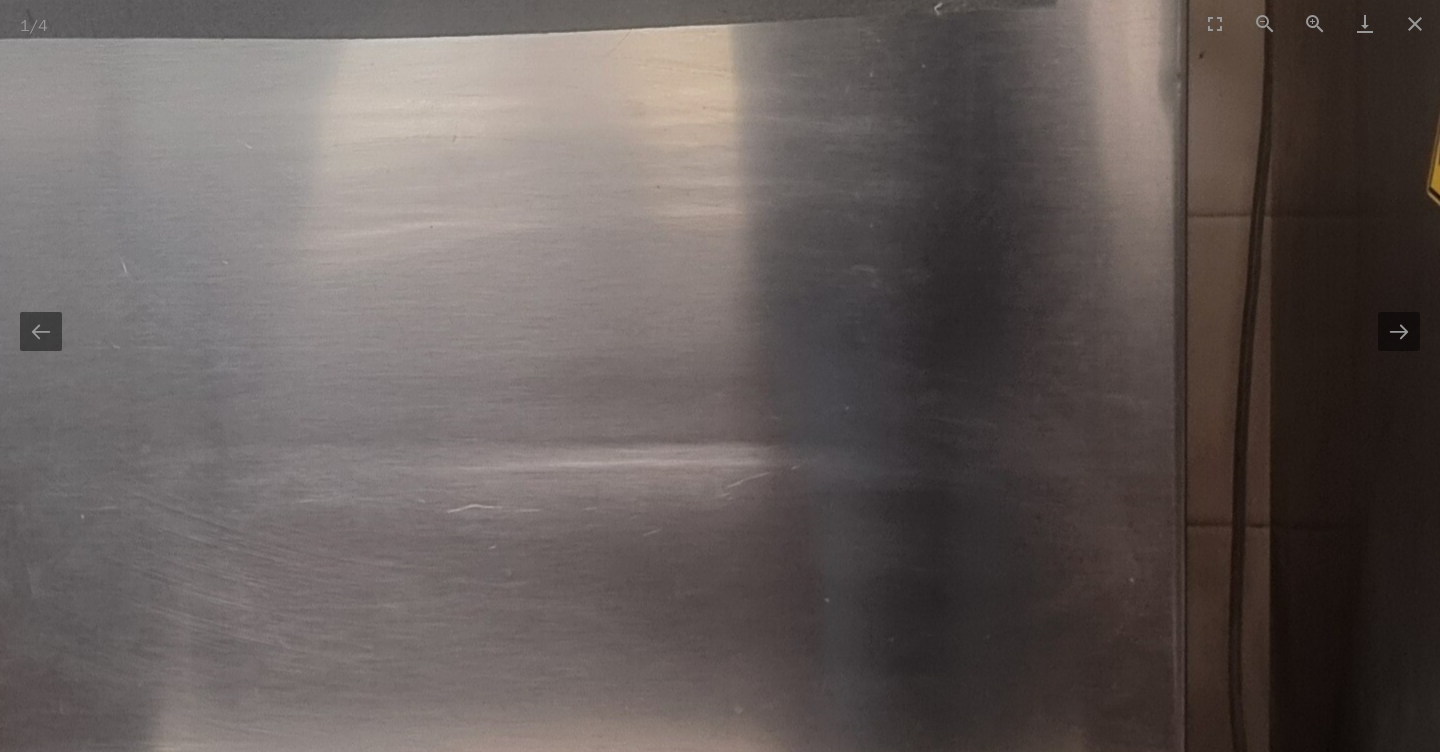 scroll, scrollTop: 0, scrollLeft: 0, axis: both 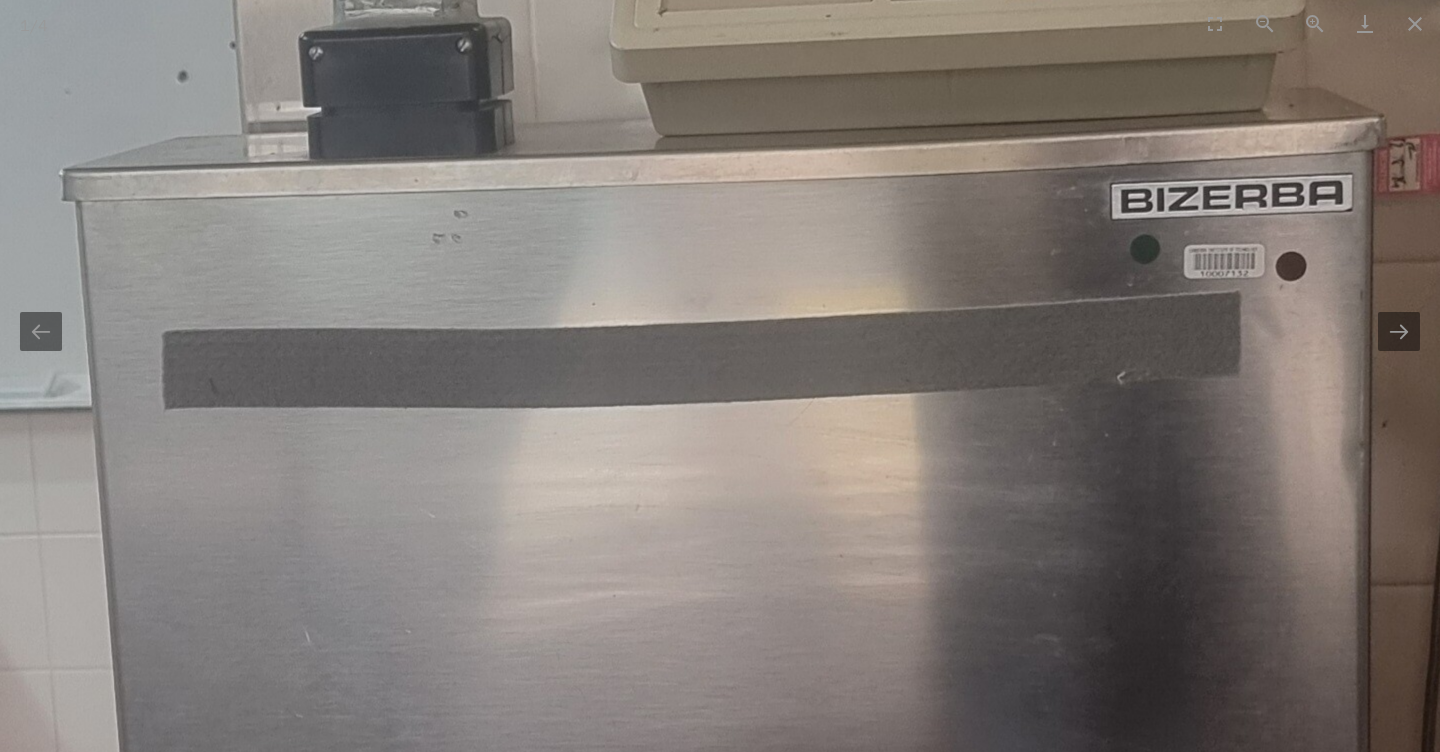 drag, startPoint x: 704, startPoint y: 358, endPoint x: 892, endPoint y: 738, distance: 423.96225 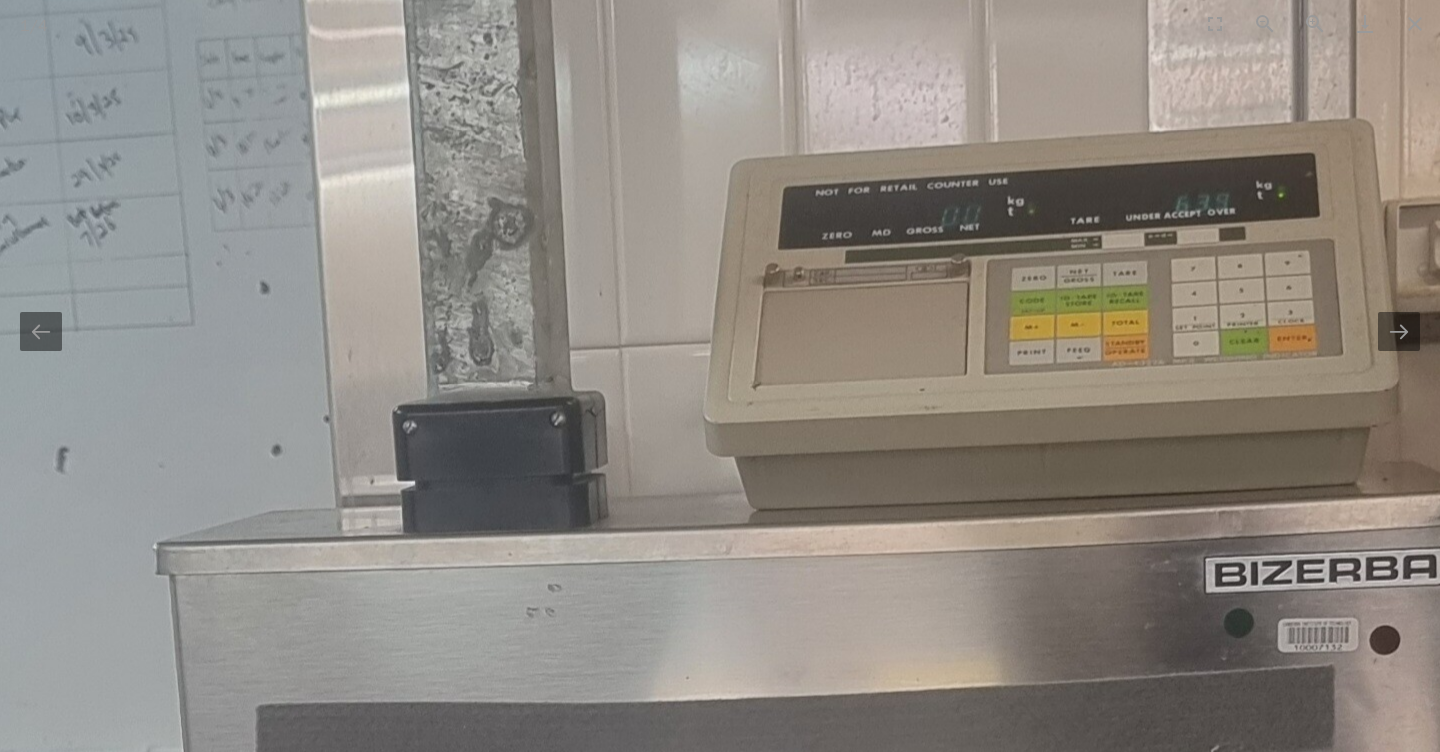 scroll, scrollTop: 0, scrollLeft: 0, axis: both 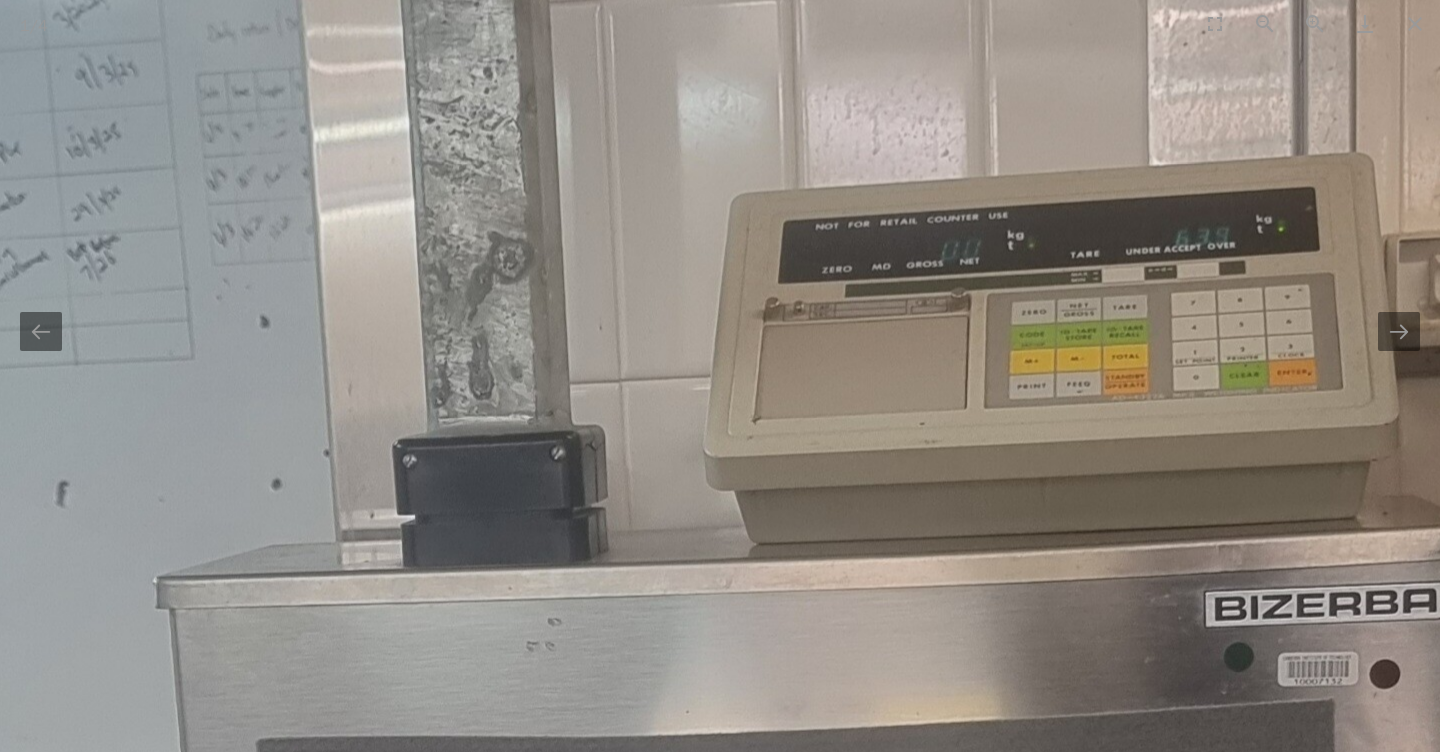 drag, startPoint x: 889, startPoint y: 653, endPoint x: 889, endPoint y: 822, distance: 169 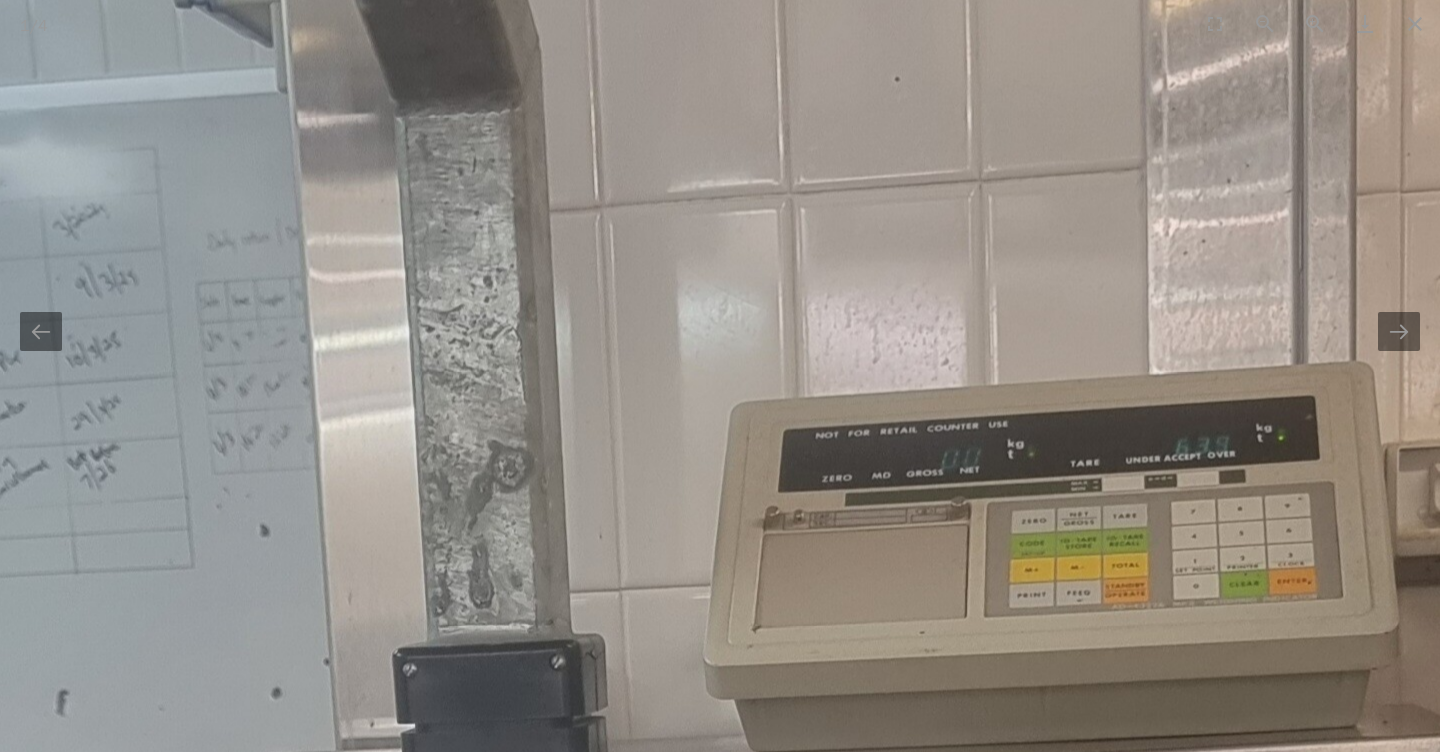 scroll, scrollTop: 0, scrollLeft: 0, axis: both 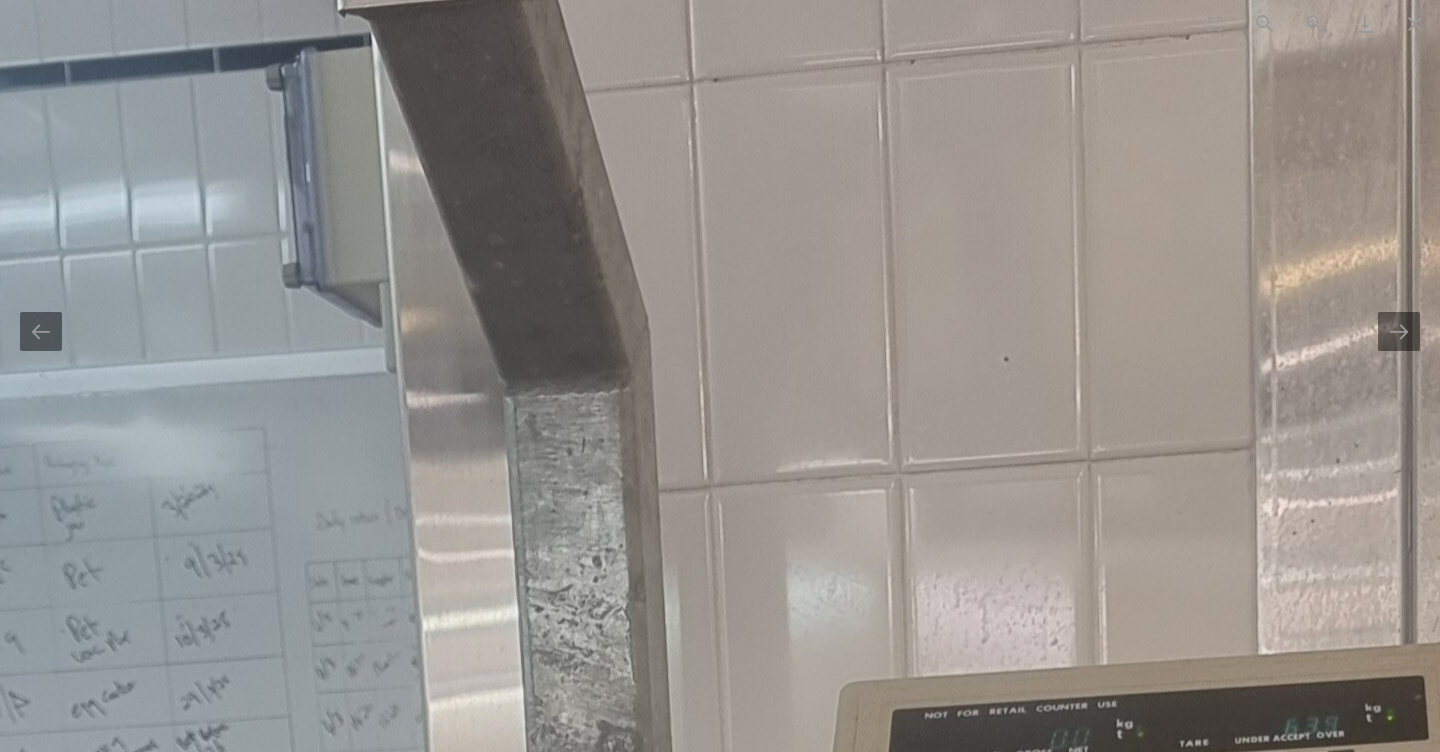 drag, startPoint x: 796, startPoint y: 443, endPoint x: 905, endPoint y: 723, distance: 300.46796 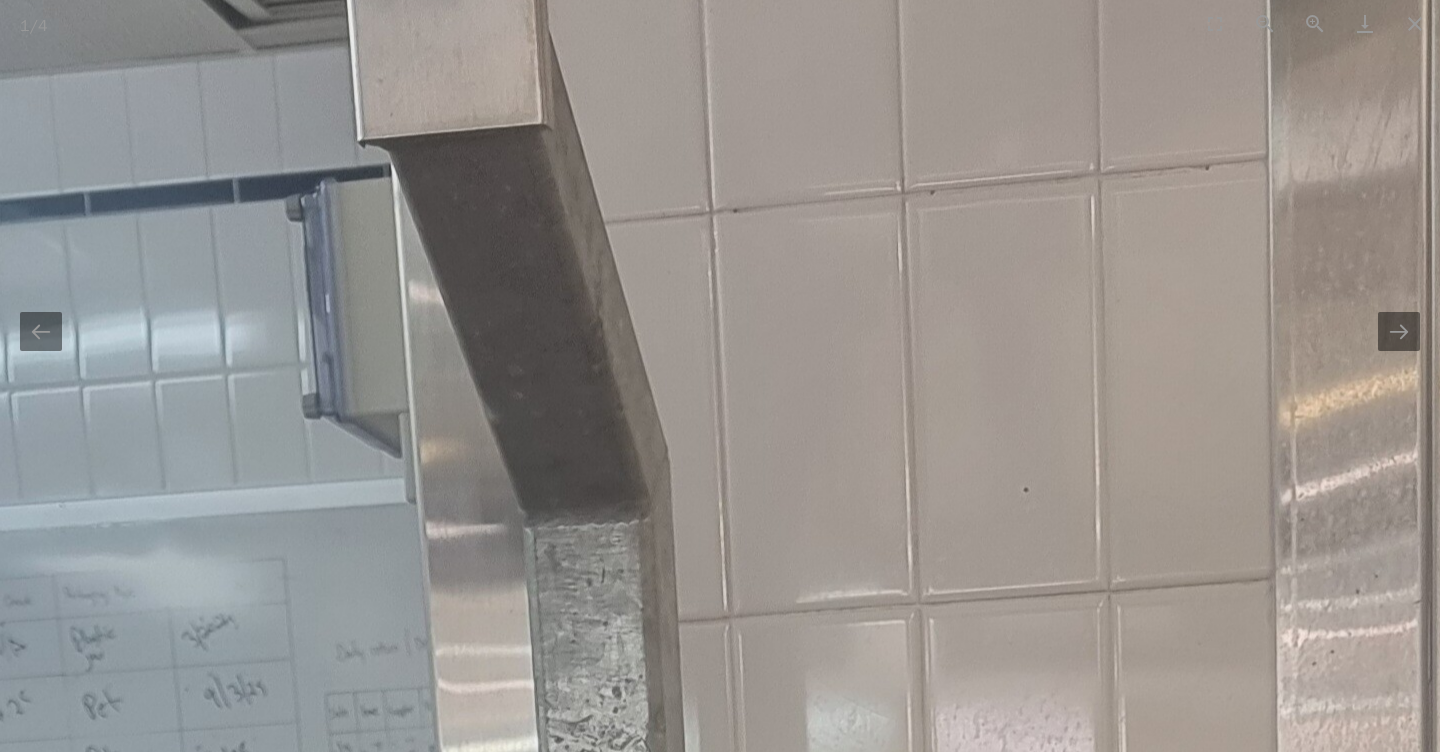 scroll, scrollTop: 0, scrollLeft: 0, axis: both 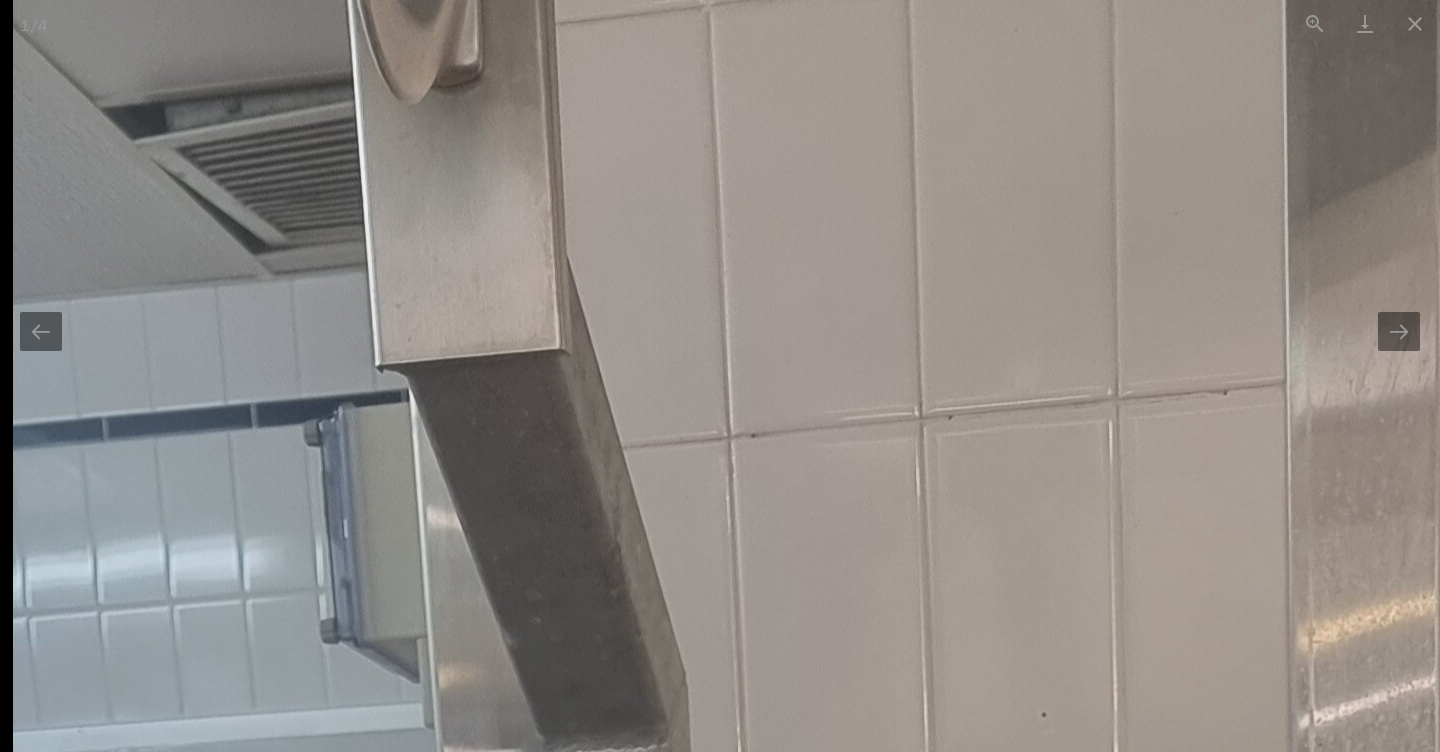 drag, startPoint x: 817, startPoint y: 456, endPoint x: 899, endPoint y: 681, distance: 239.47652 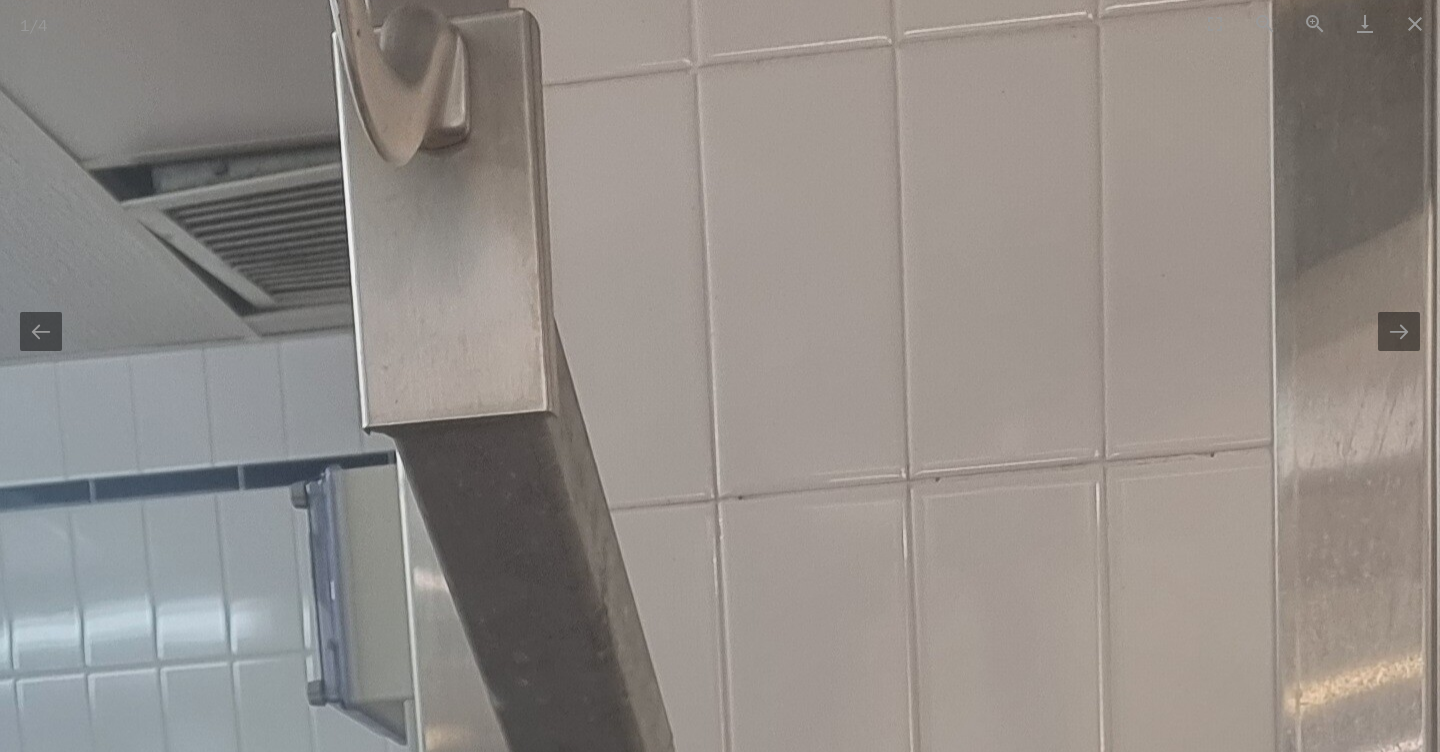 scroll, scrollTop: 0, scrollLeft: 0, axis: both 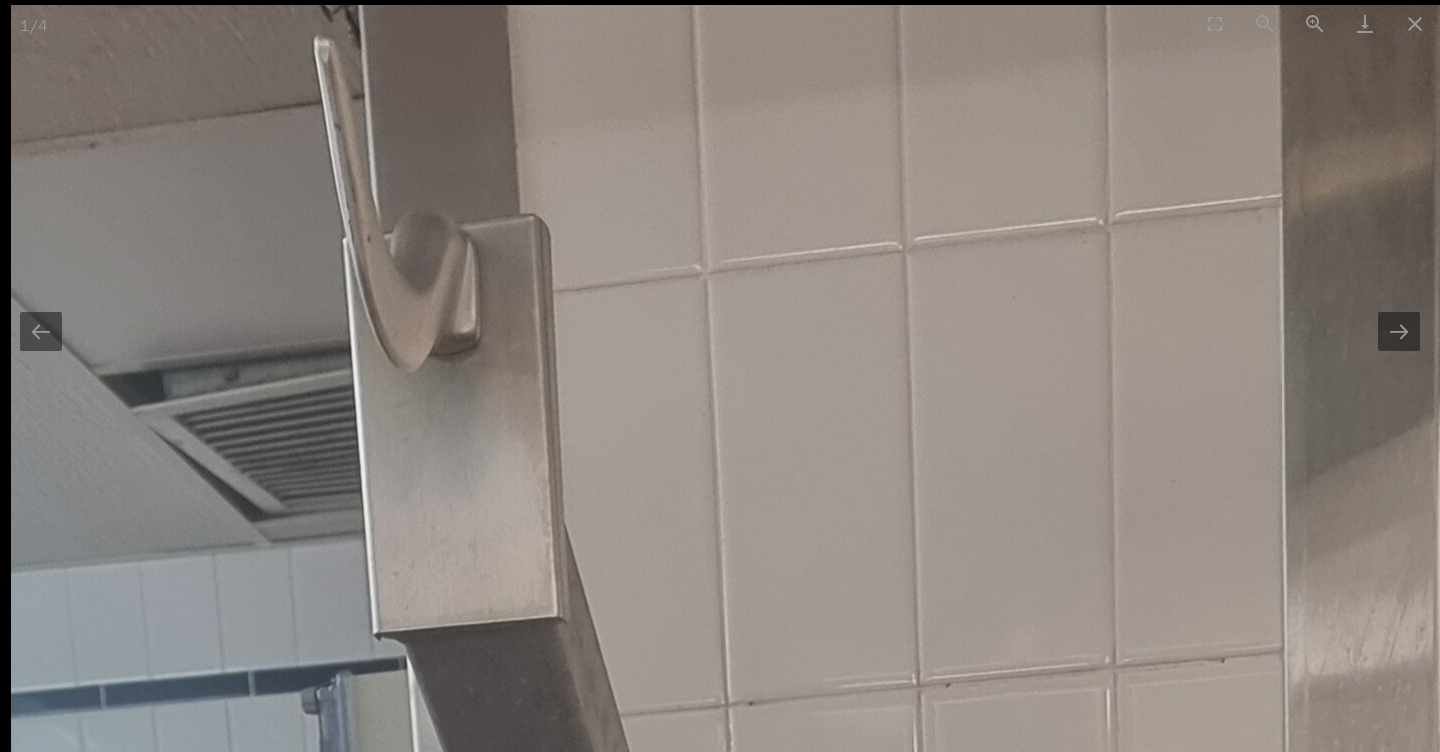 drag, startPoint x: 799, startPoint y: 454, endPoint x: 890, endPoint y: 756, distance: 315.4124 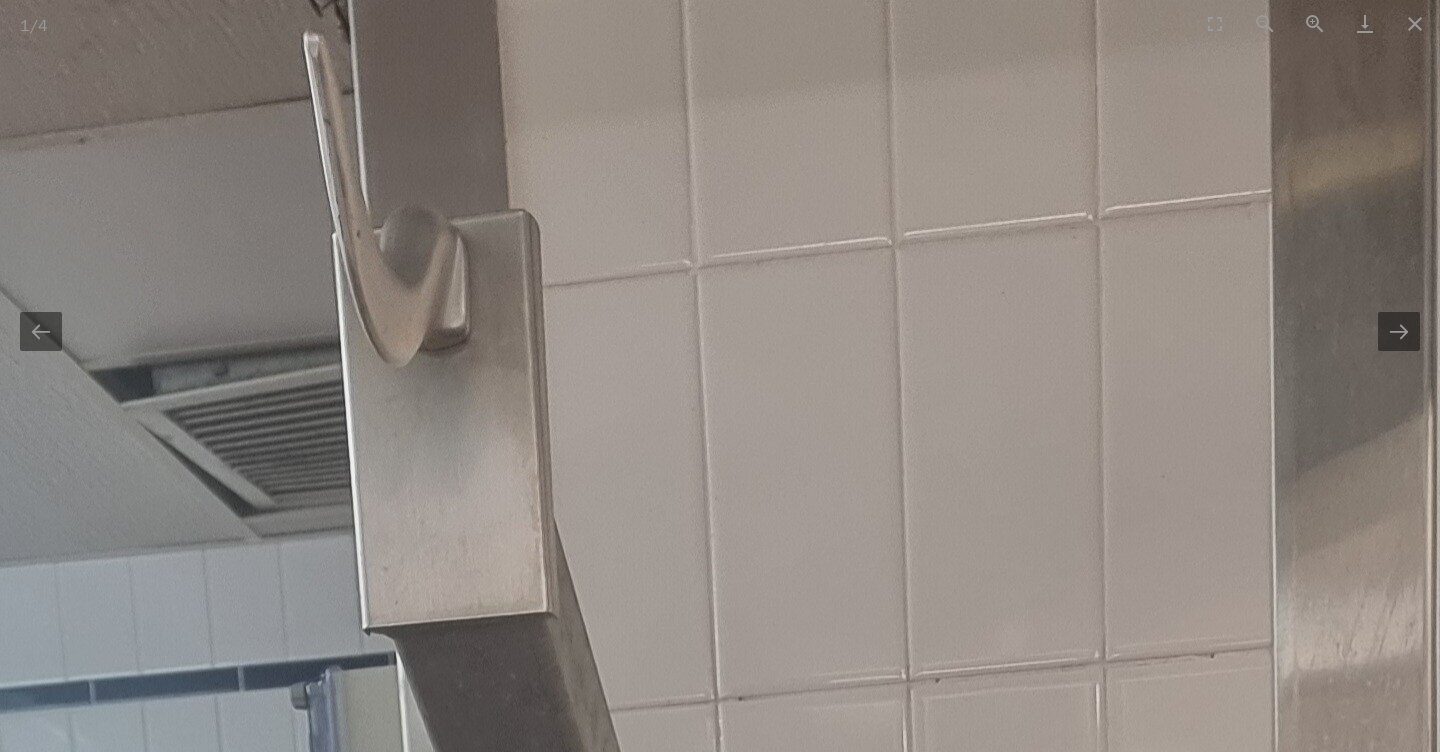 scroll, scrollTop: 0, scrollLeft: 0, axis: both 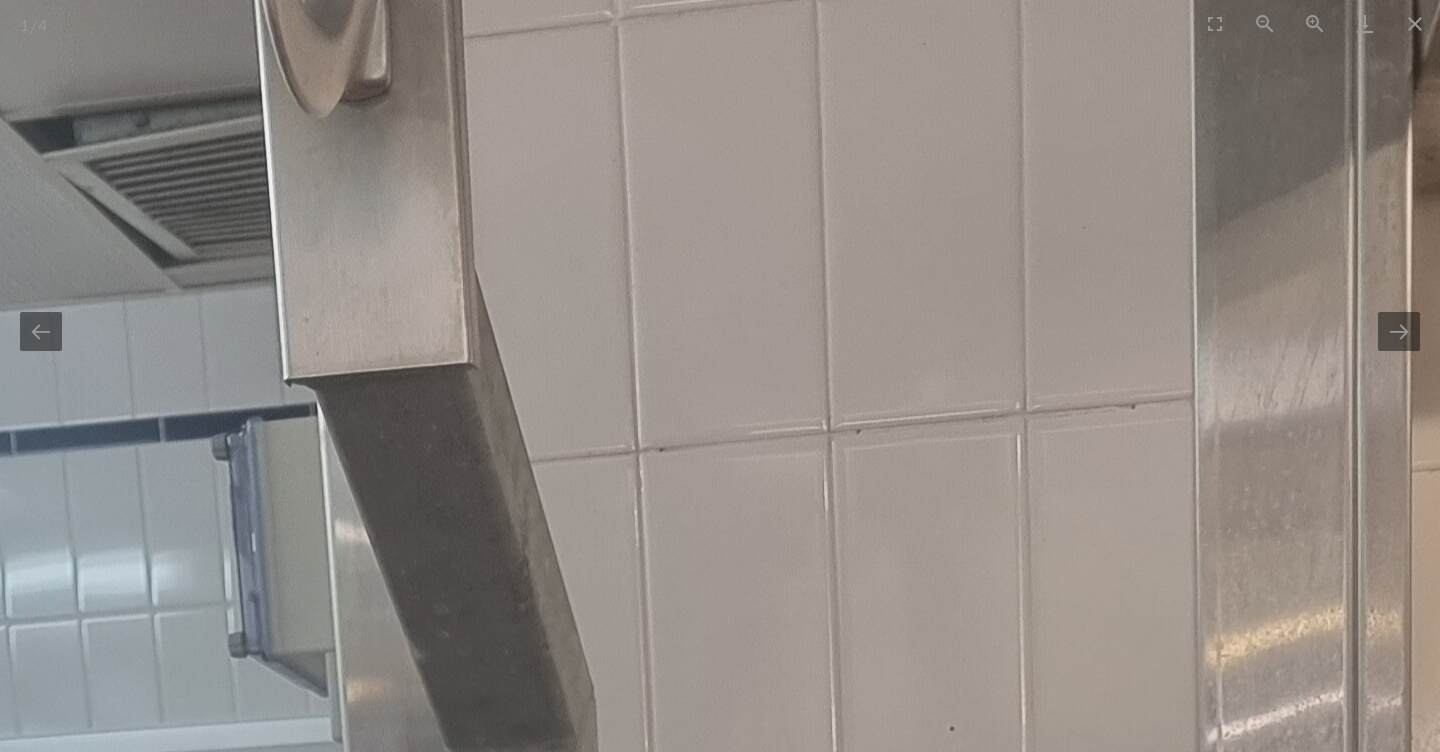 drag, startPoint x: 811, startPoint y: 430, endPoint x: 730, endPoint y: 177, distance: 265.65015 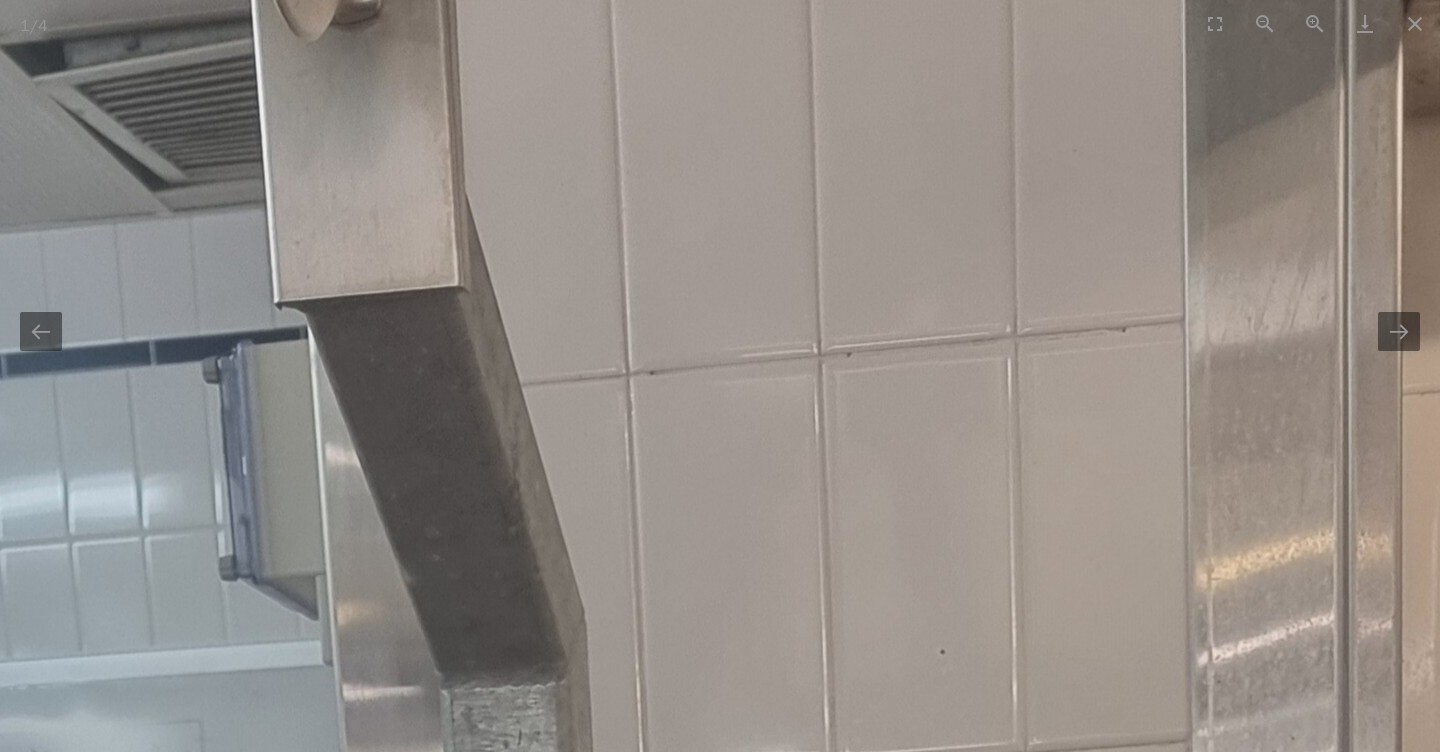 scroll, scrollTop: 0, scrollLeft: 0, axis: both 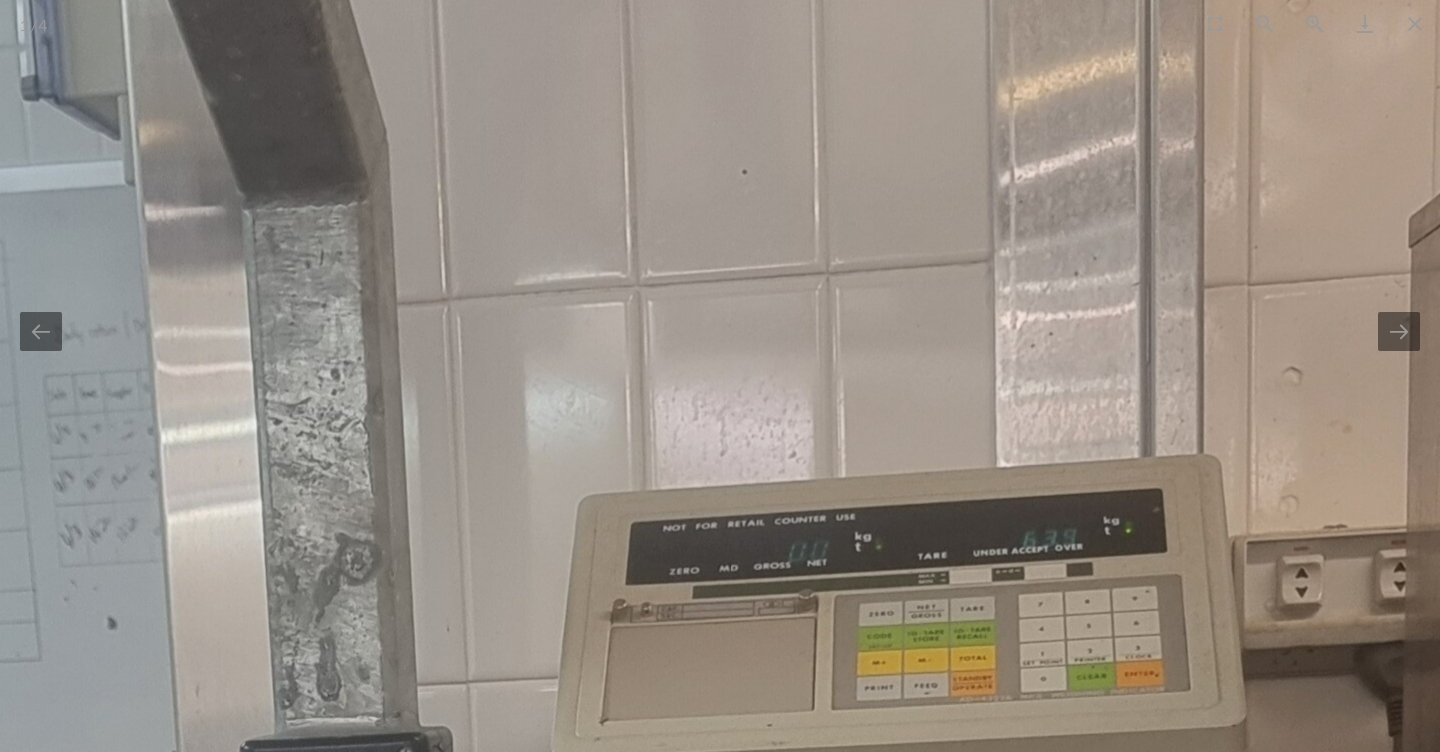 drag, startPoint x: 836, startPoint y: 403, endPoint x: 635, endPoint y: -76, distance: 519.4632 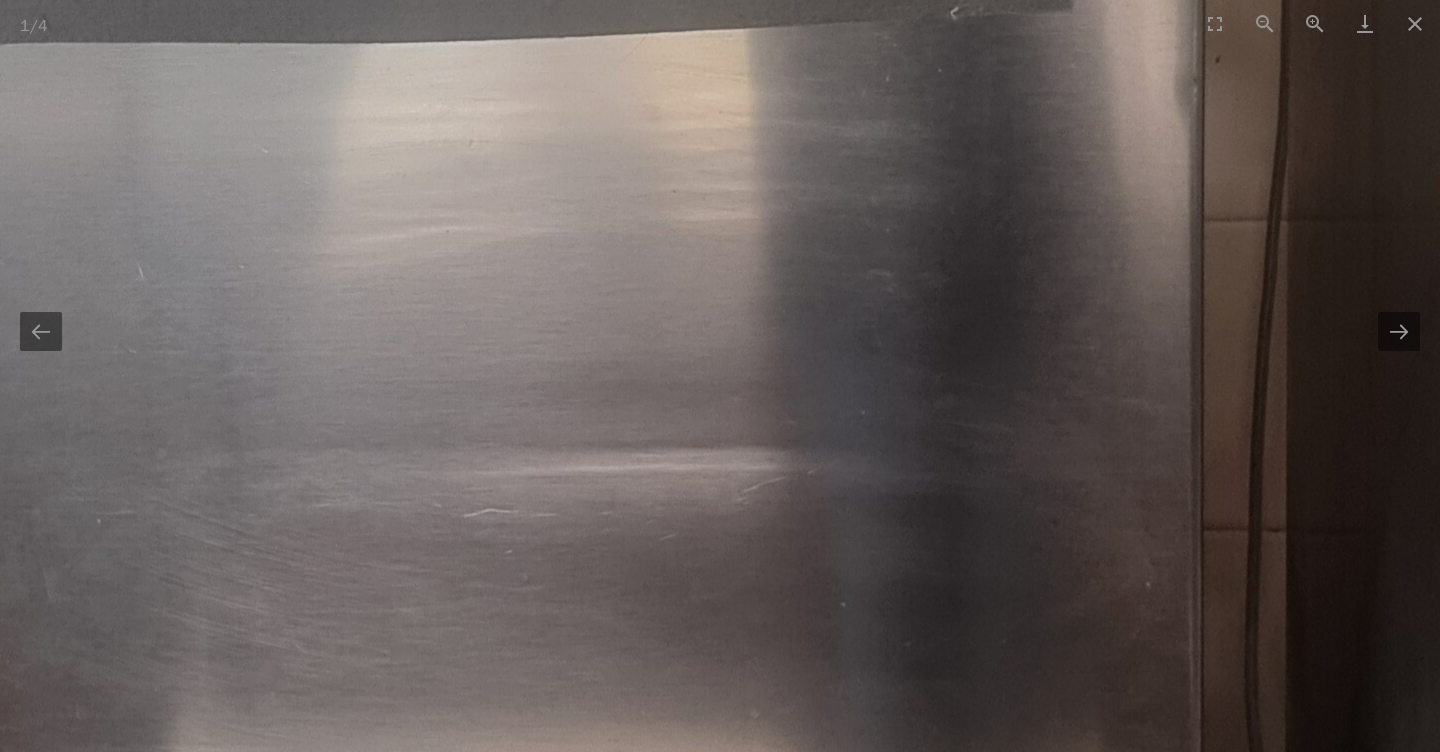 scroll, scrollTop: 0, scrollLeft: 0, axis: both 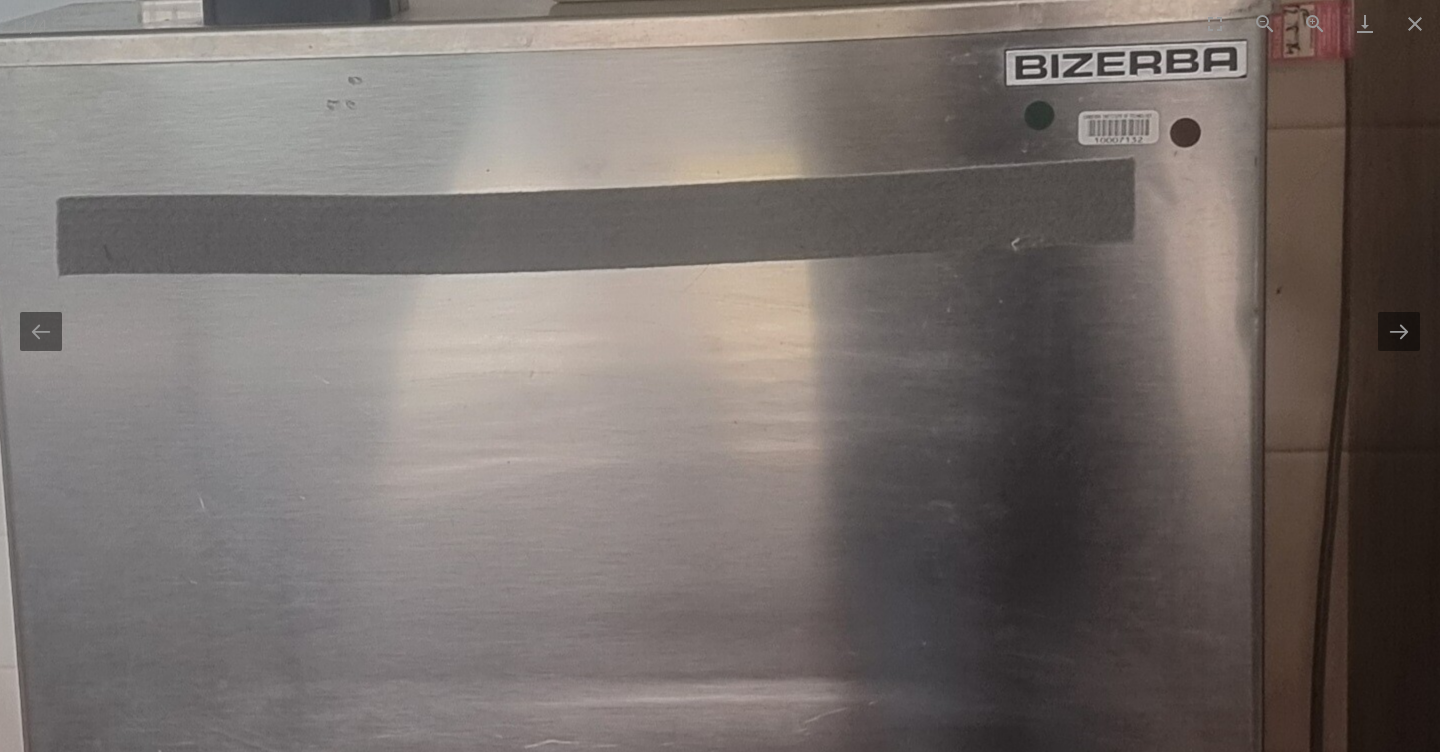 drag, startPoint x: 636, startPoint y: 165, endPoint x: 728, endPoint y: 515, distance: 361.8895 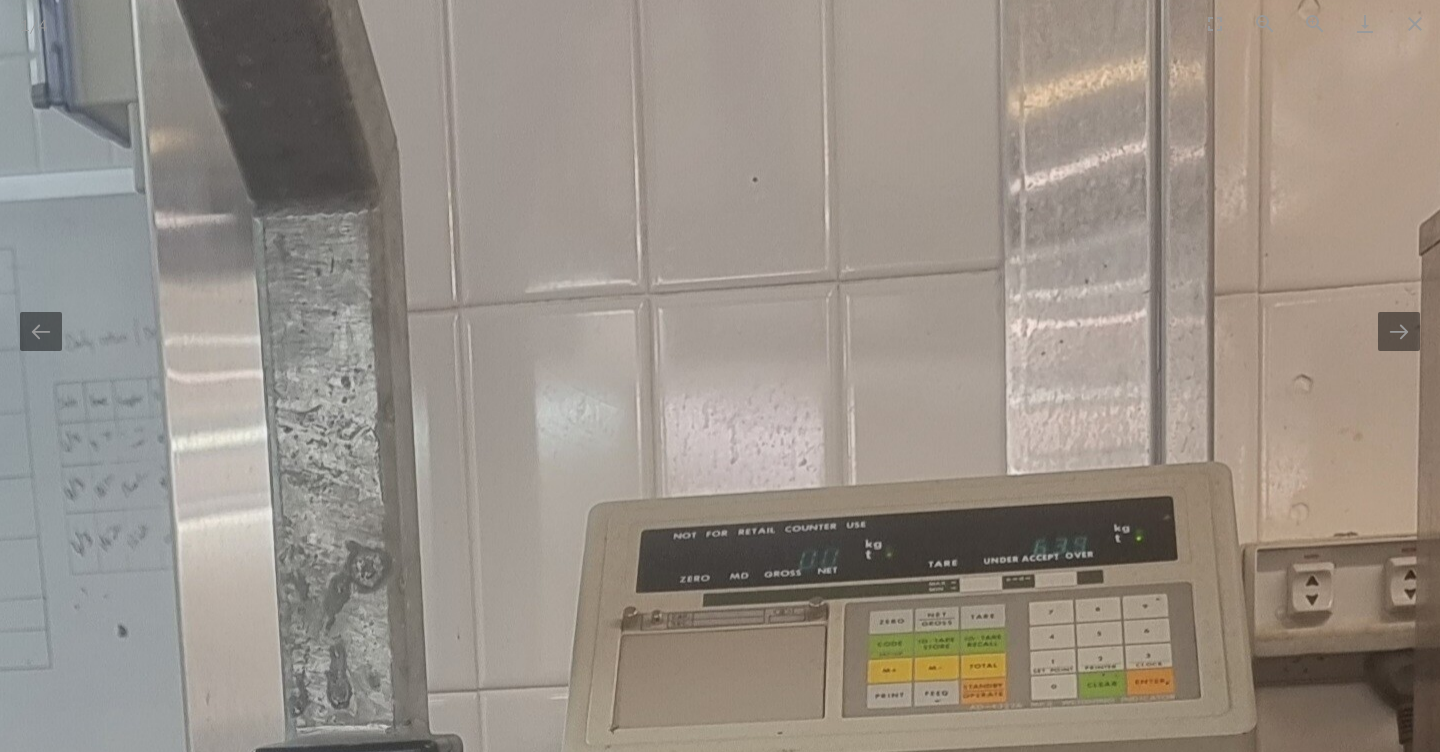 scroll, scrollTop: 0, scrollLeft: 0, axis: both 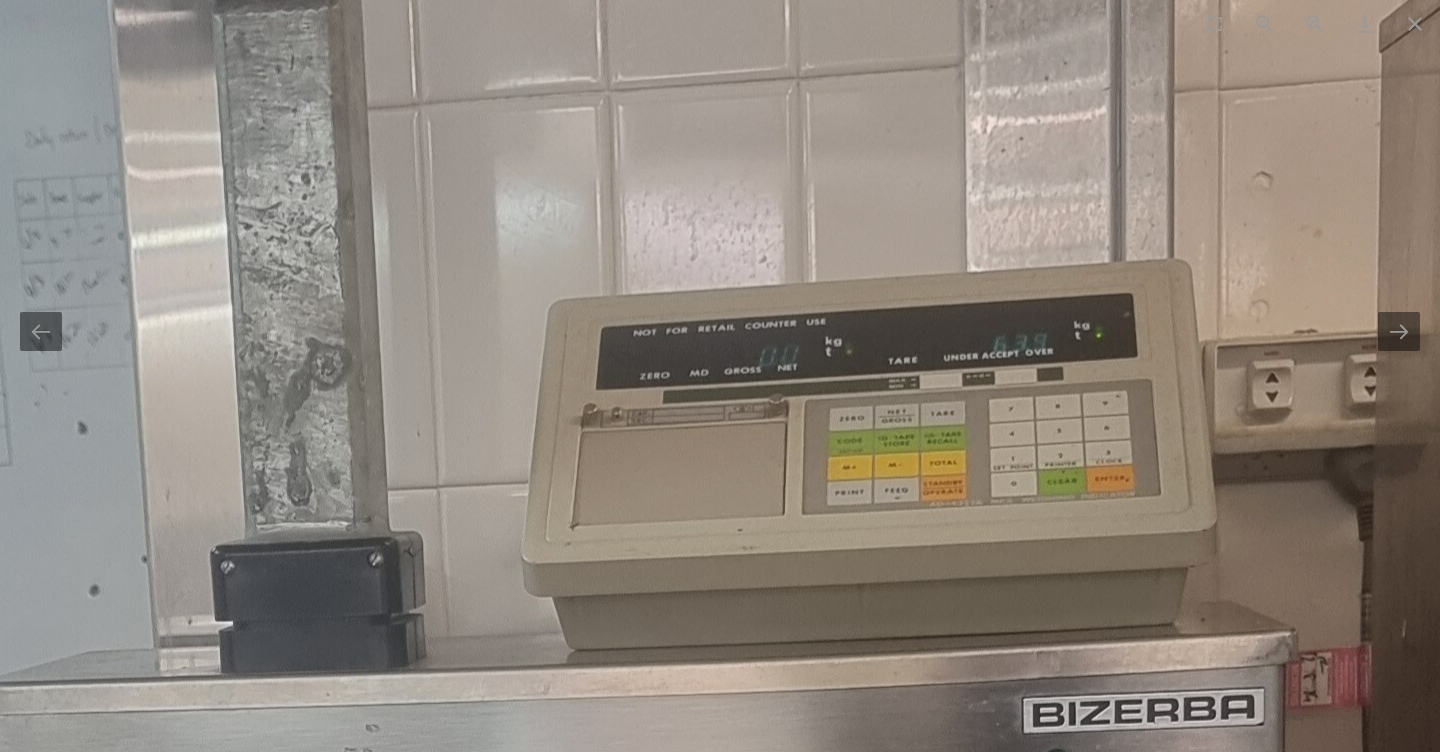 drag, startPoint x: 728, startPoint y: 515, endPoint x: 681, endPoint y: 262, distance: 257.32858 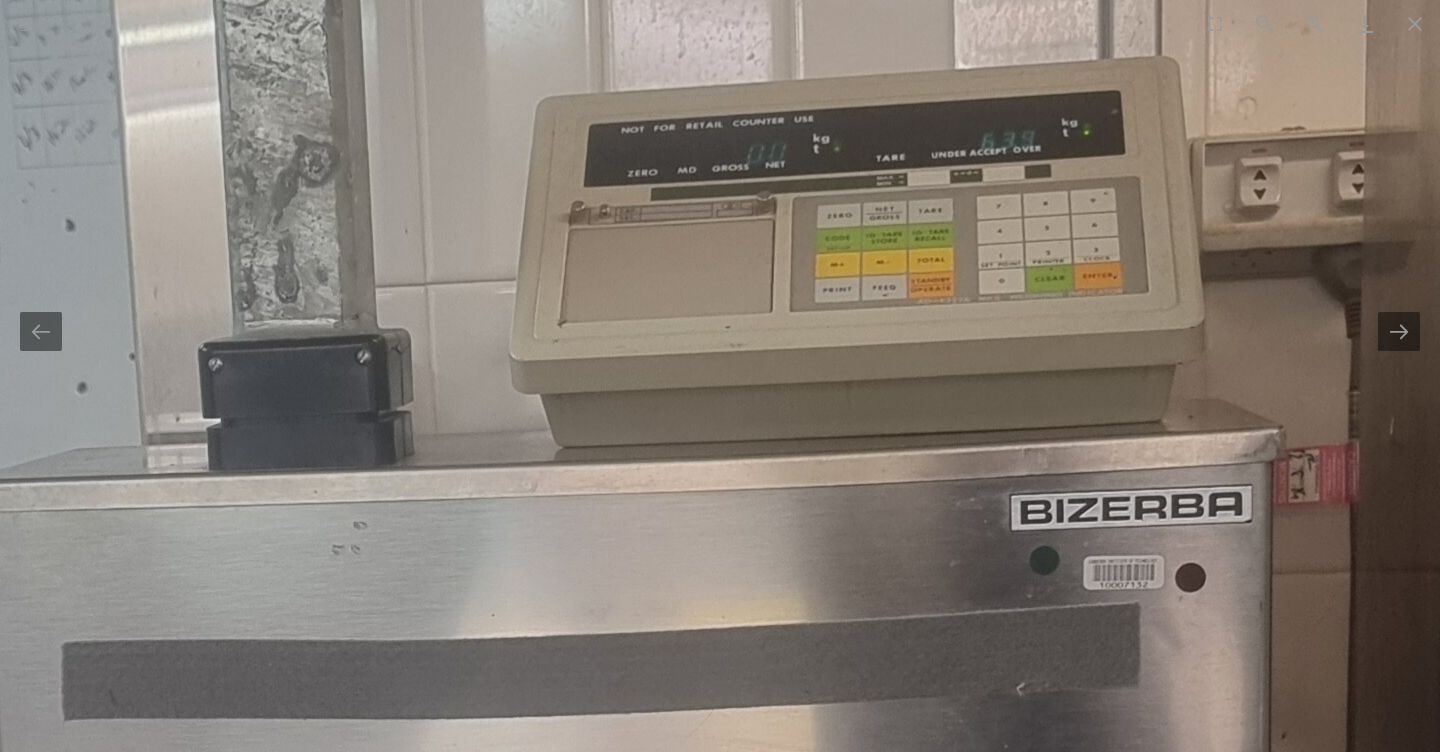 scroll, scrollTop: 0, scrollLeft: 0, axis: both 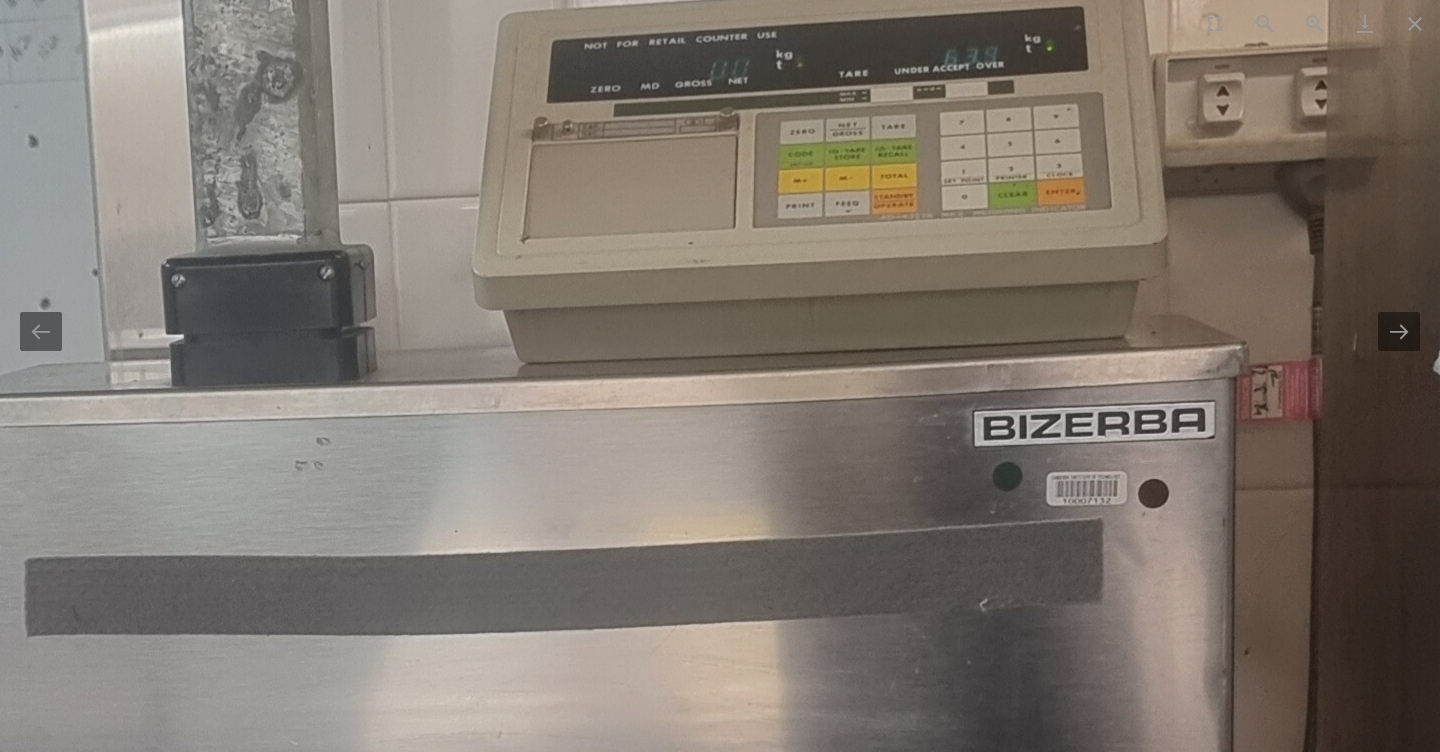 drag, startPoint x: 681, startPoint y: 262, endPoint x: 561, endPoint y: -77, distance: 359.6123 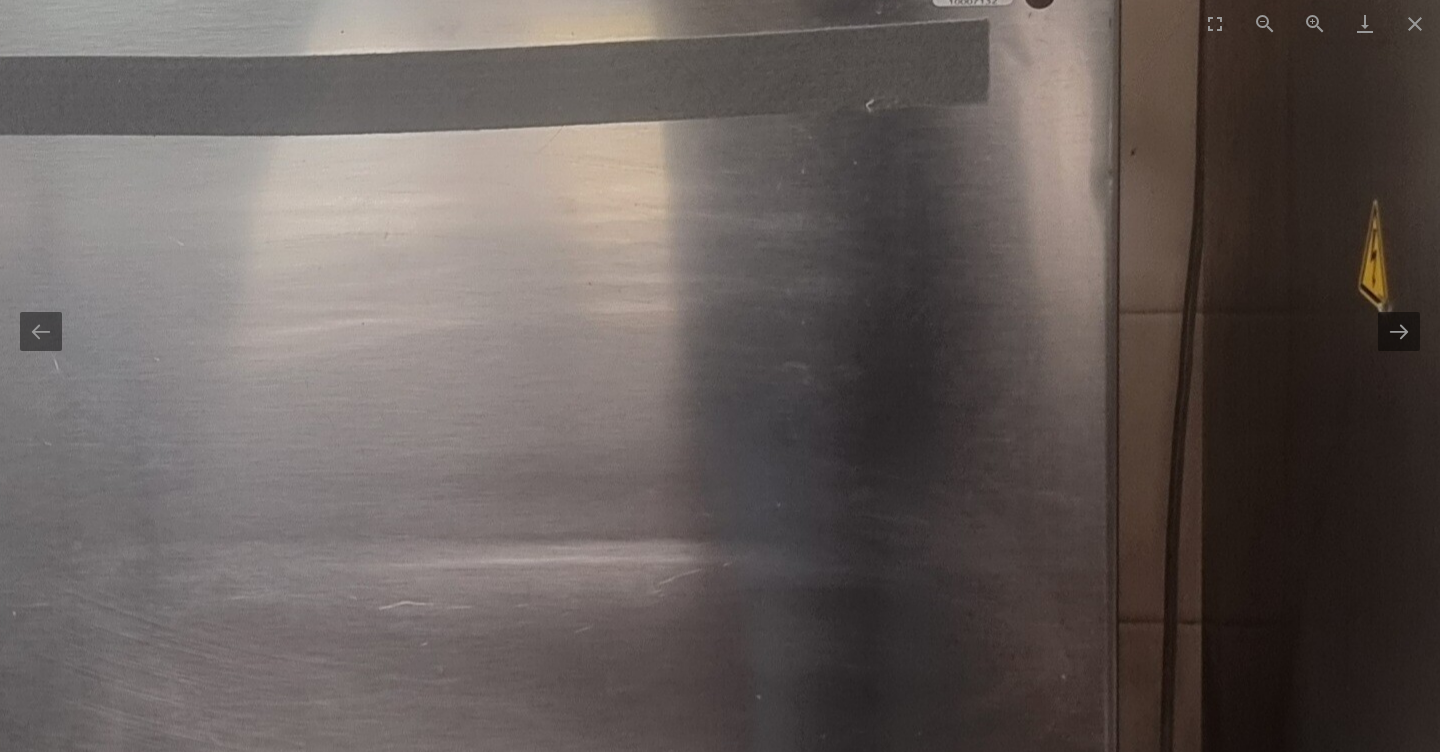 scroll, scrollTop: 0, scrollLeft: 0, axis: both 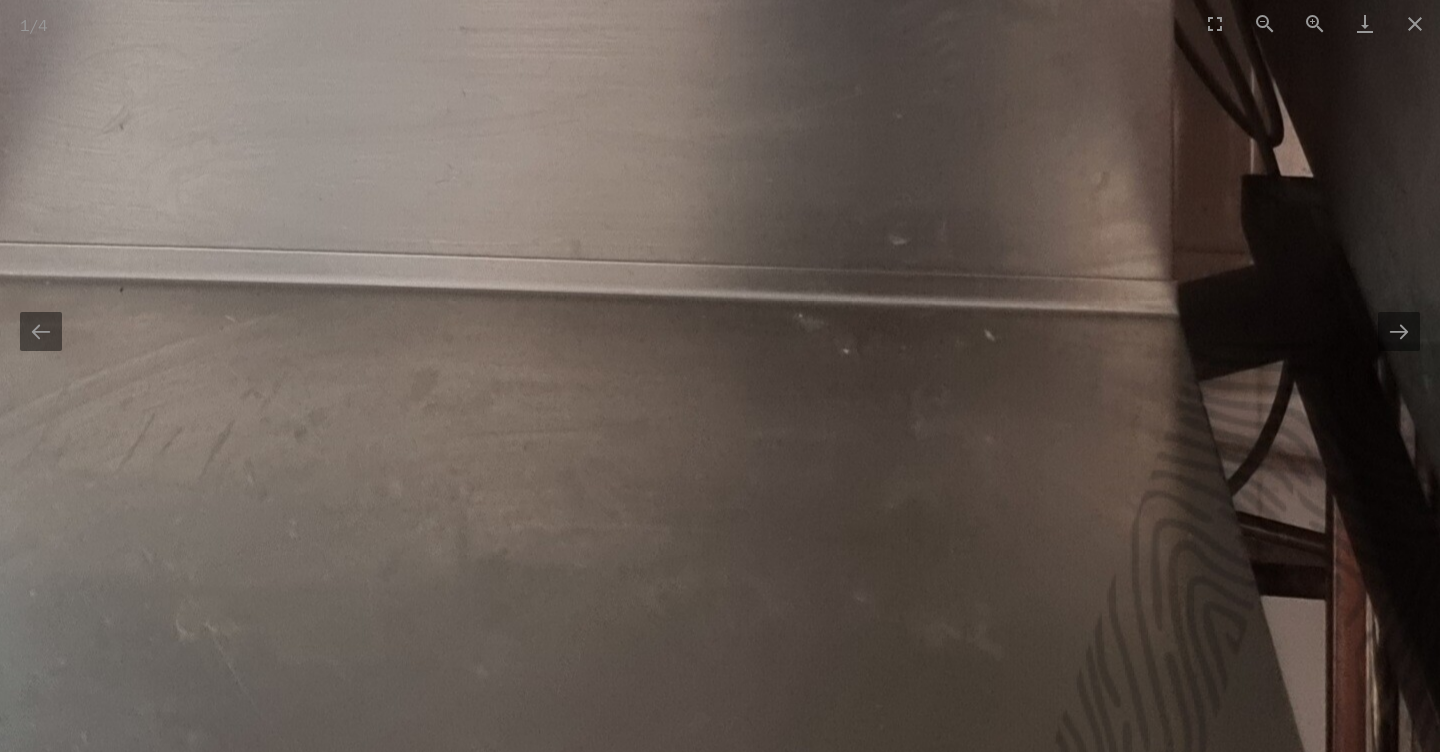 drag, startPoint x: 708, startPoint y: 292, endPoint x: 894, endPoint y: 36, distance: 316.4364 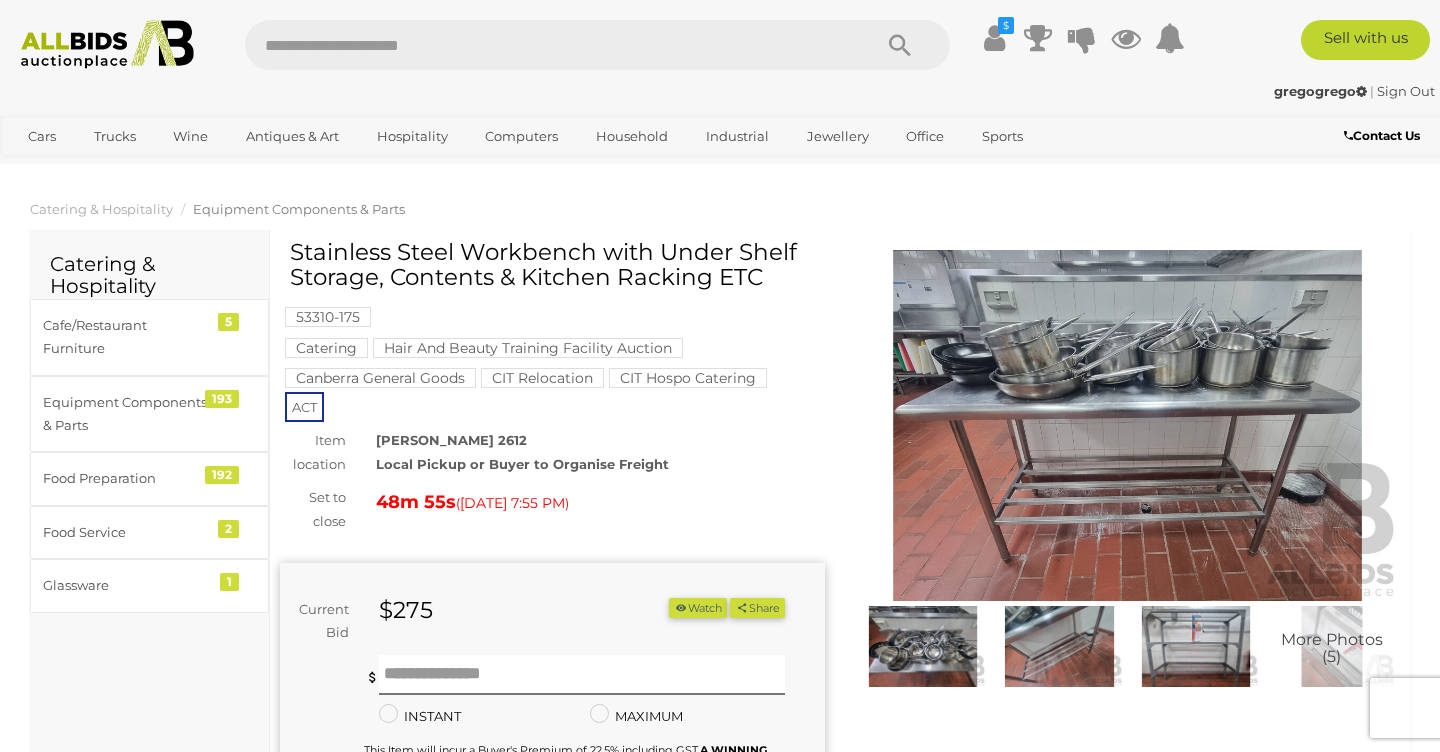 scroll, scrollTop: 0, scrollLeft: 0, axis: both 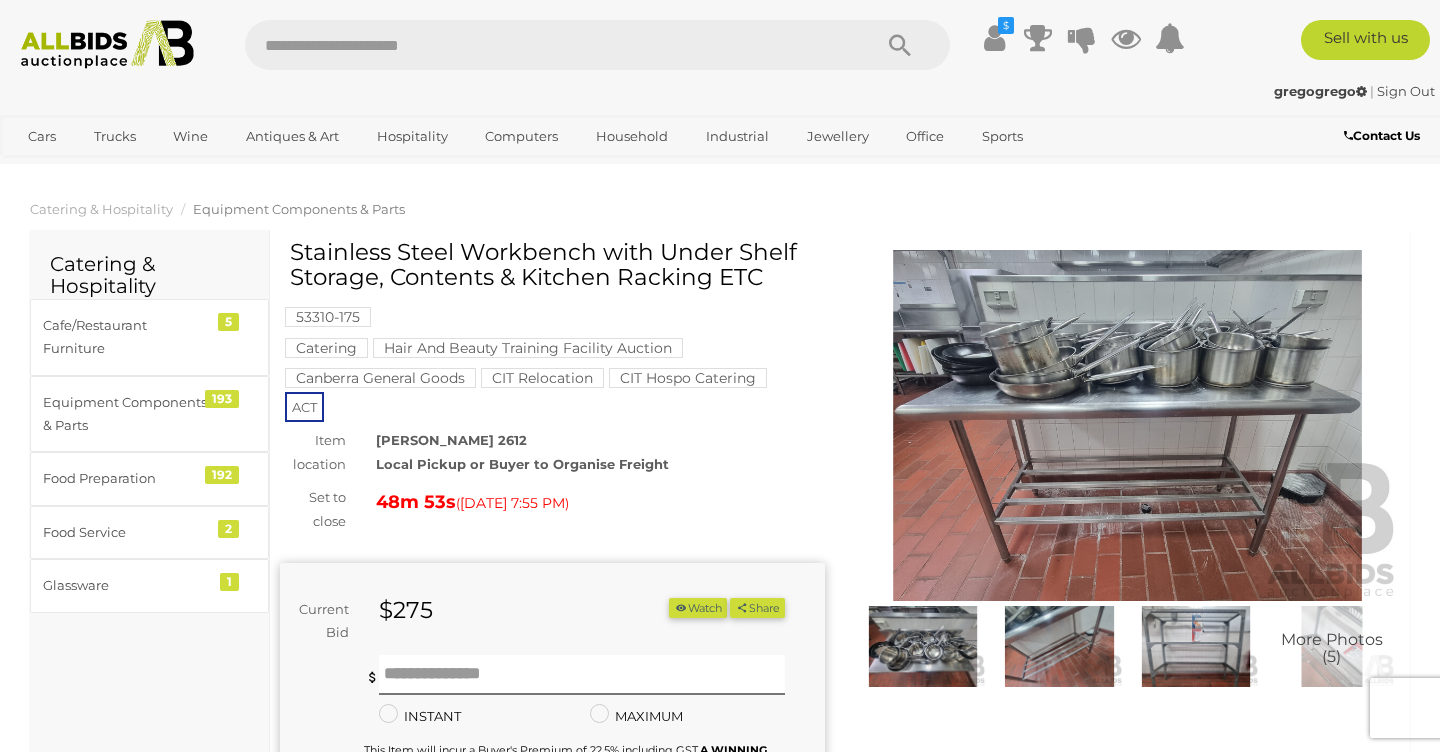 click at bounding box center (1127, 425) 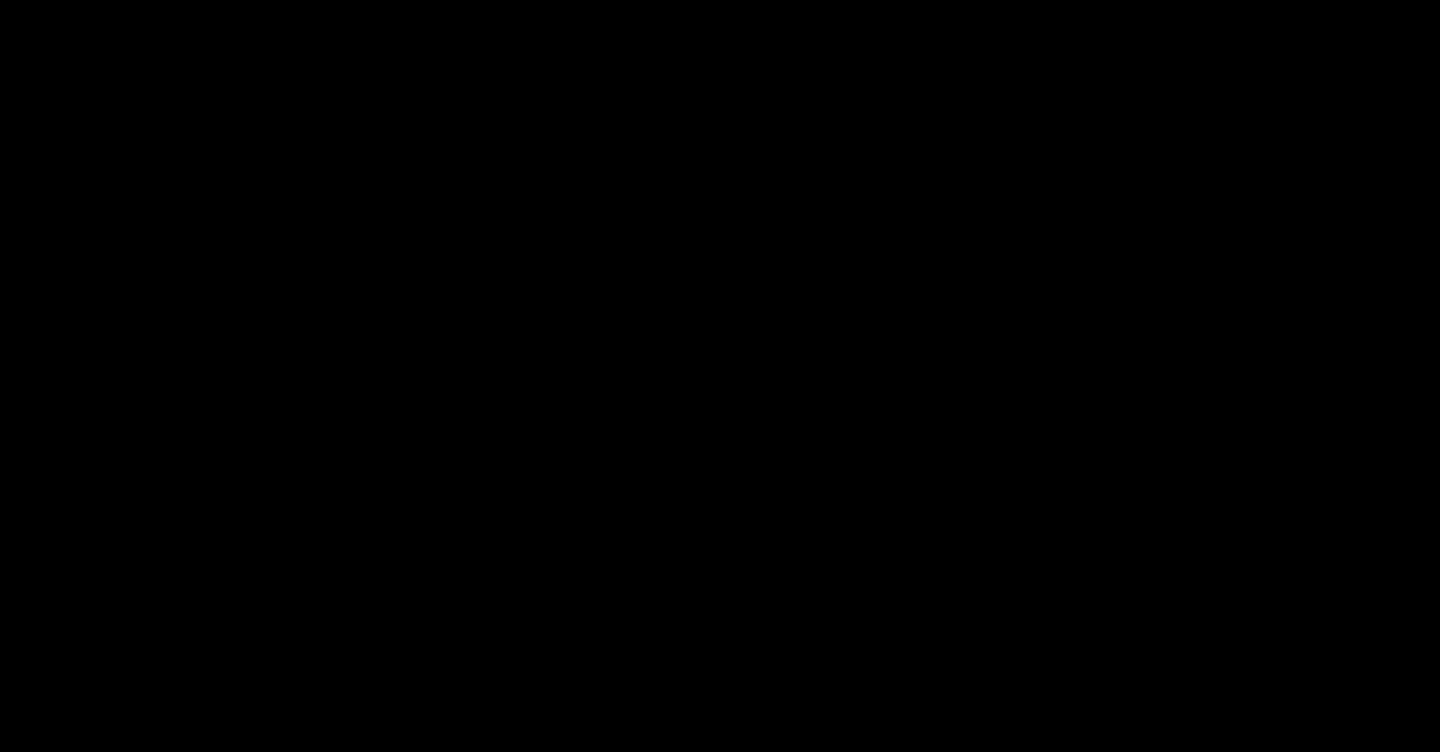 click at bounding box center [720, 321] 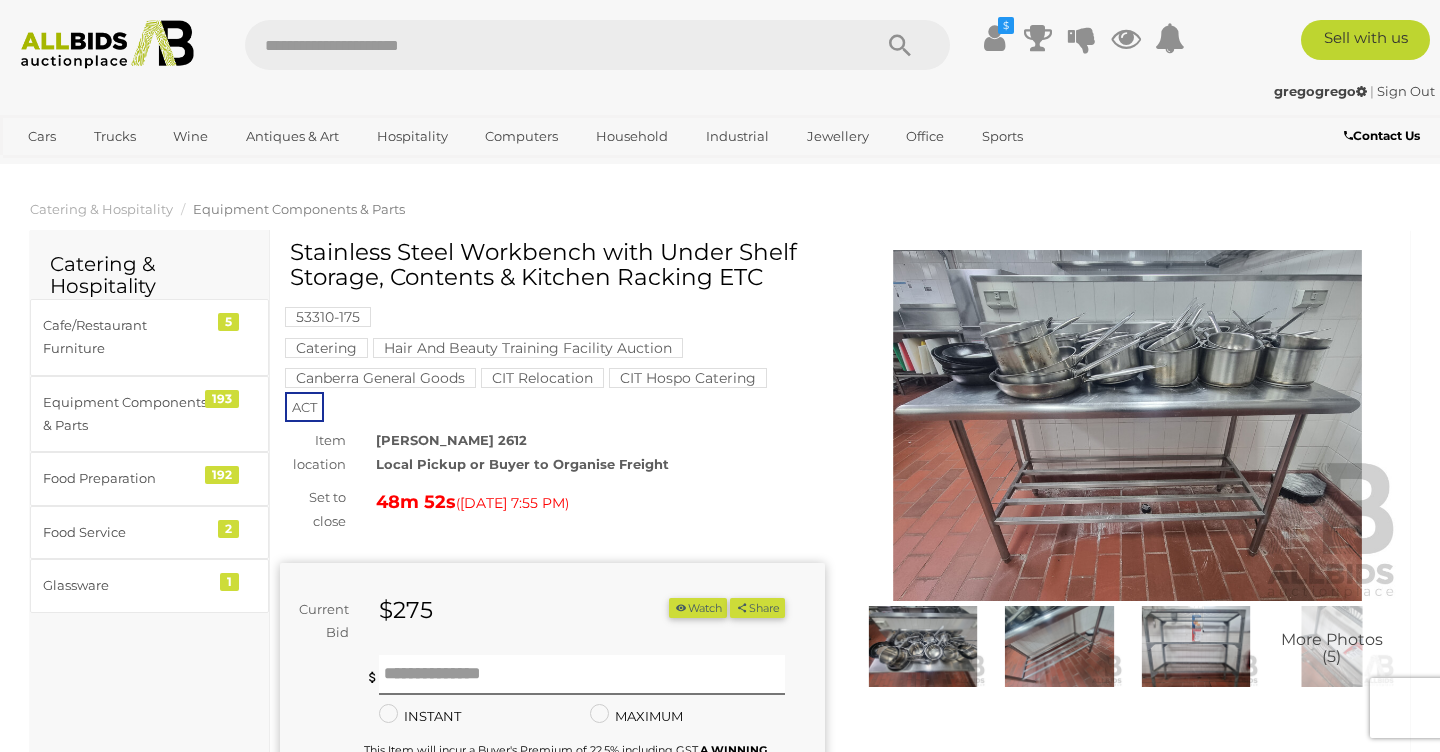 click at bounding box center [1127, 425] 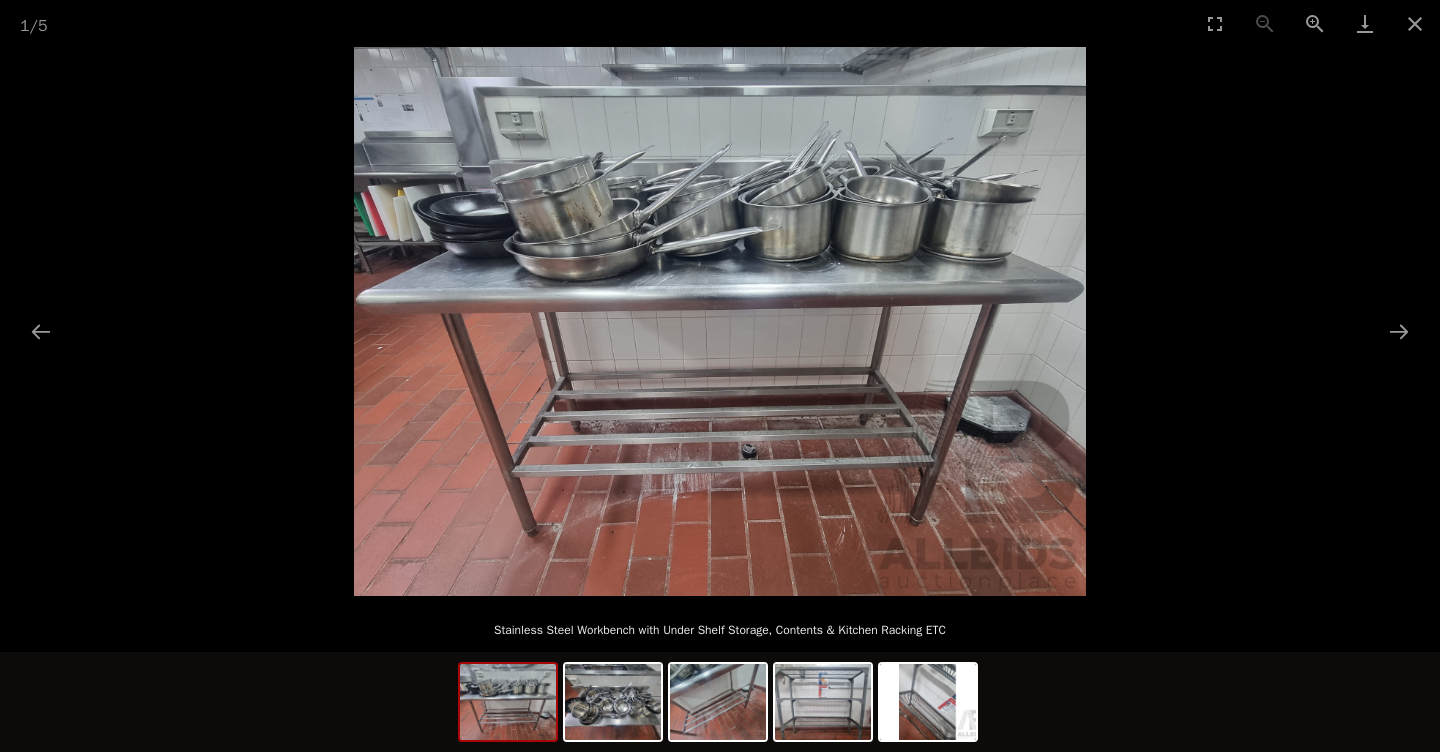 scroll, scrollTop: 0, scrollLeft: 0, axis: both 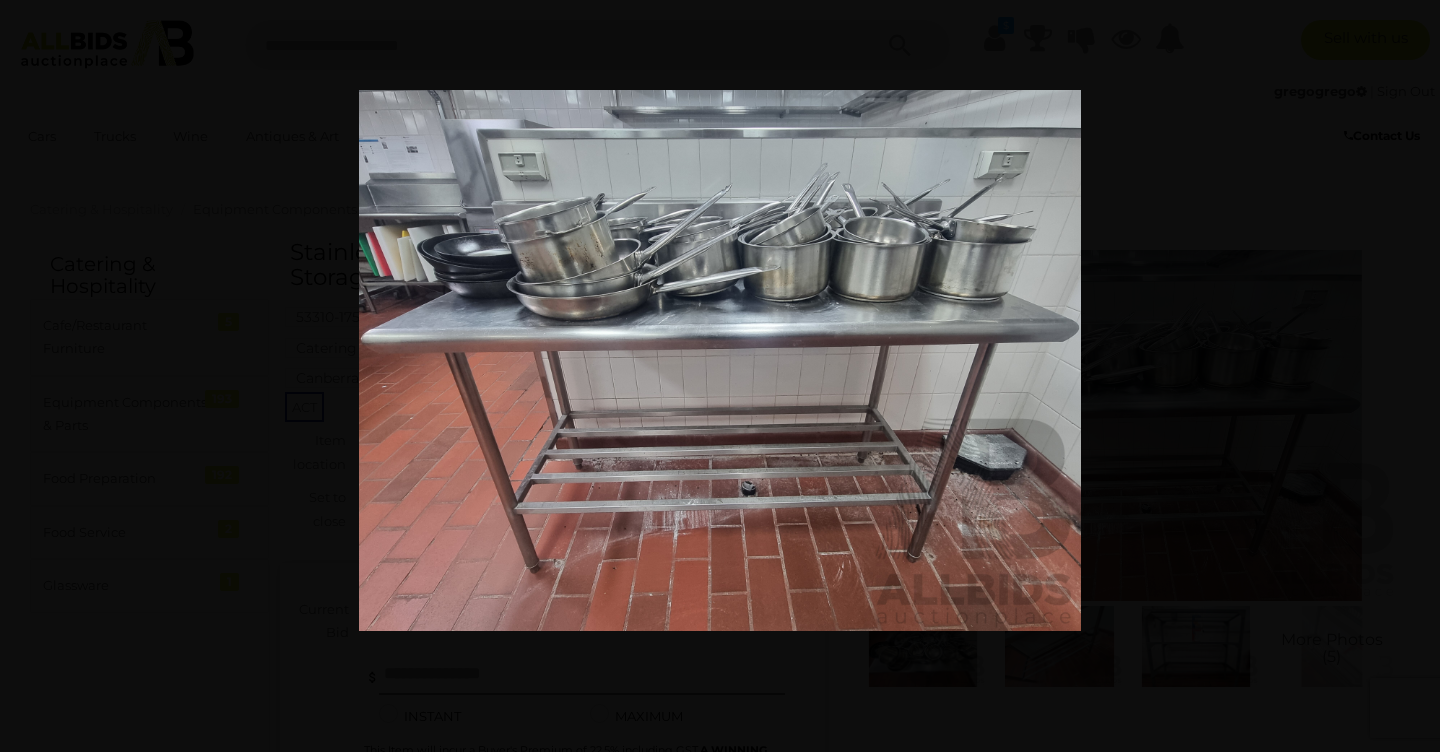 drag, startPoint x: 746, startPoint y: 232, endPoint x: 740, endPoint y: 271, distance: 39.45884 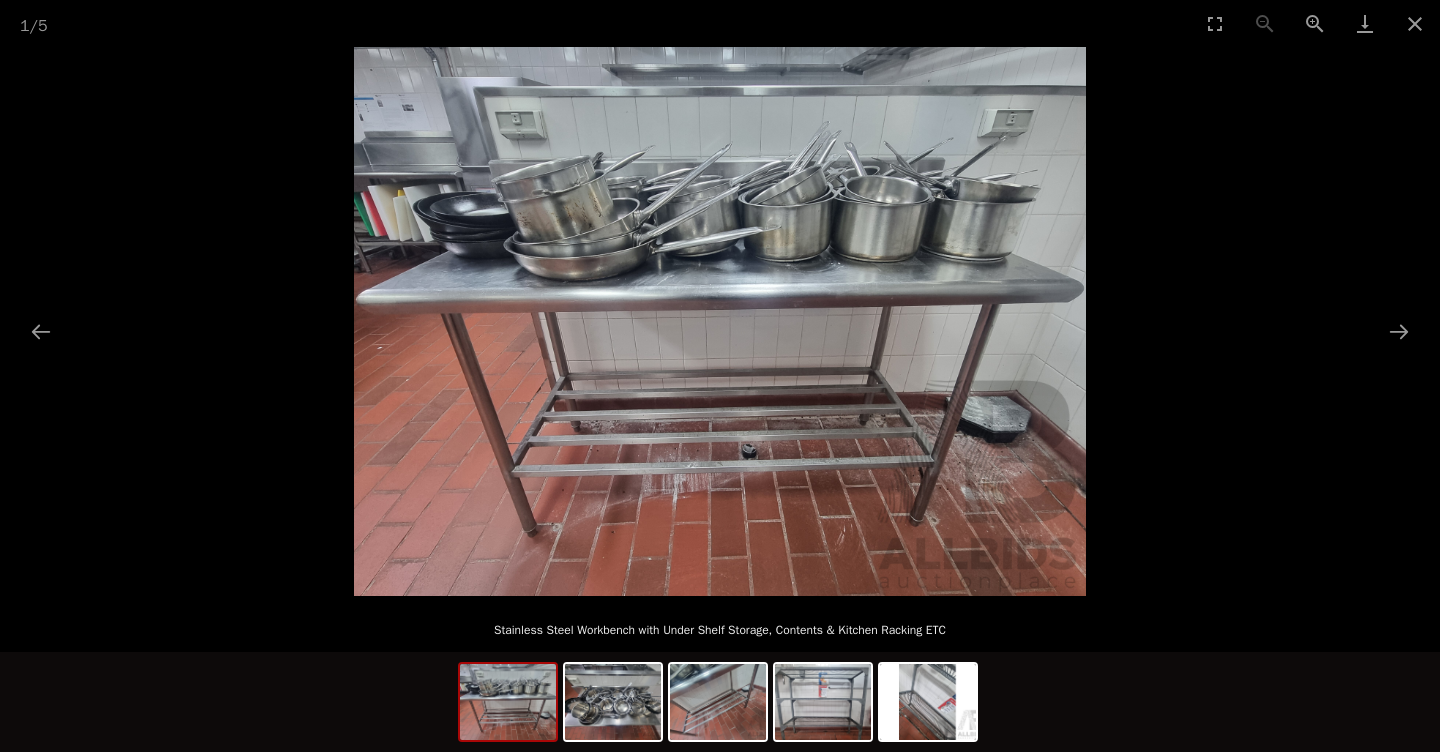 click at bounding box center [720, 321] 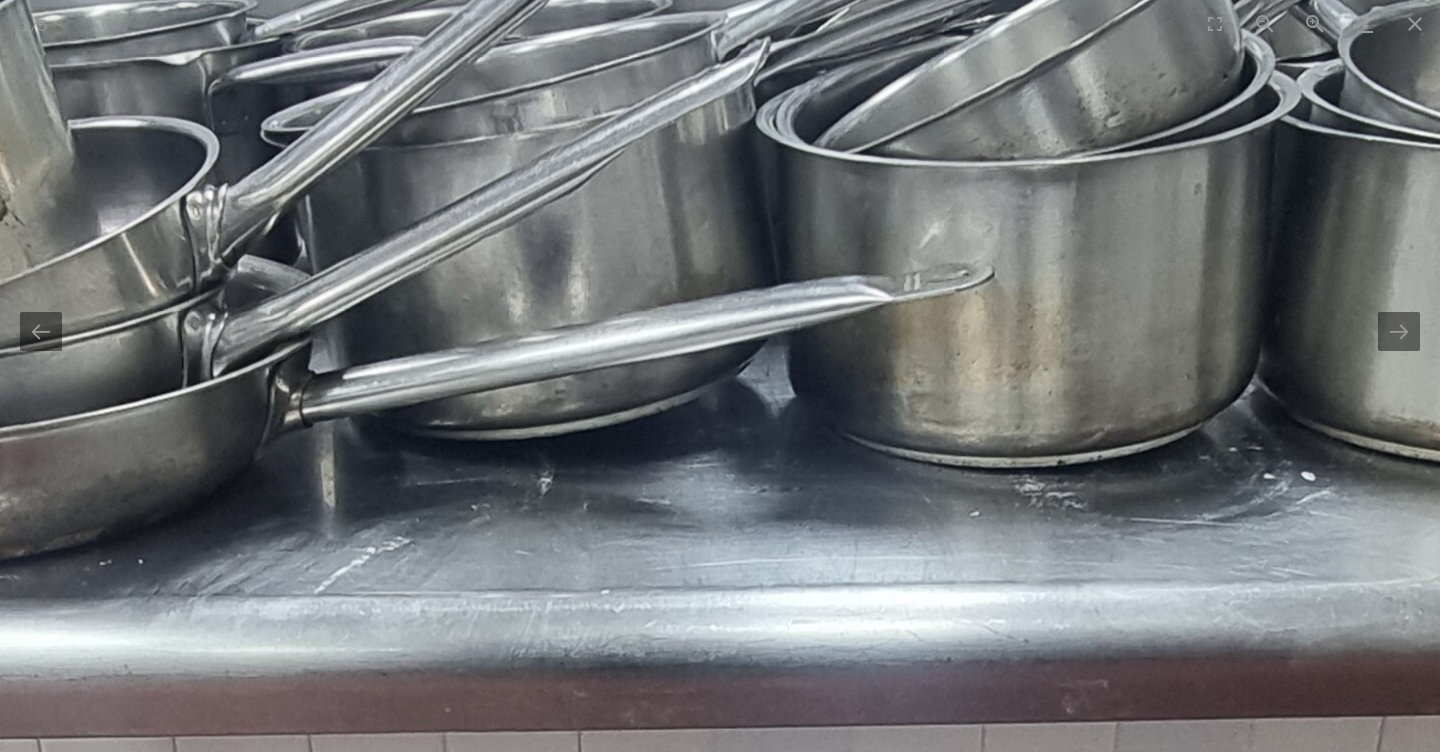 scroll, scrollTop: 0, scrollLeft: 0, axis: both 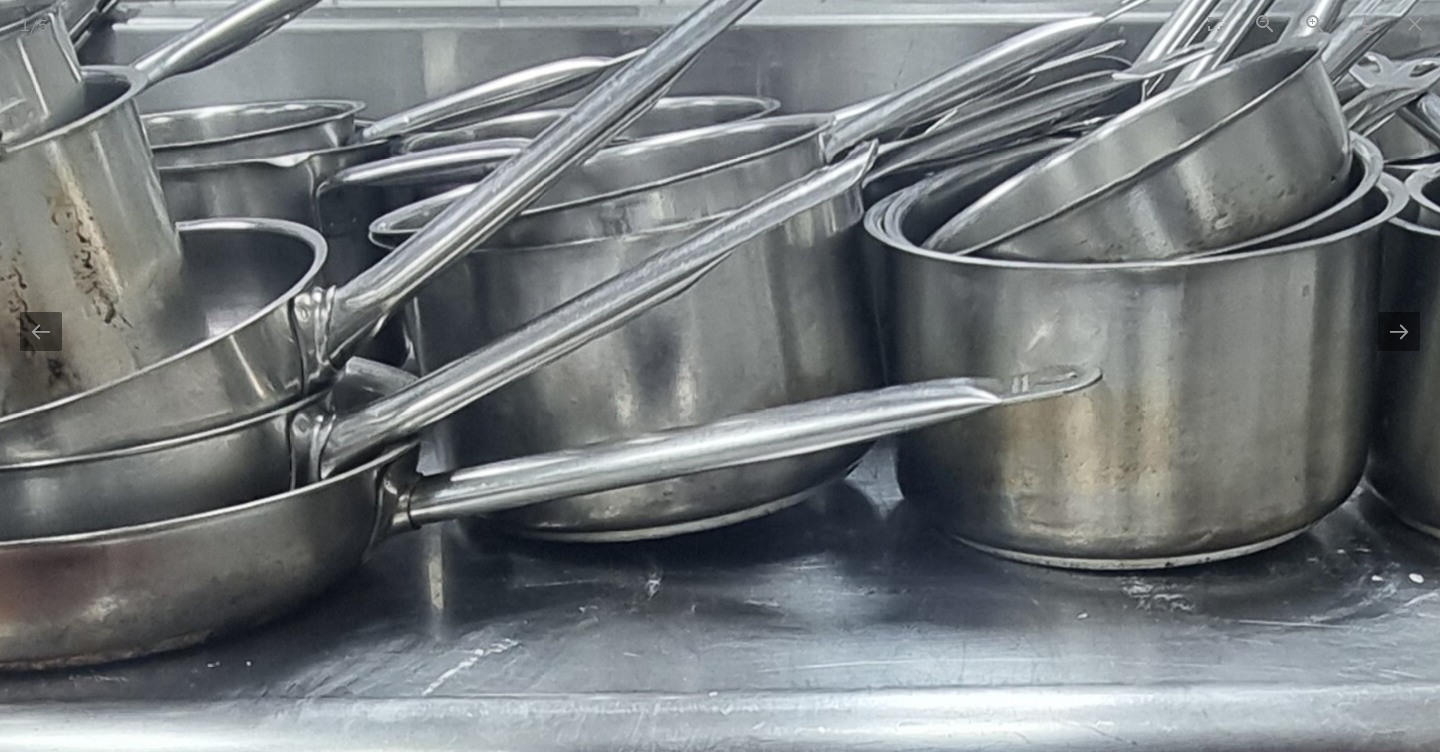 drag, startPoint x: 688, startPoint y: 192, endPoint x: 856, endPoint y: 373, distance: 246.95142 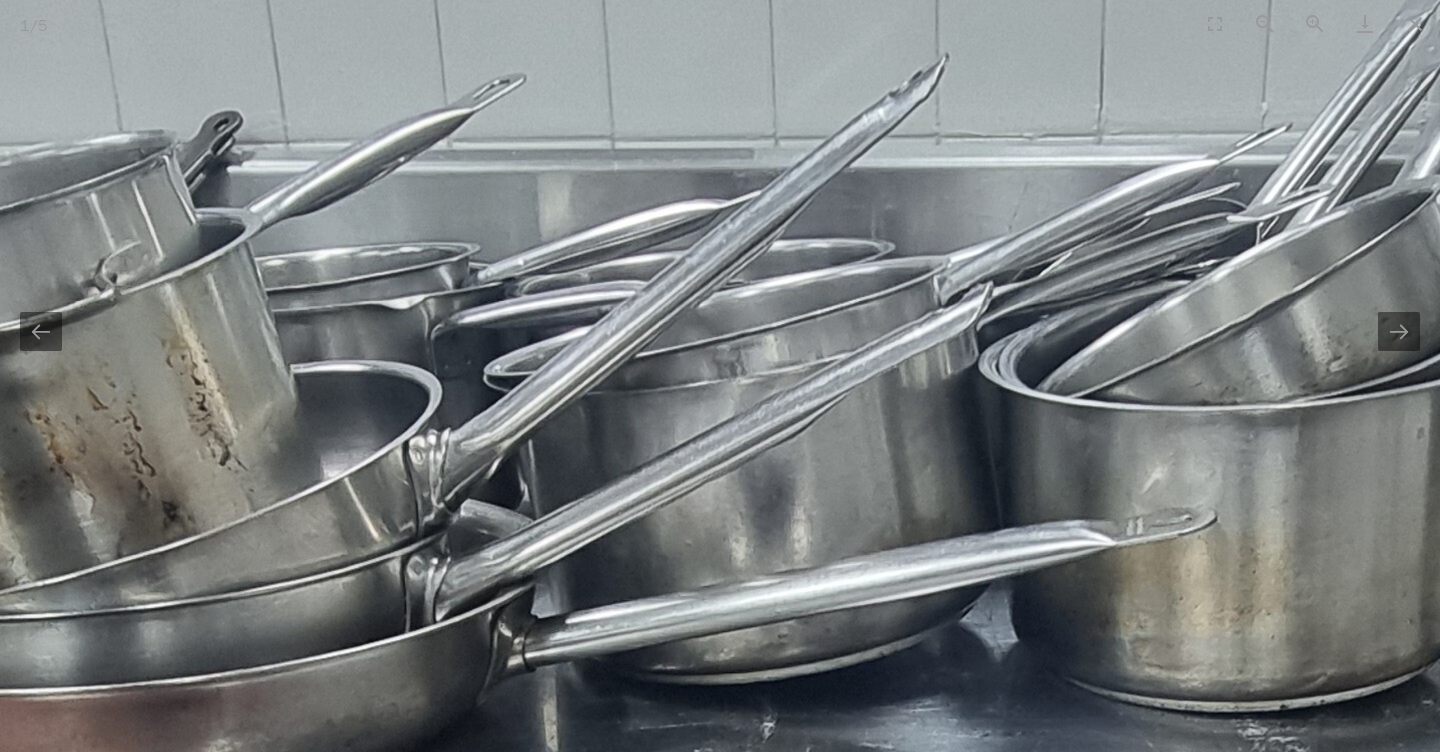 scroll, scrollTop: 0, scrollLeft: 0, axis: both 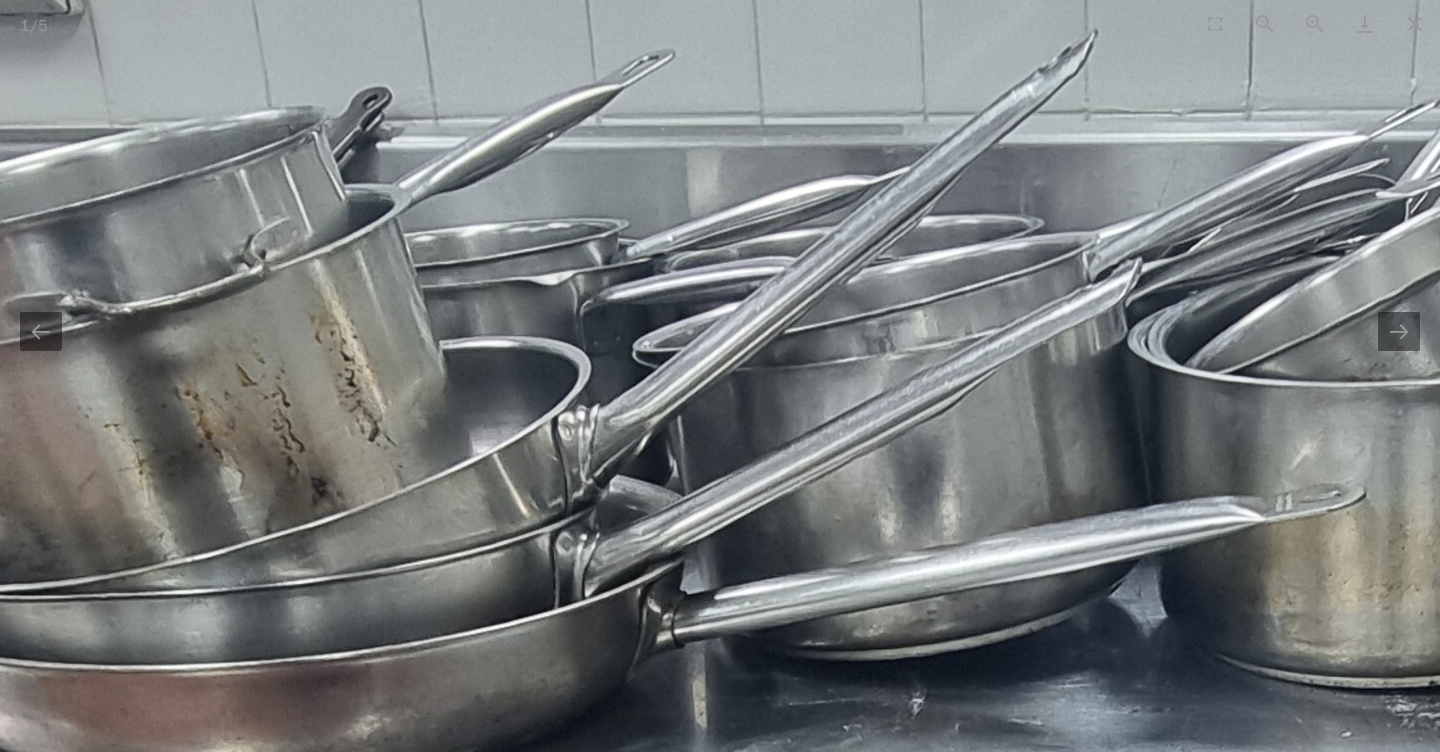 drag, startPoint x: 646, startPoint y: 425, endPoint x: 942, endPoint y: 394, distance: 297.6189 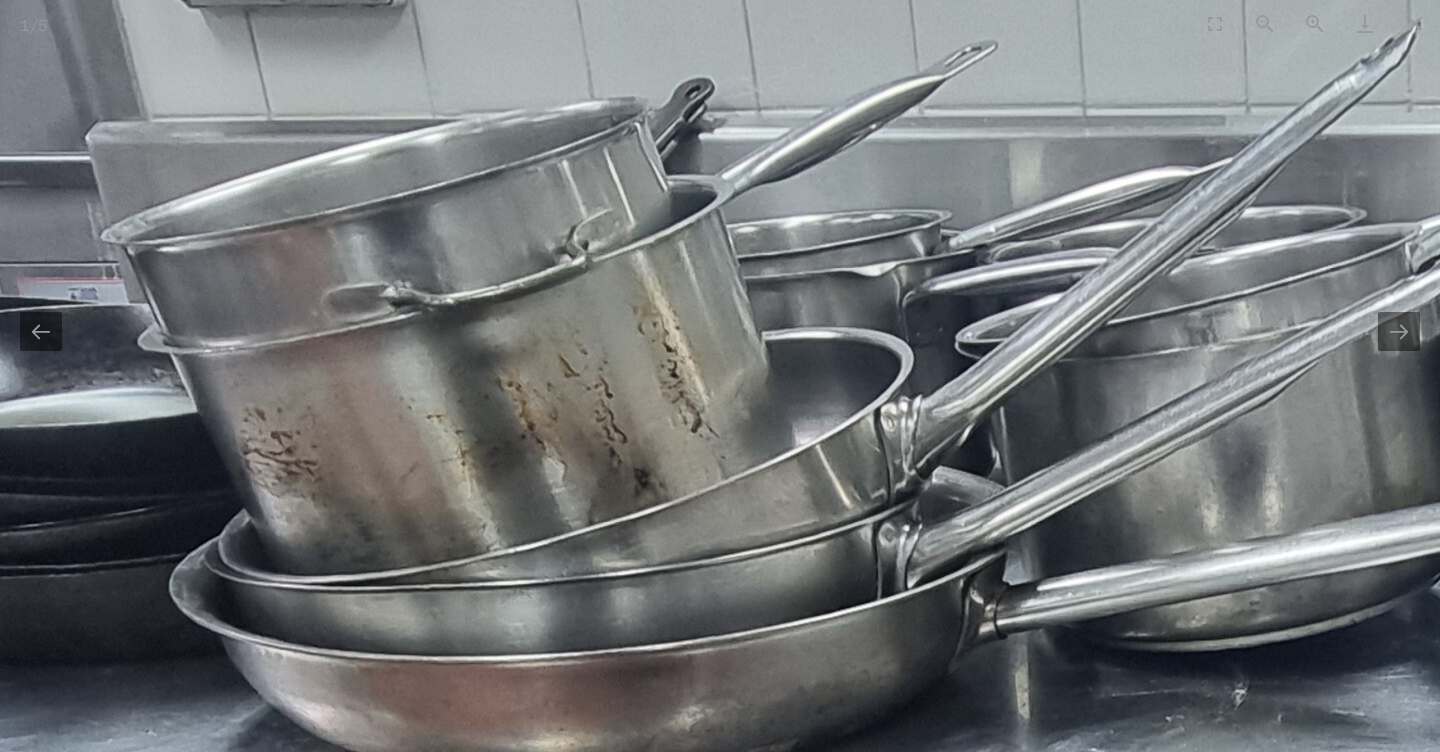 scroll, scrollTop: 0, scrollLeft: 0, axis: both 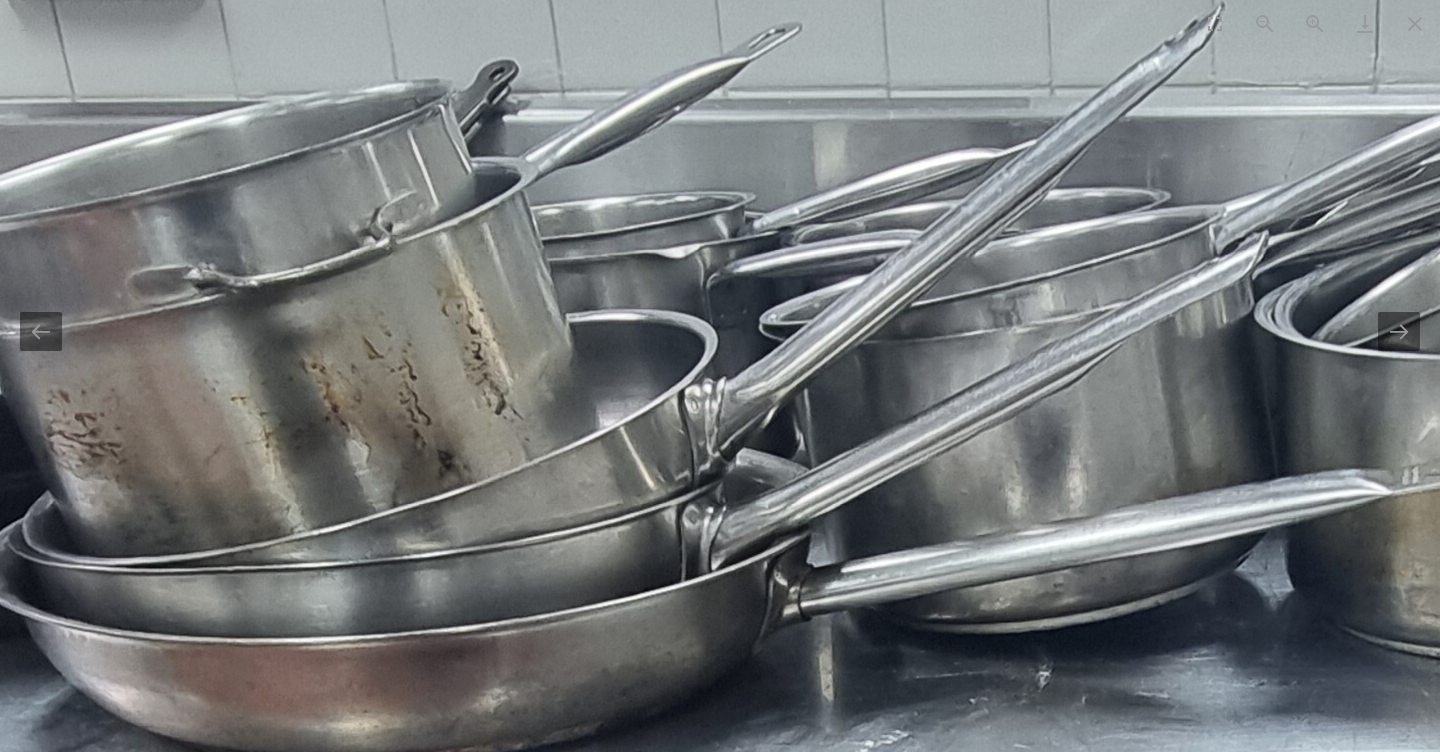 drag, startPoint x: 754, startPoint y: 412, endPoint x: 513, endPoint y: 402, distance: 241.20738 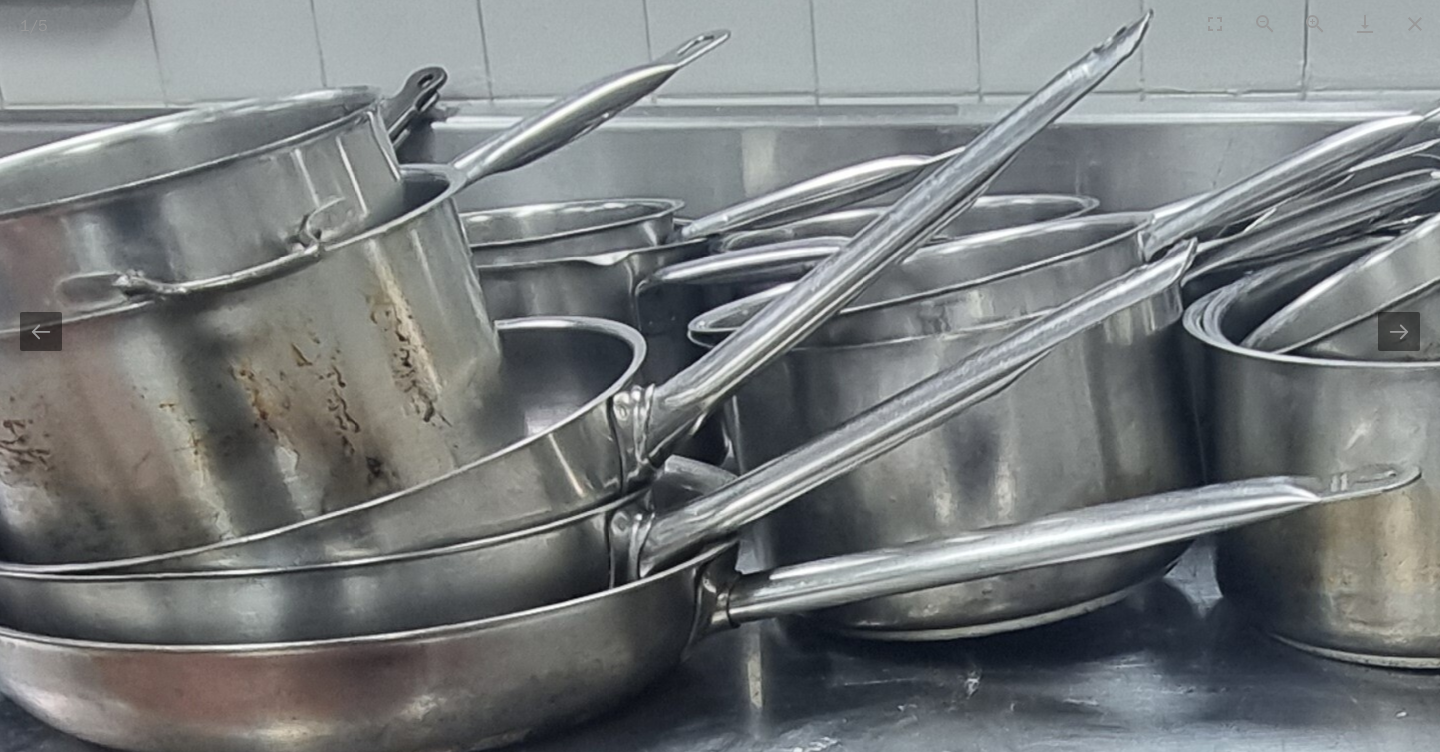 scroll, scrollTop: 0, scrollLeft: 0, axis: both 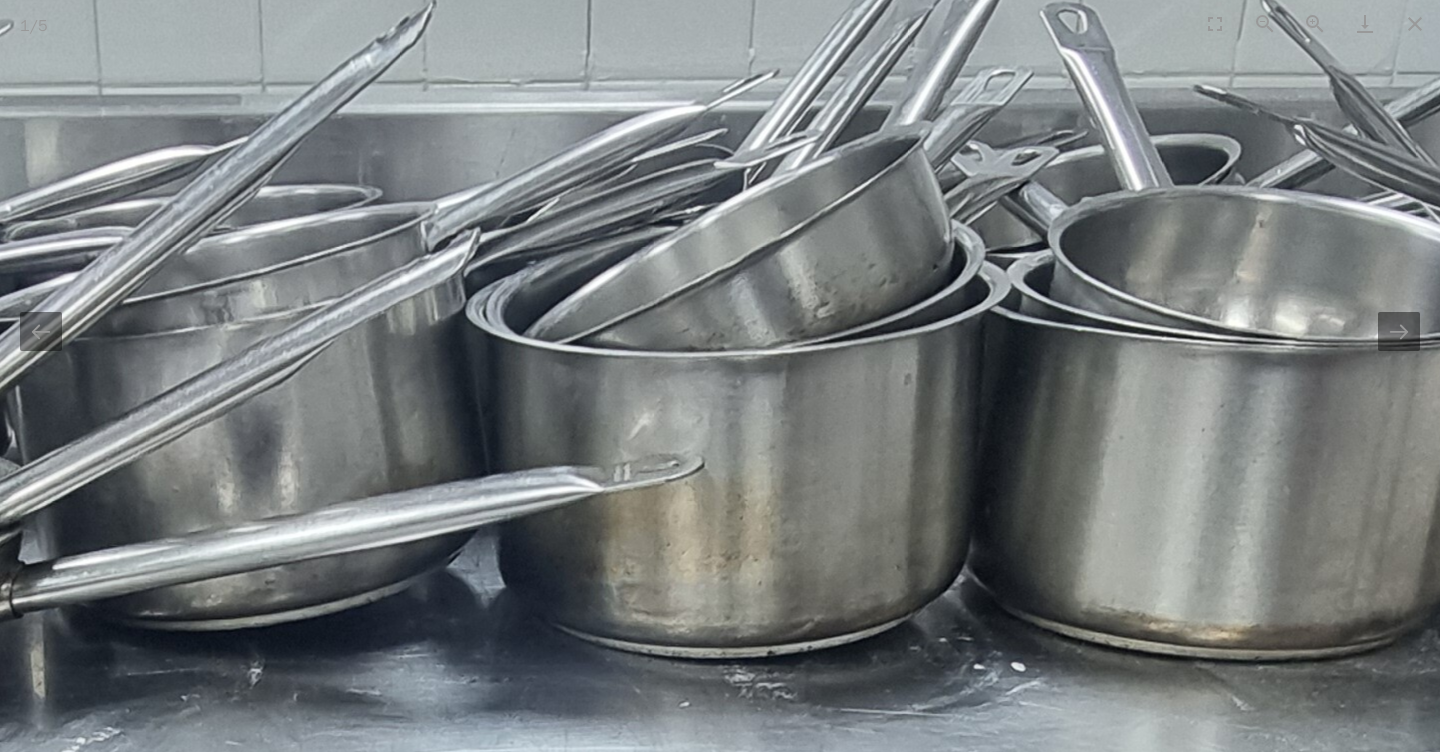 drag, startPoint x: 939, startPoint y: 536, endPoint x: 211, endPoint y: 526, distance: 728.06866 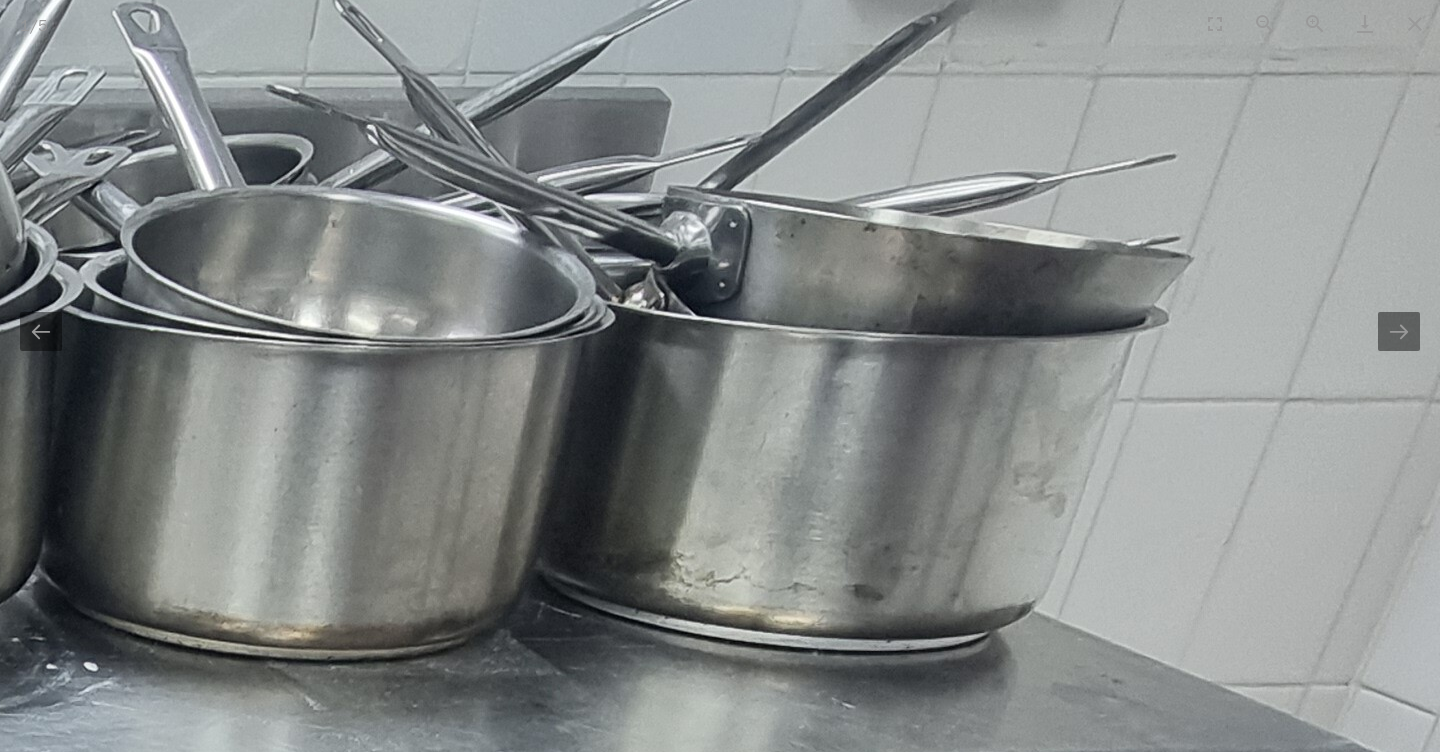 scroll, scrollTop: 0, scrollLeft: 0, axis: both 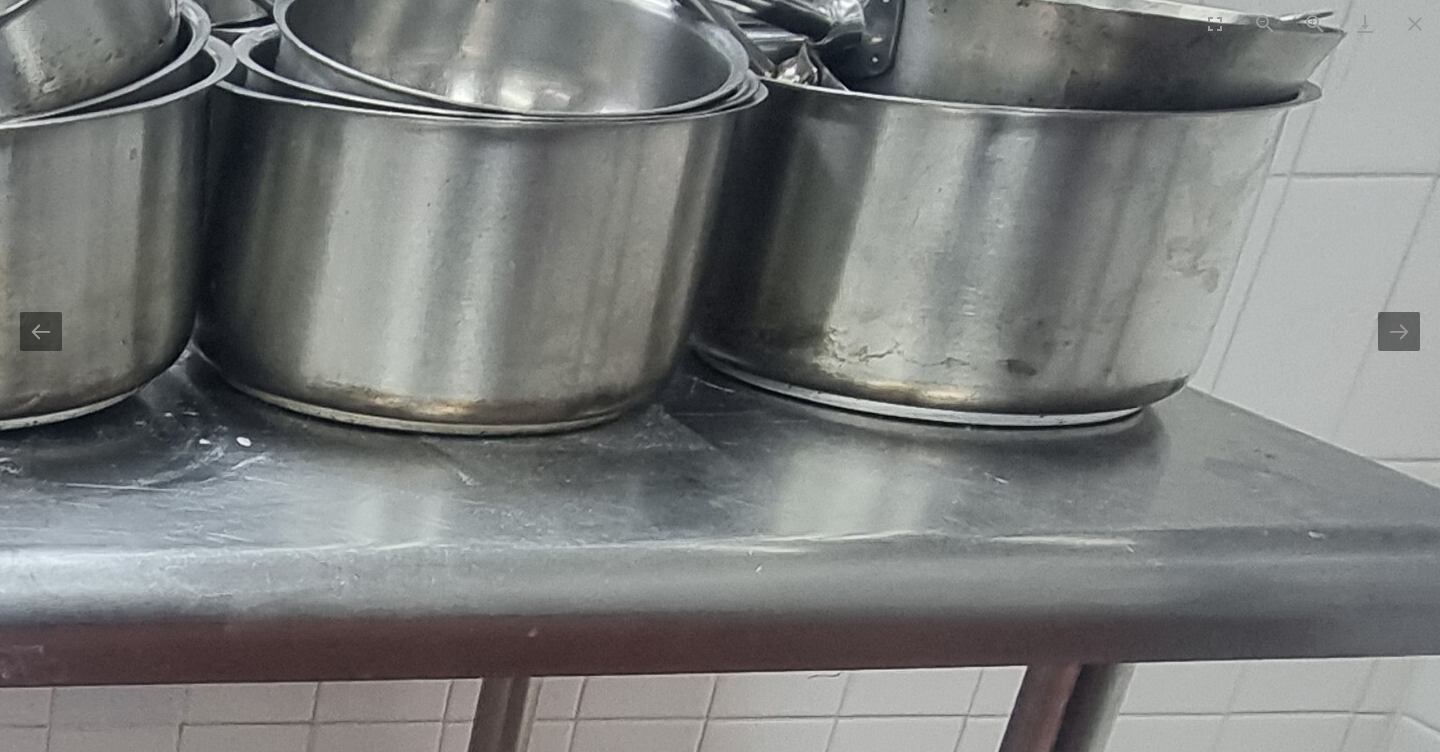 drag, startPoint x: 469, startPoint y: 458, endPoint x: 622, endPoint y: 233, distance: 272.0919 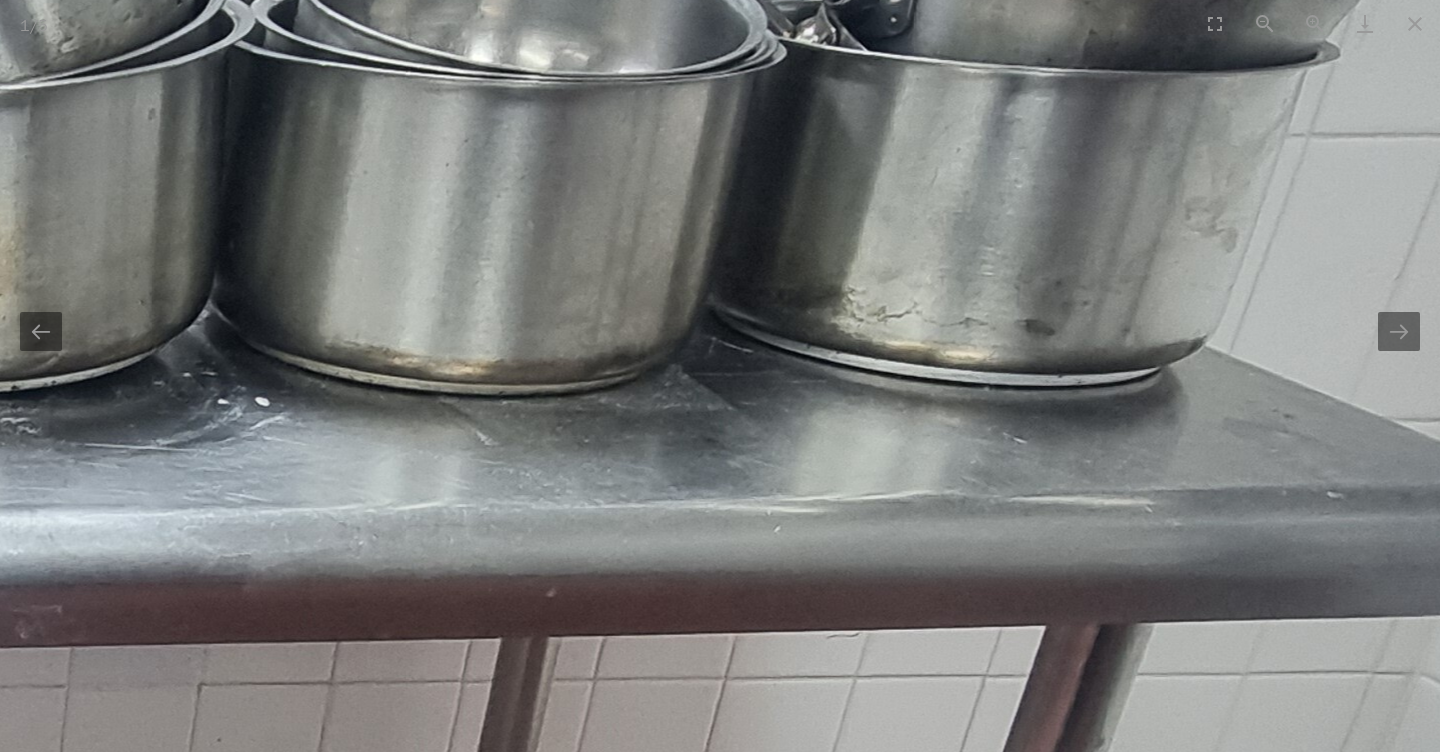 scroll, scrollTop: 0, scrollLeft: 0, axis: both 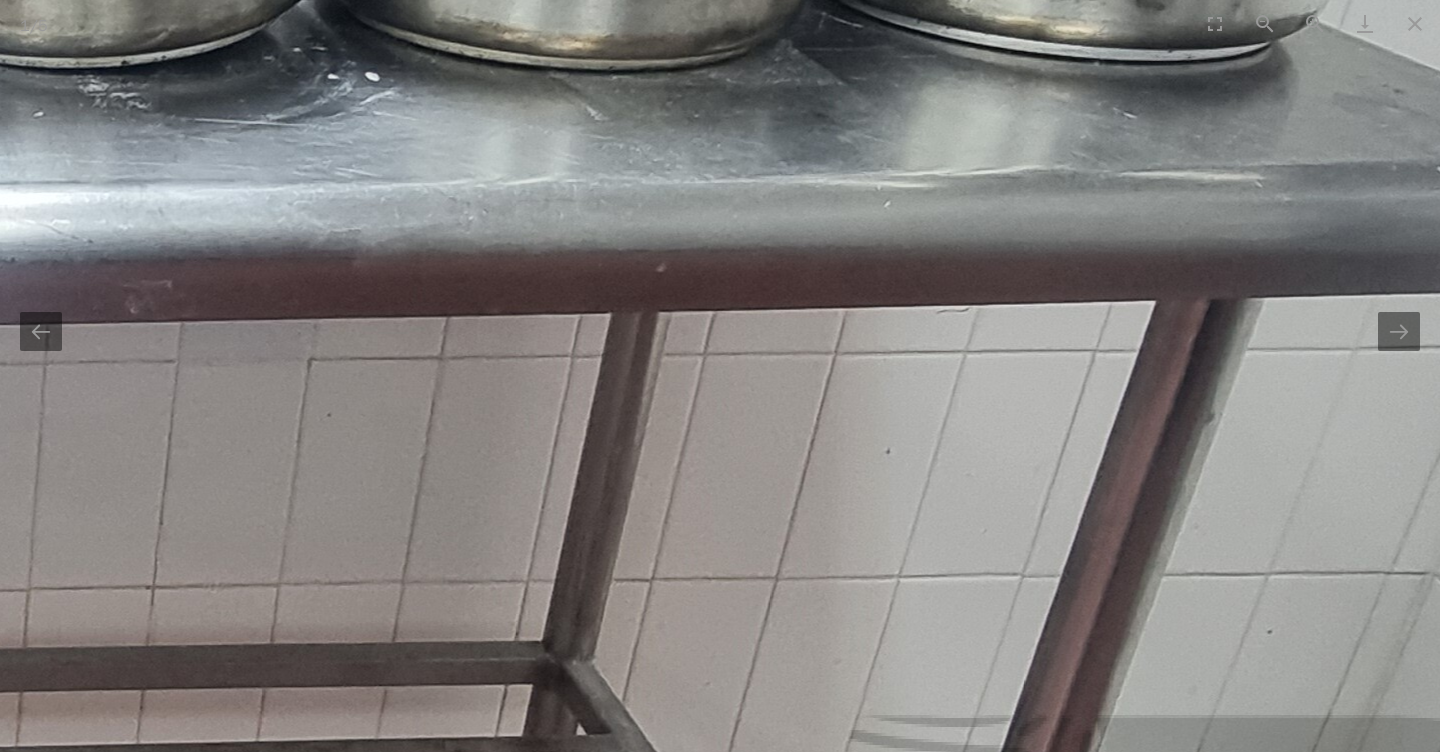 drag, startPoint x: 638, startPoint y: 322, endPoint x: 748, endPoint y: -3, distance: 343.11078 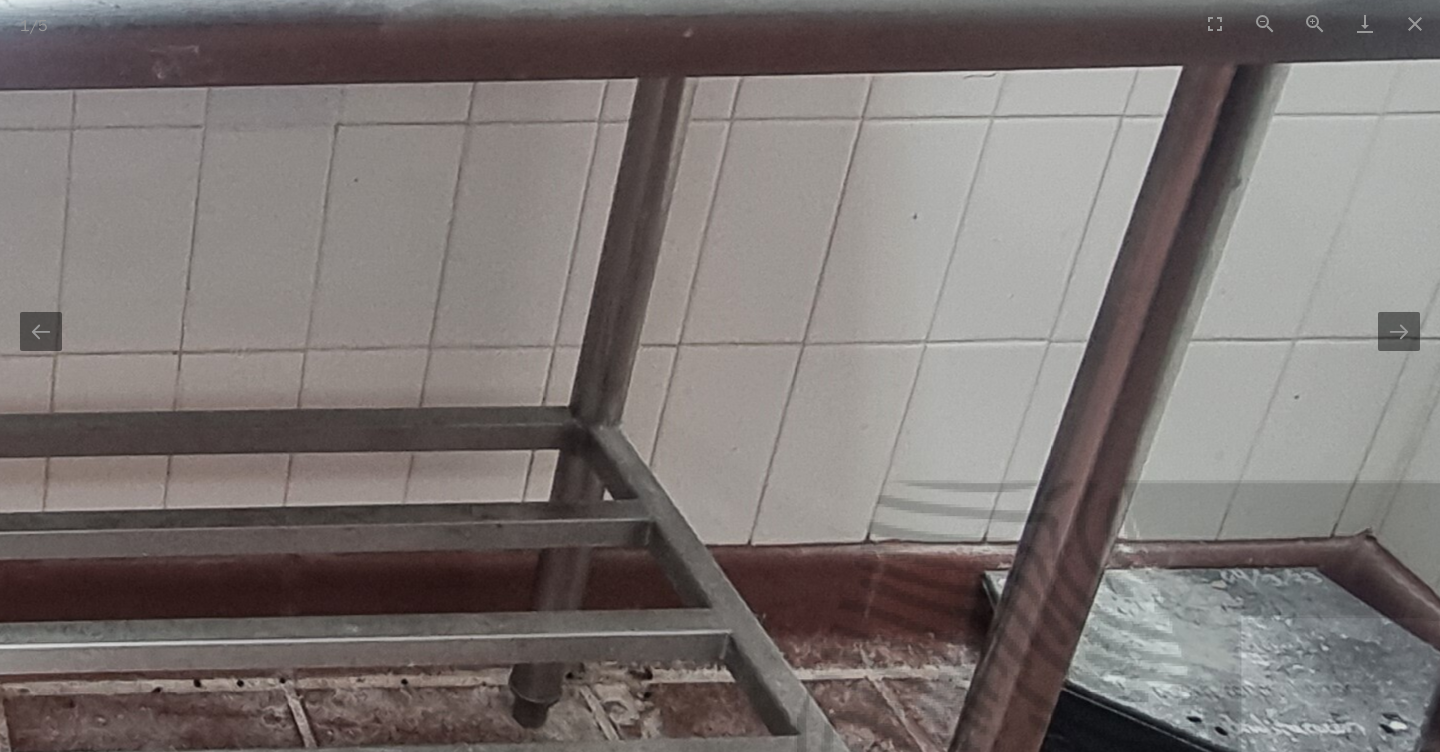 scroll, scrollTop: 0, scrollLeft: 0, axis: both 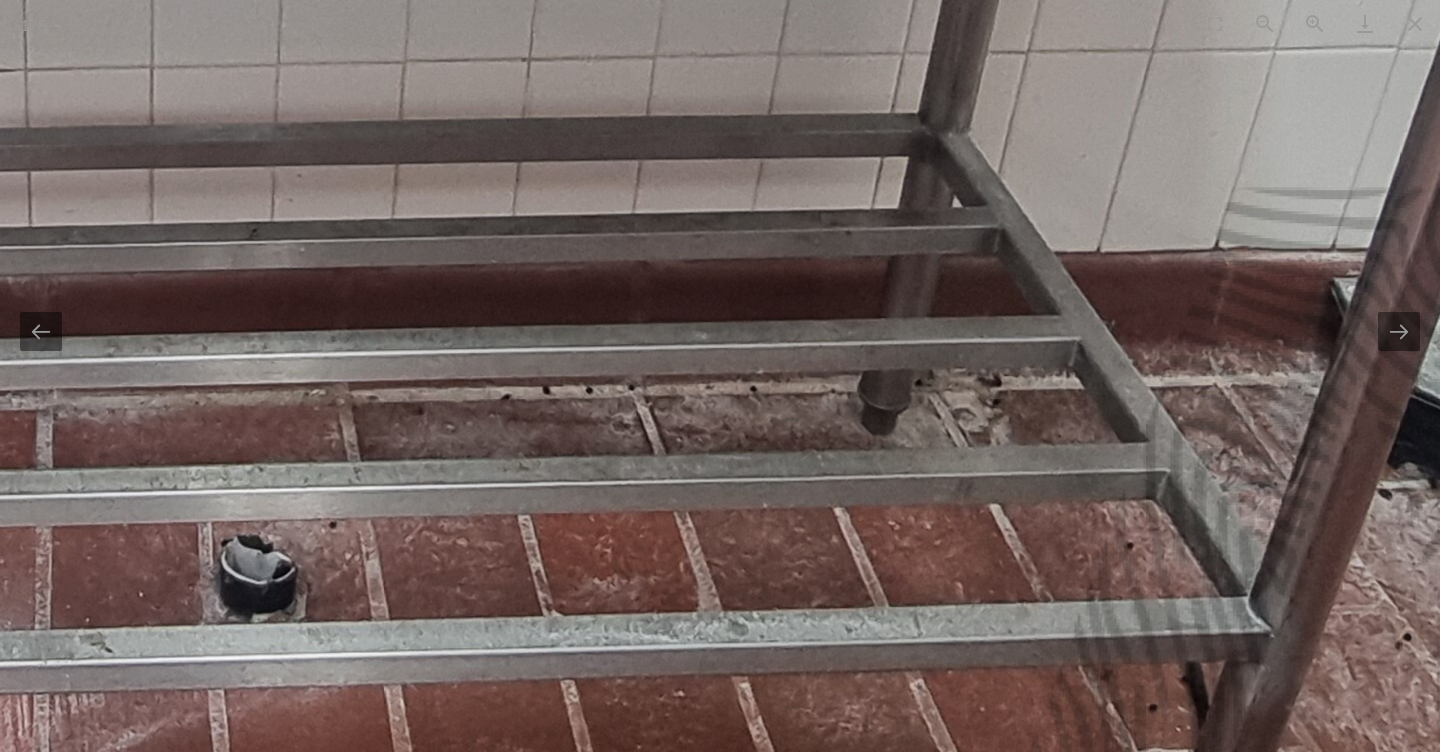 drag, startPoint x: 619, startPoint y: 323, endPoint x: 998, endPoint y: 6, distance: 494.09512 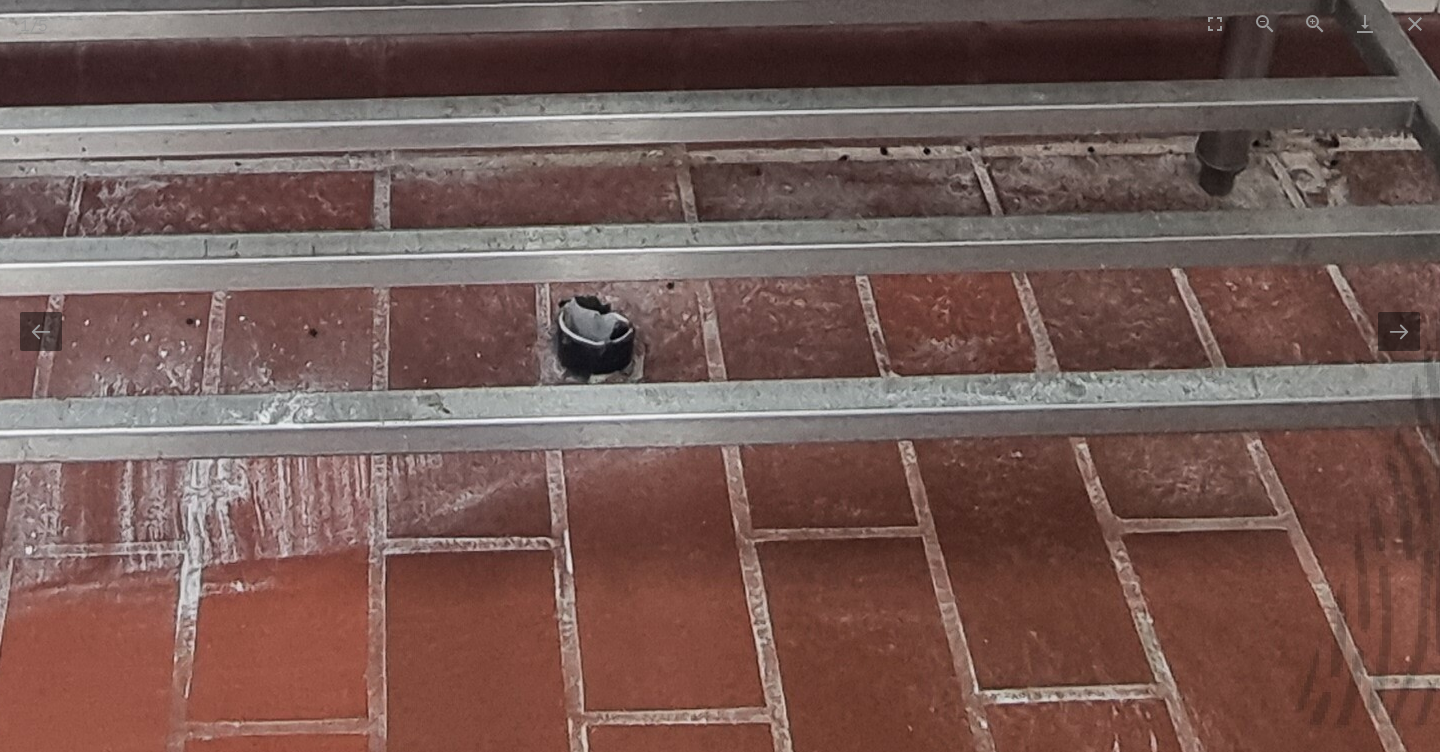 scroll, scrollTop: 0, scrollLeft: 0, axis: both 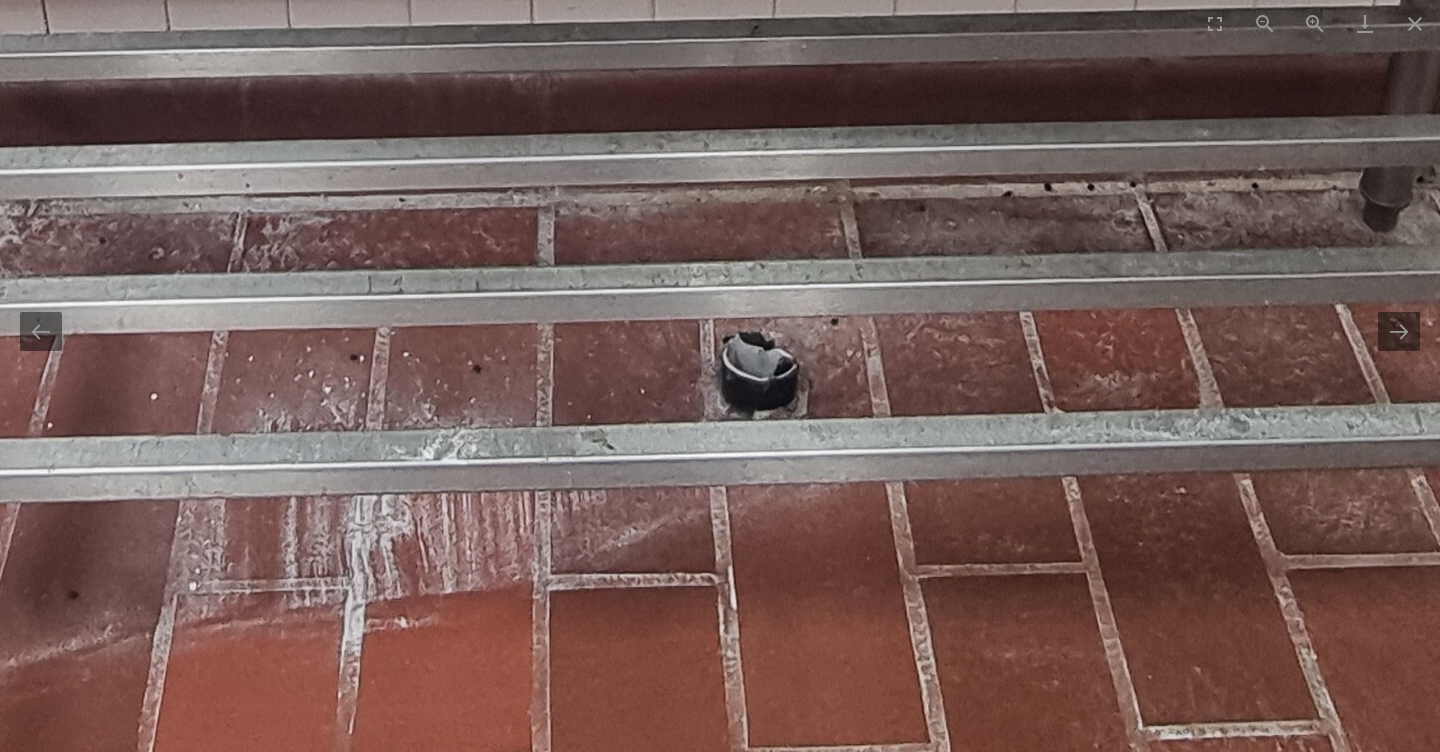 drag, startPoint x: 857, startPoint y: 92, endPoint x: 1094, endPoint y: 131, distance: 240.18742 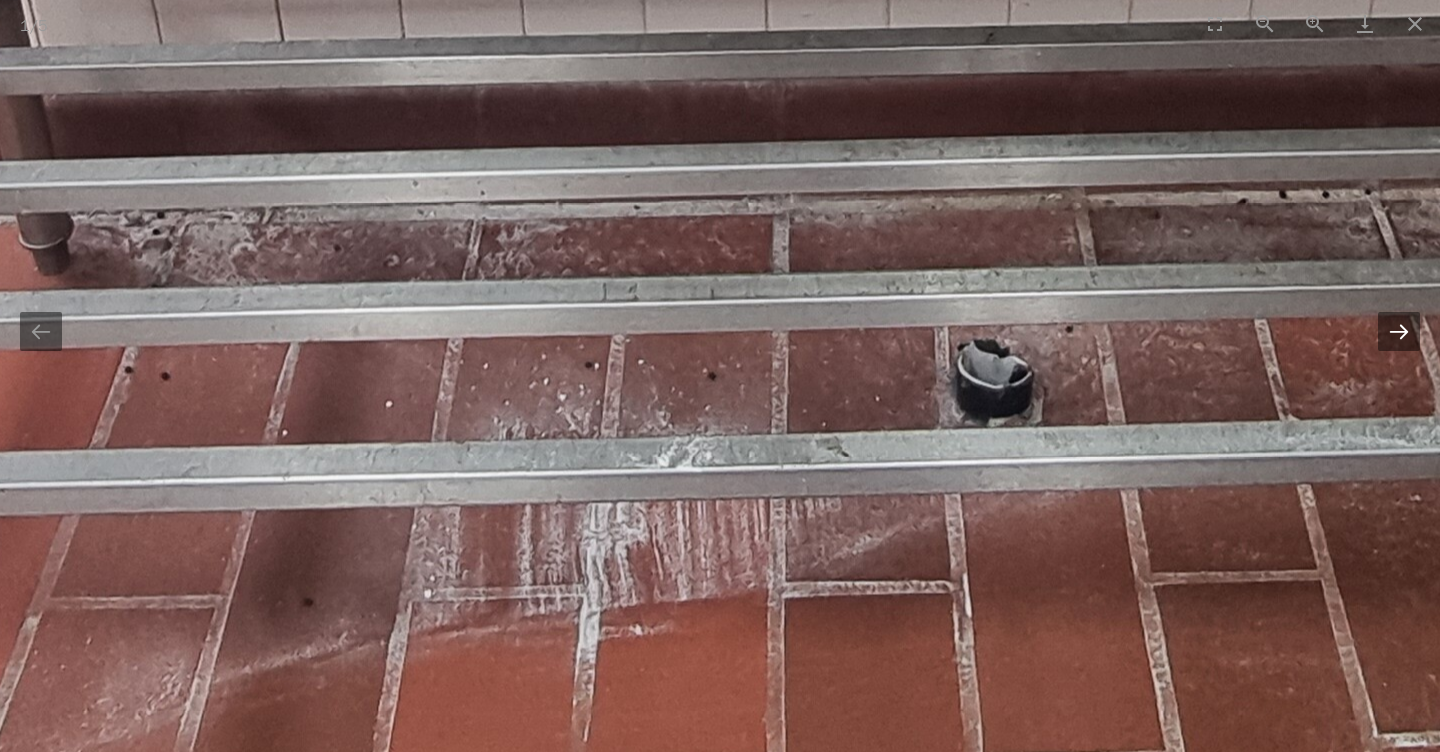 click at bounding box center (1399, 331) 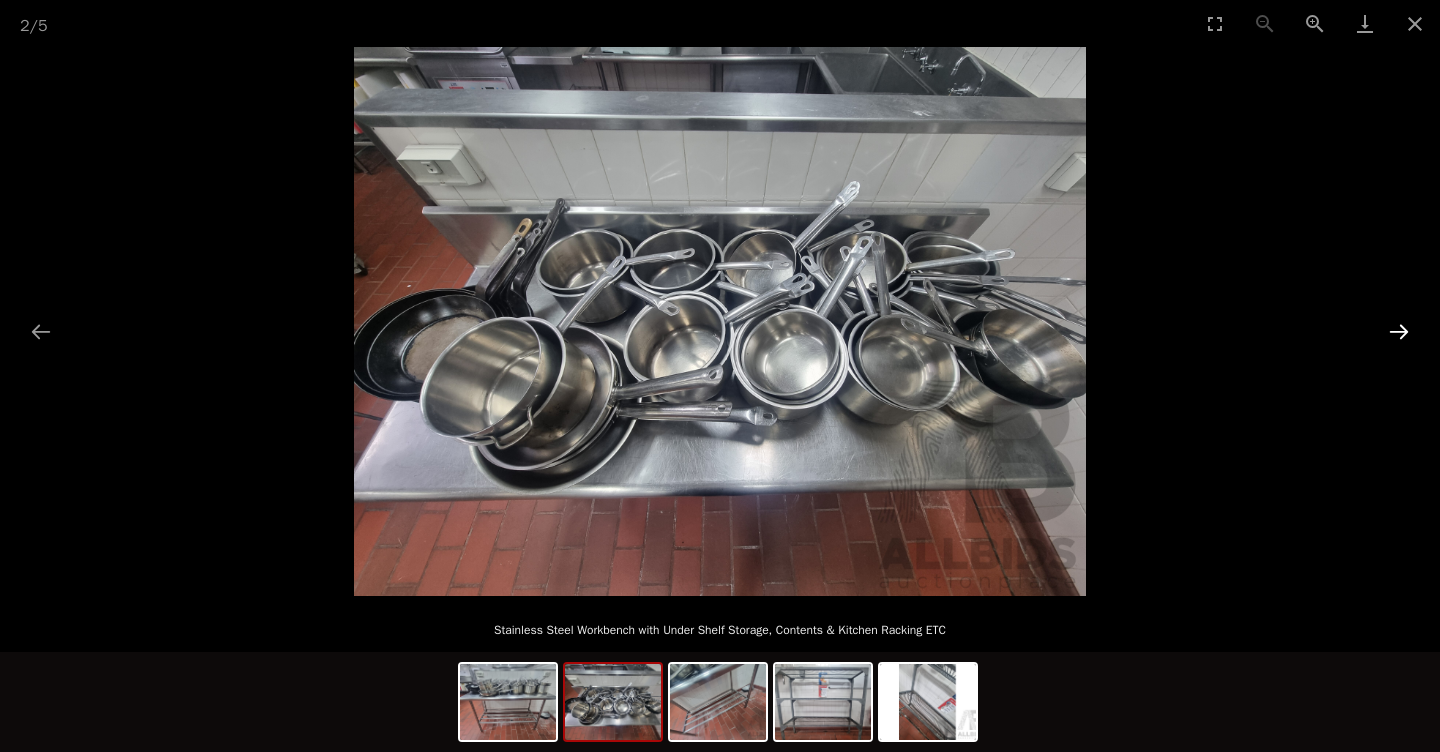 click at bounding box center [1399, 331] 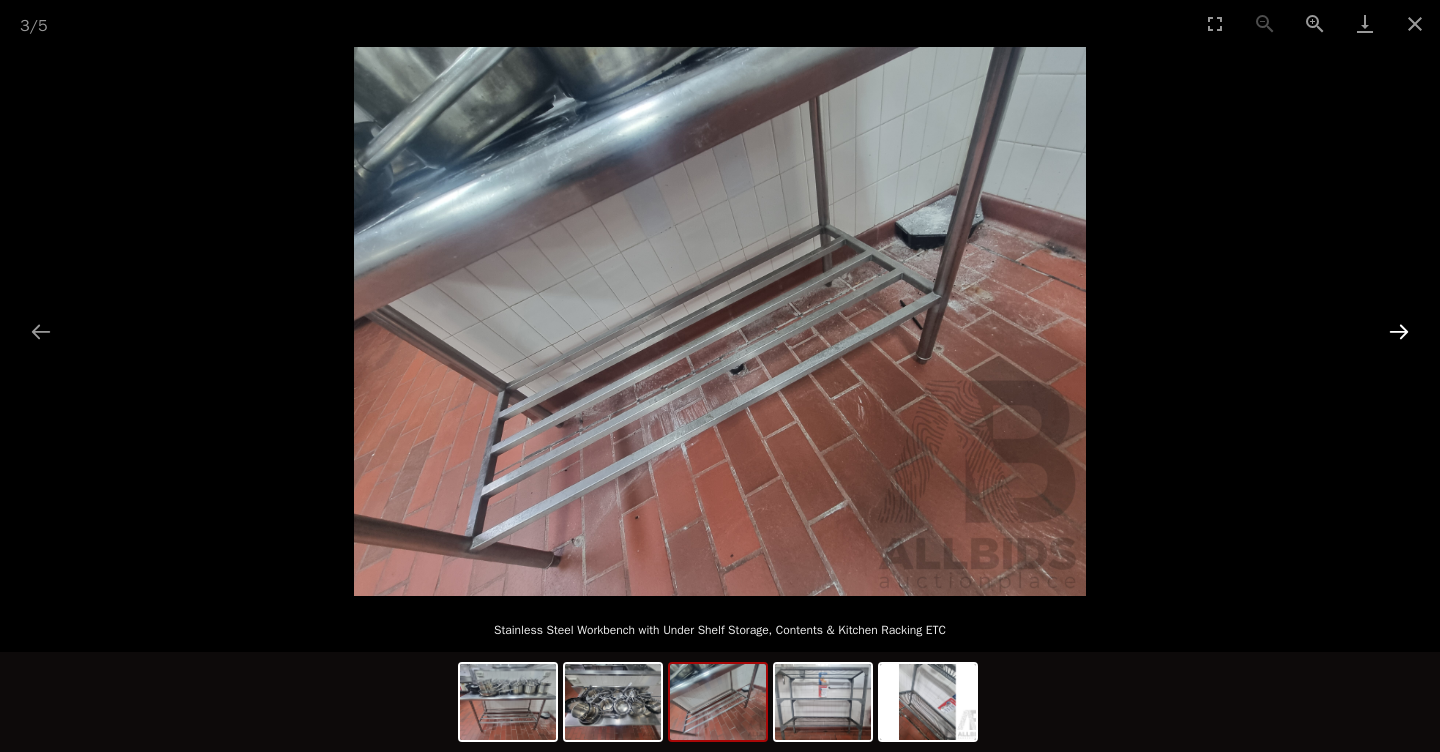 click at bounding box center [1399, 331] 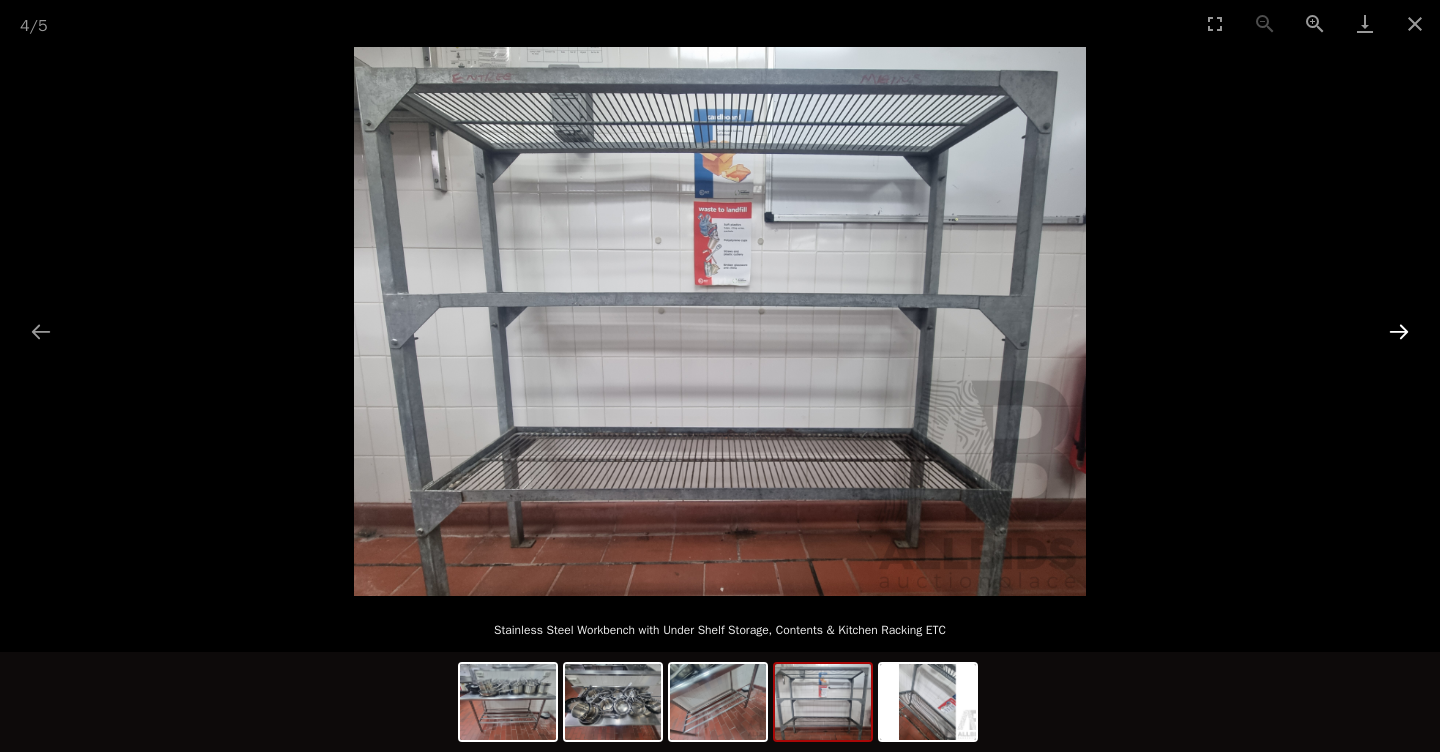 click at bounding box center (1399, 331) 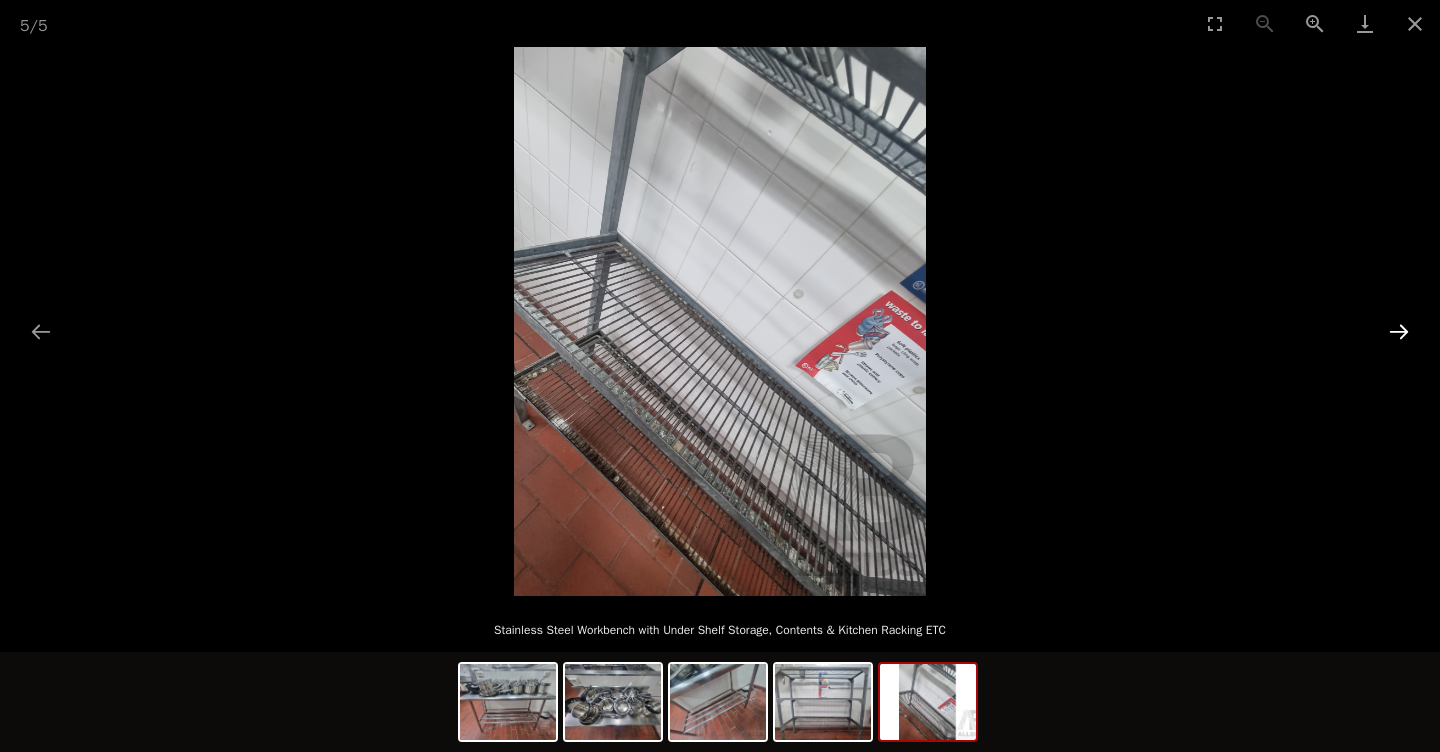 click at bounding box center (1399, 331) 